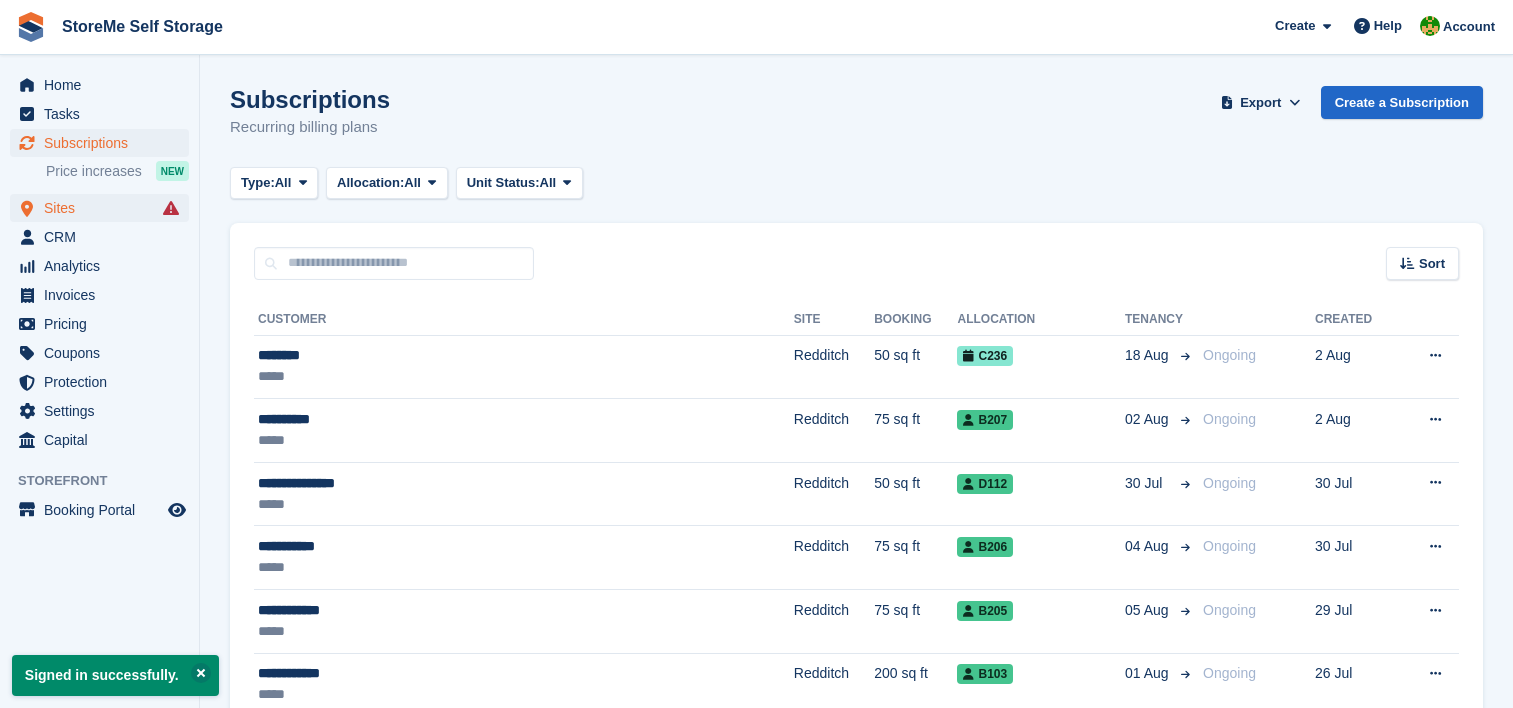 scroll, scrollTop: 0, scrollLeft: 0, axis: both 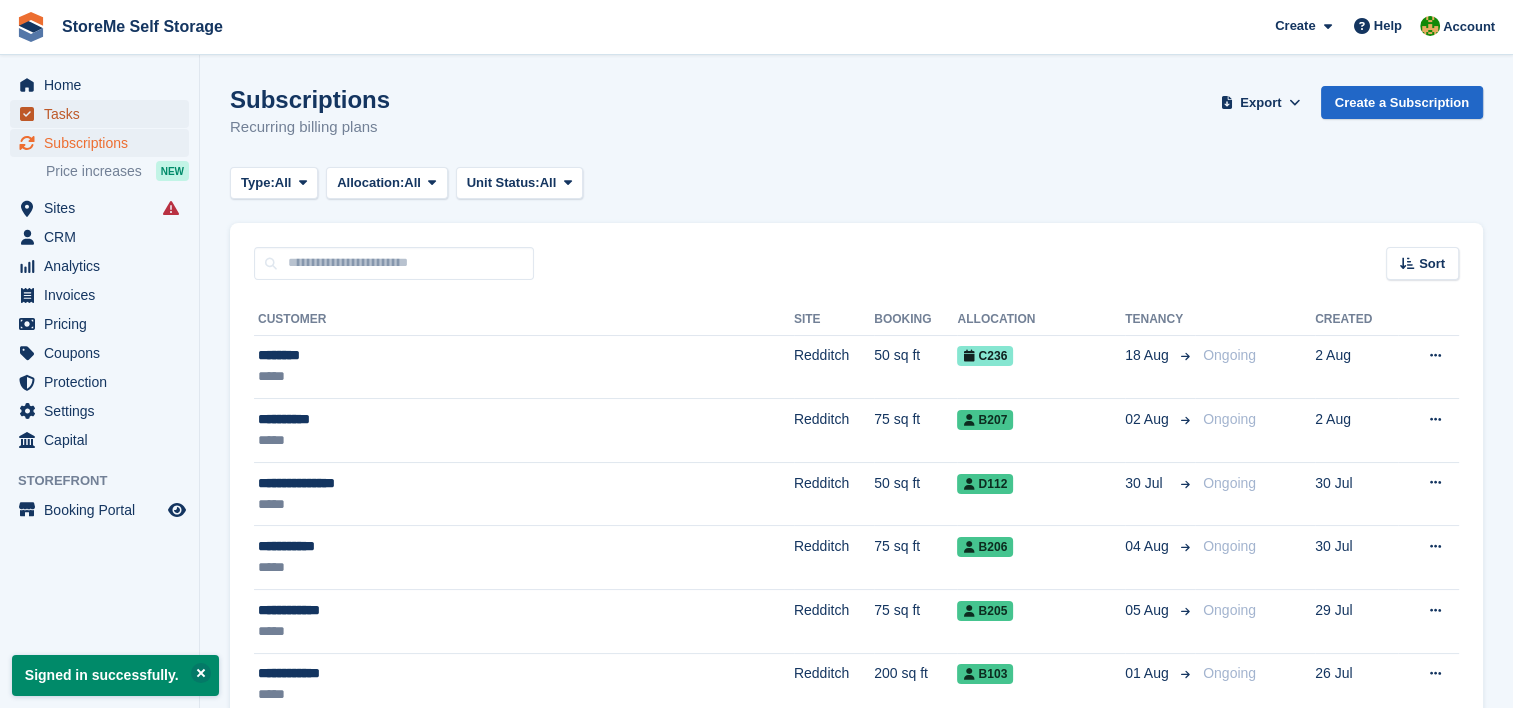 click on "Tasks" at bounding box center (104, 114) 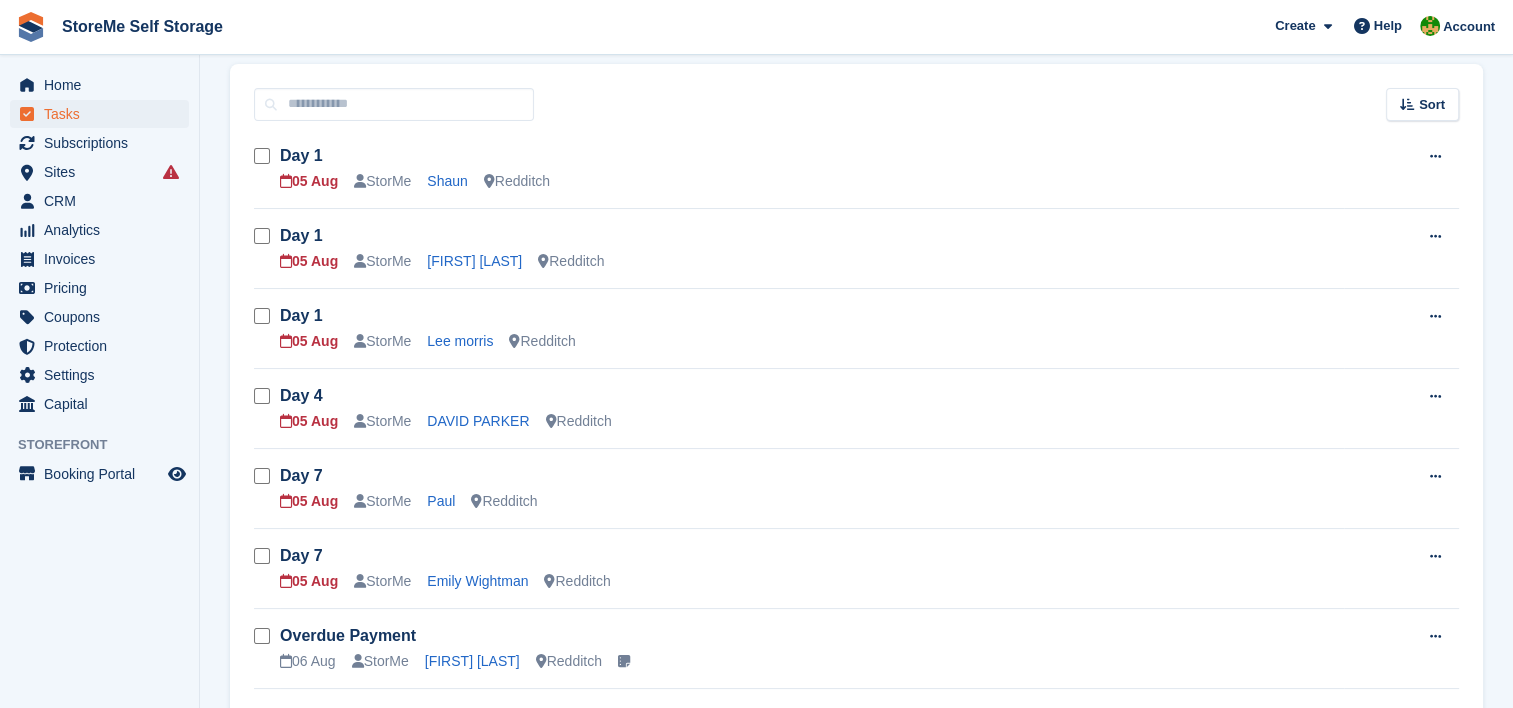 scroll, scrollTop: 0, scrollLeft: 0, axis: both 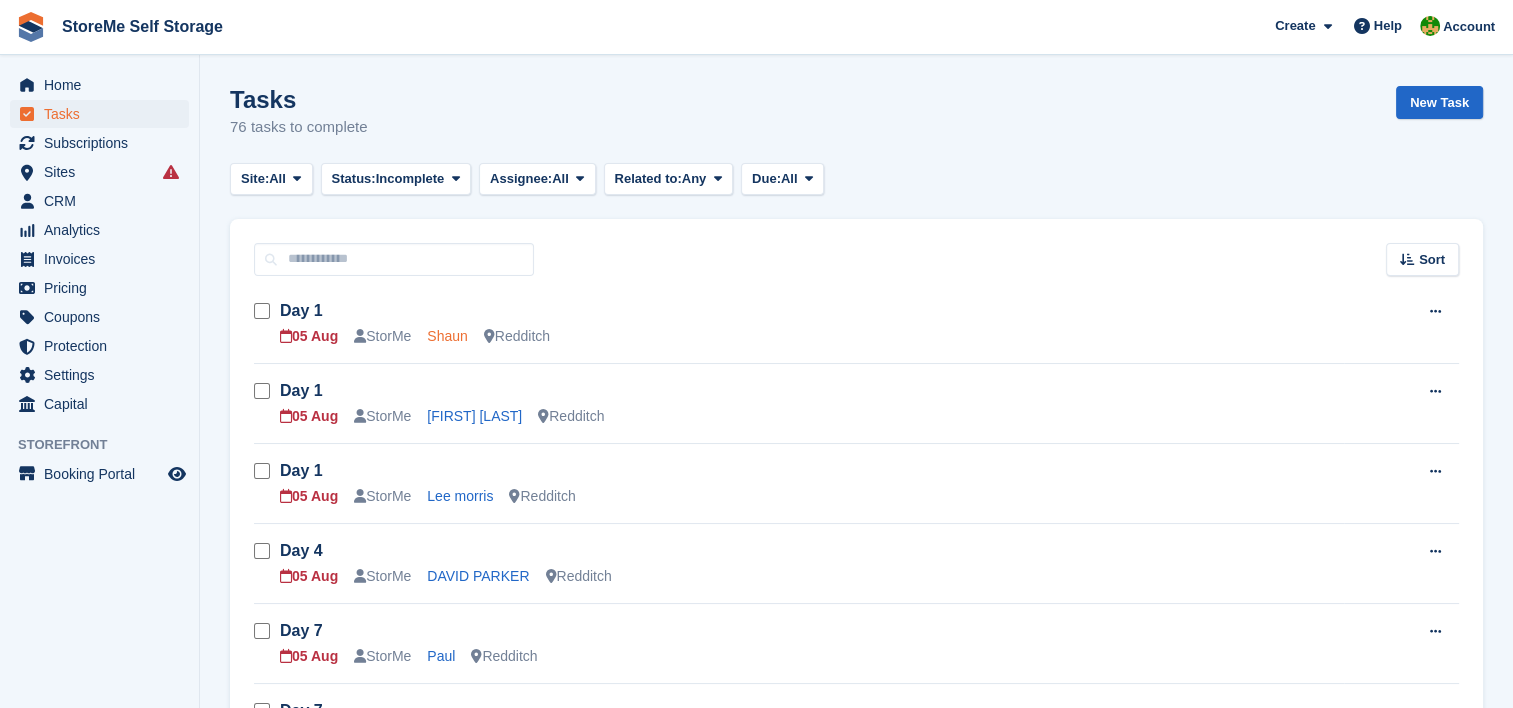 click on "Shaun" at bounding box center (447, 336) 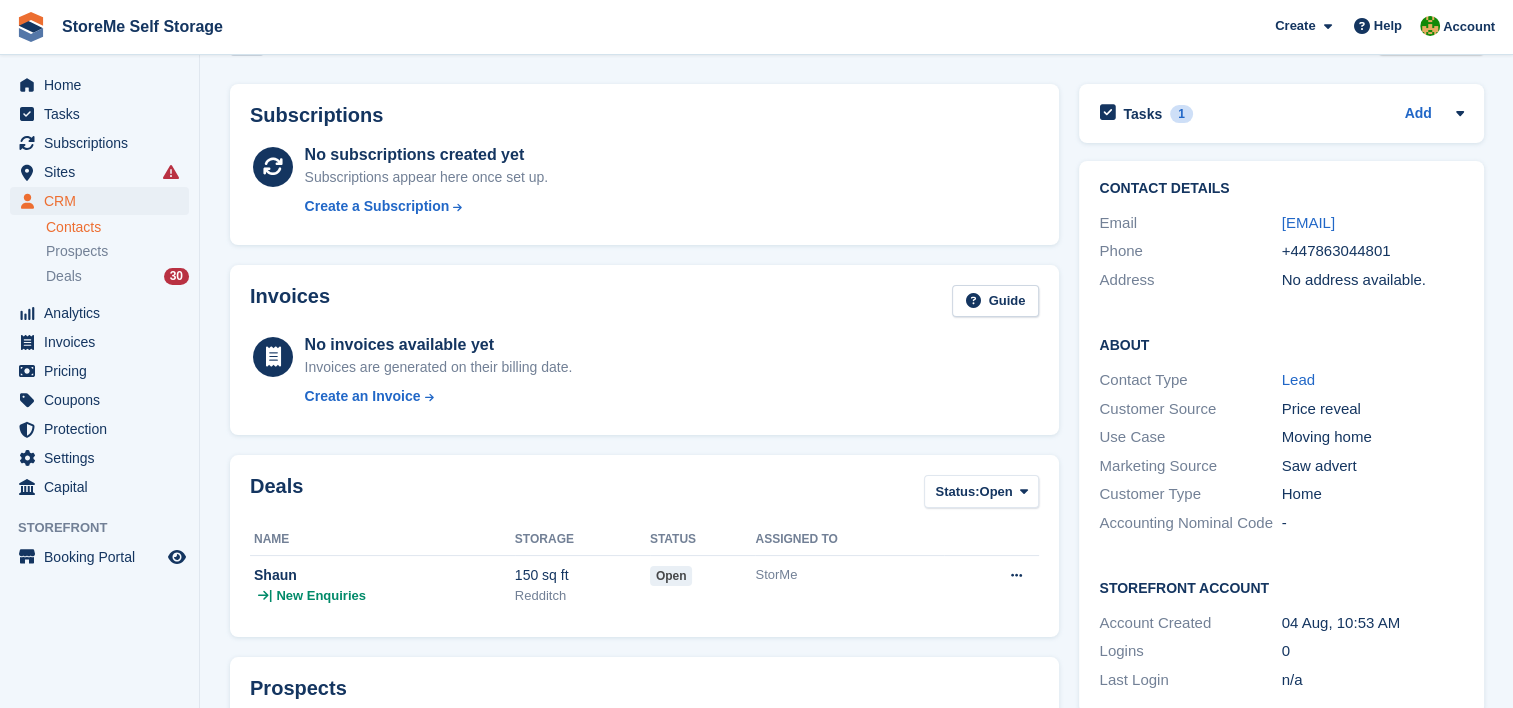 scroll, scrollTop: 100, scrollLeft: 0, axis: vertical 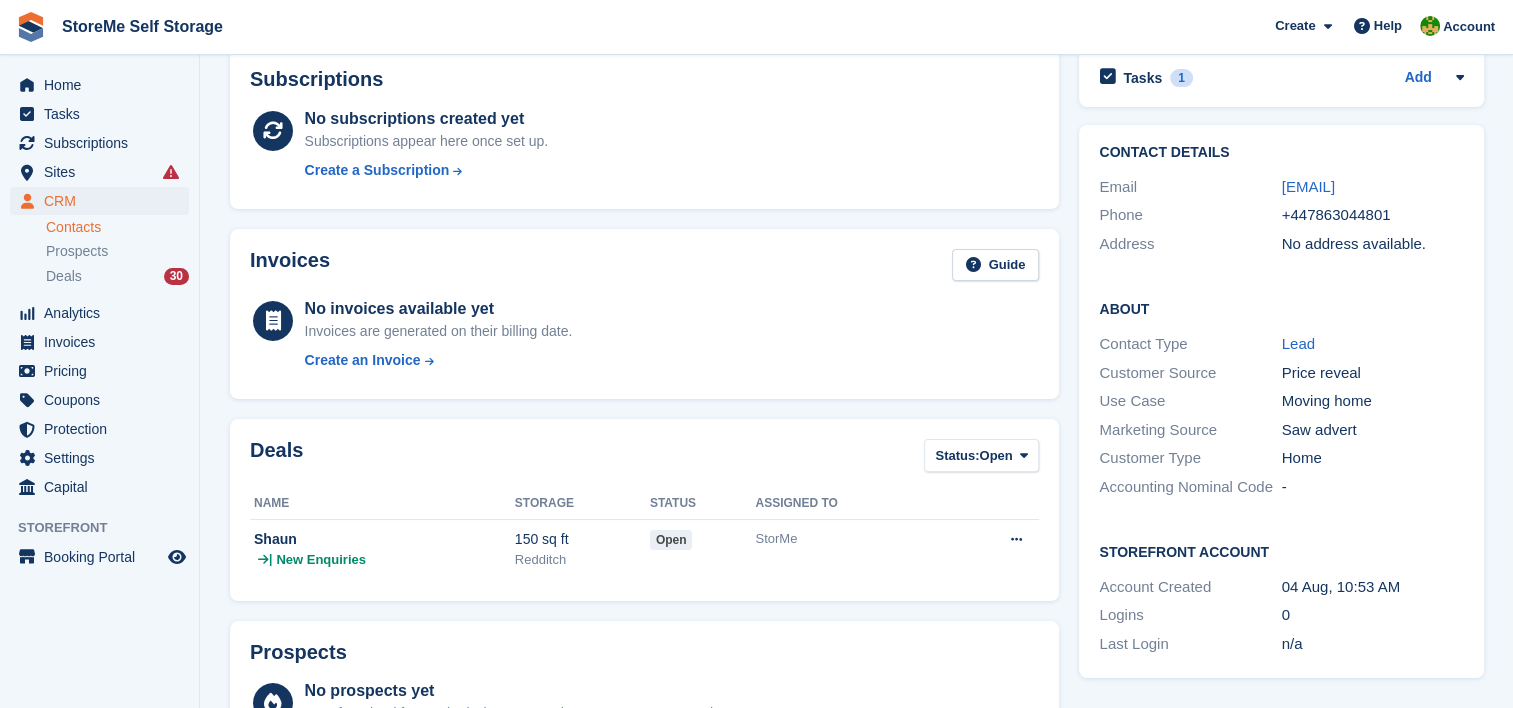 drag, startPoint x: 1462, startPoint y: 188, endPoint x: 1272, endPoint y: 192, distance: 190.0421 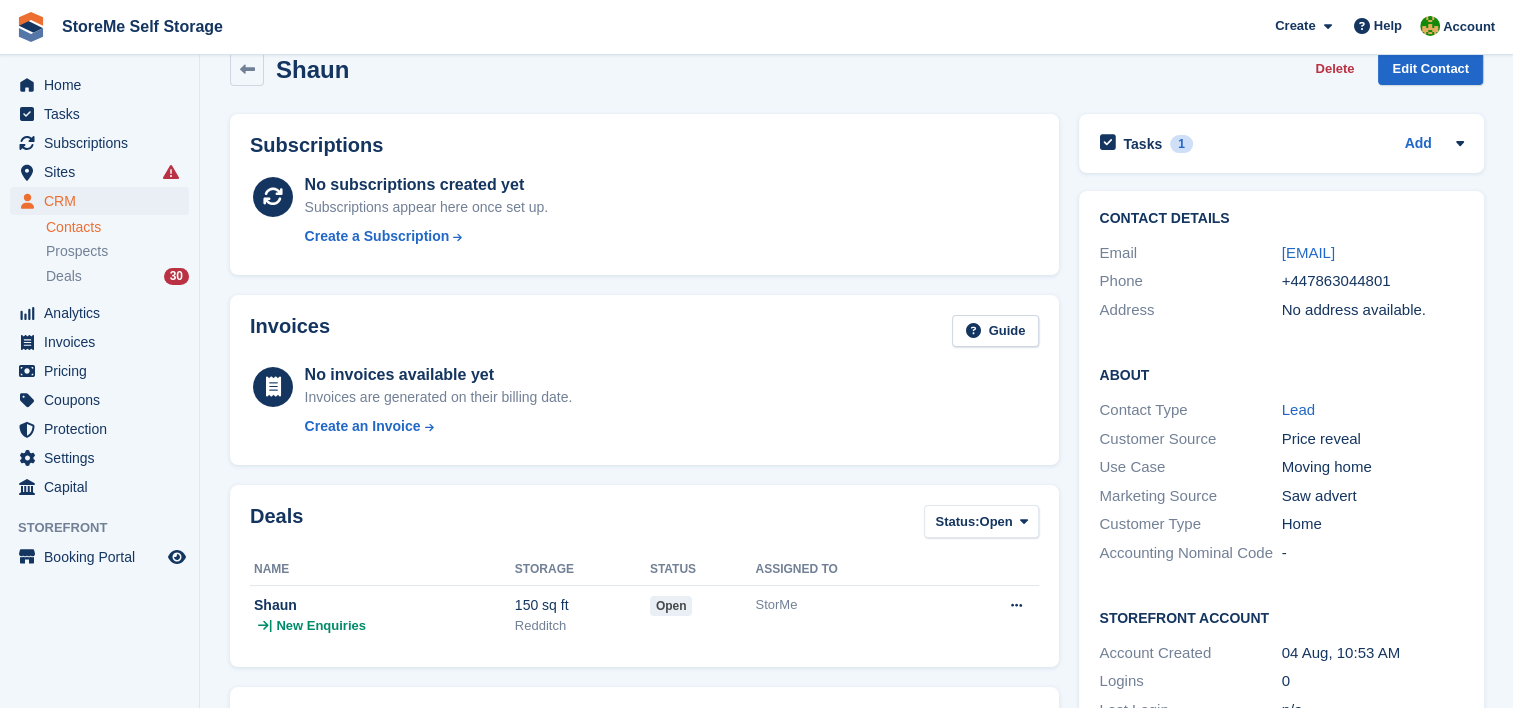 scroll, scrollTop: 0, scrollLeft: 0, axis: both 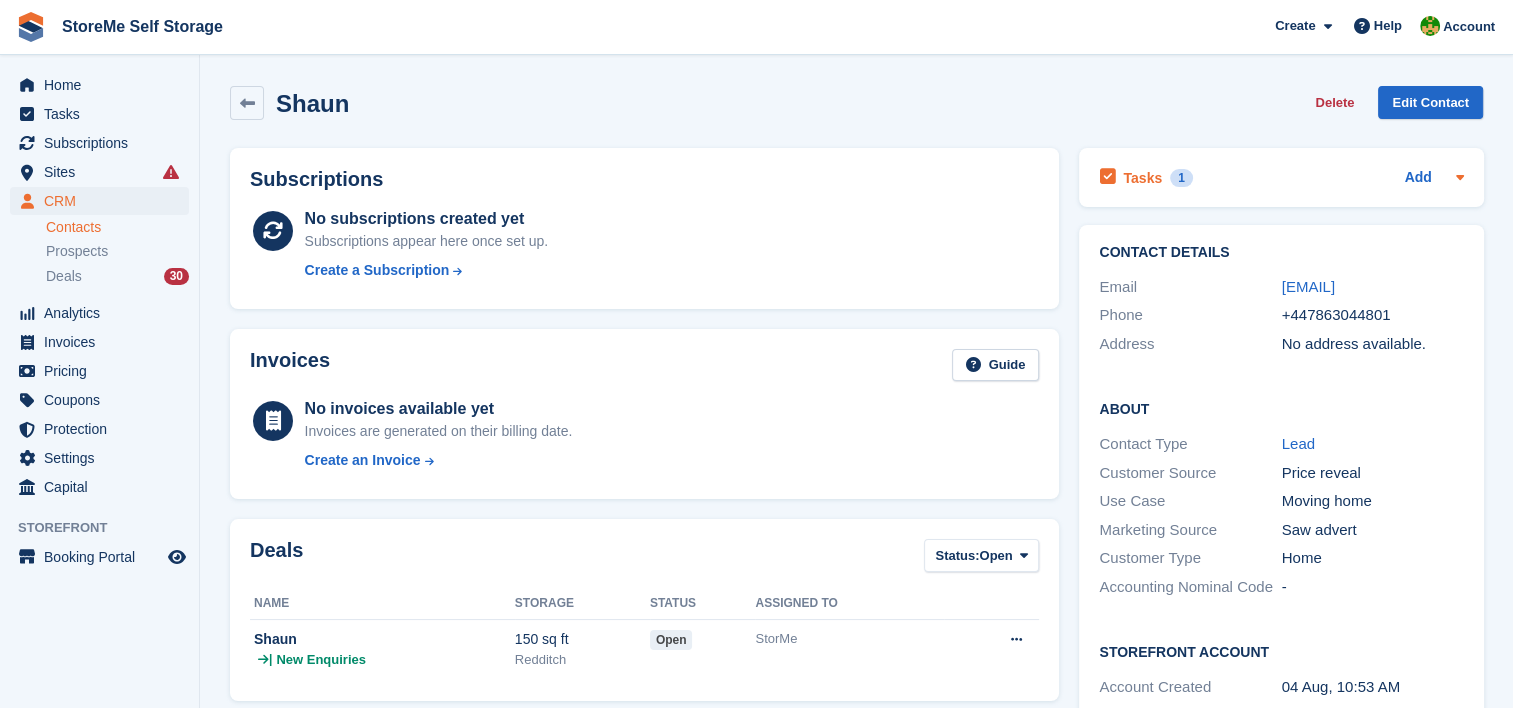 click on "Tasks" at bounding box center (1142, 178) 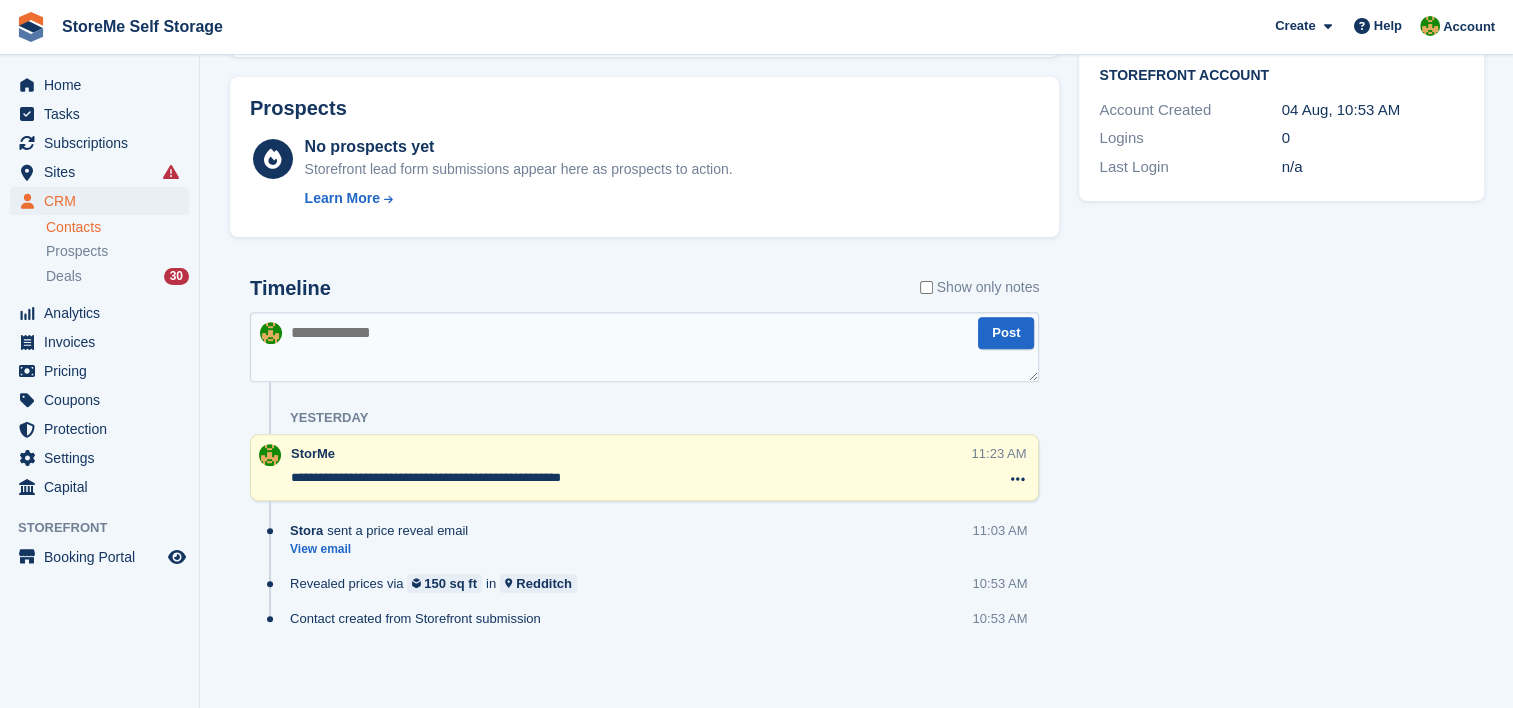 scroll, scrollTop: 651, scrollLeft: 0, axis: vertical 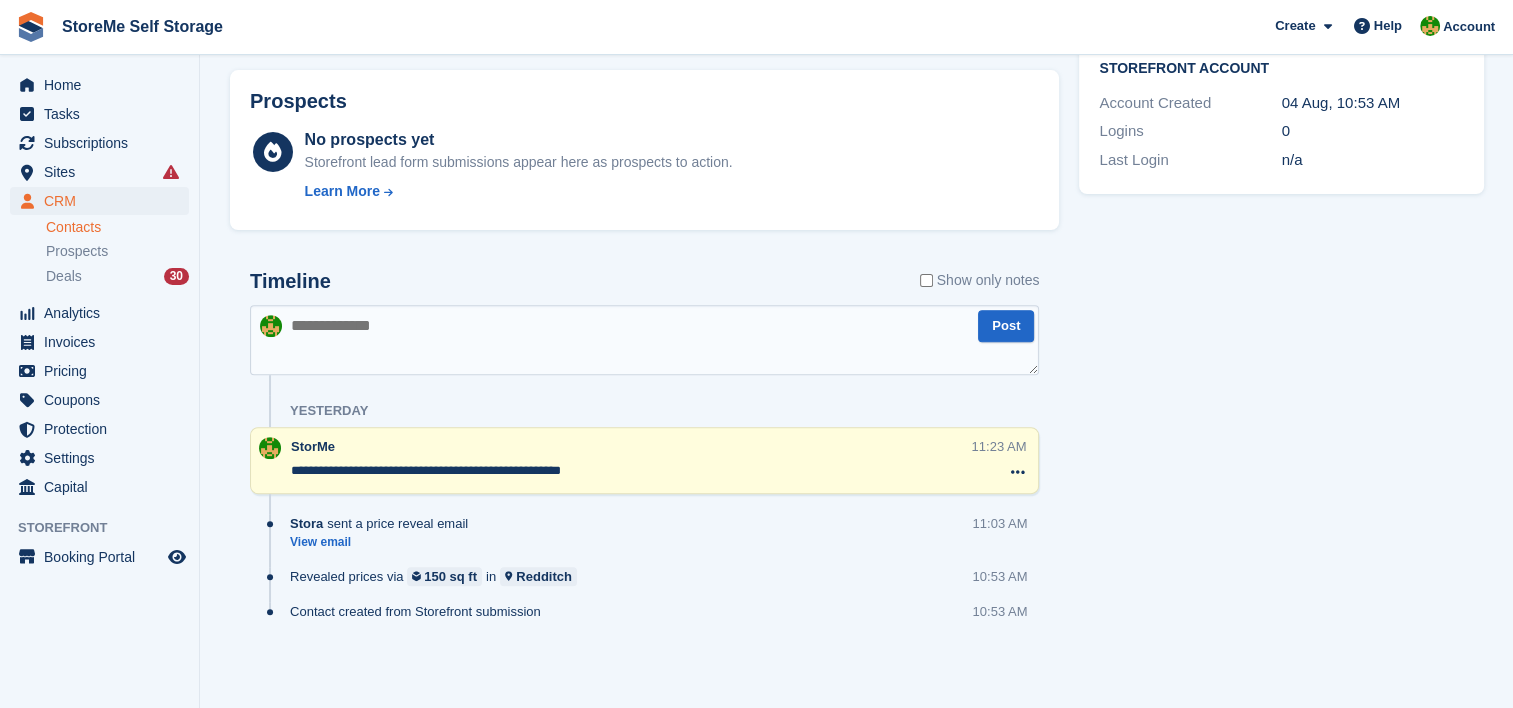 click at bounding box center [644, 340] 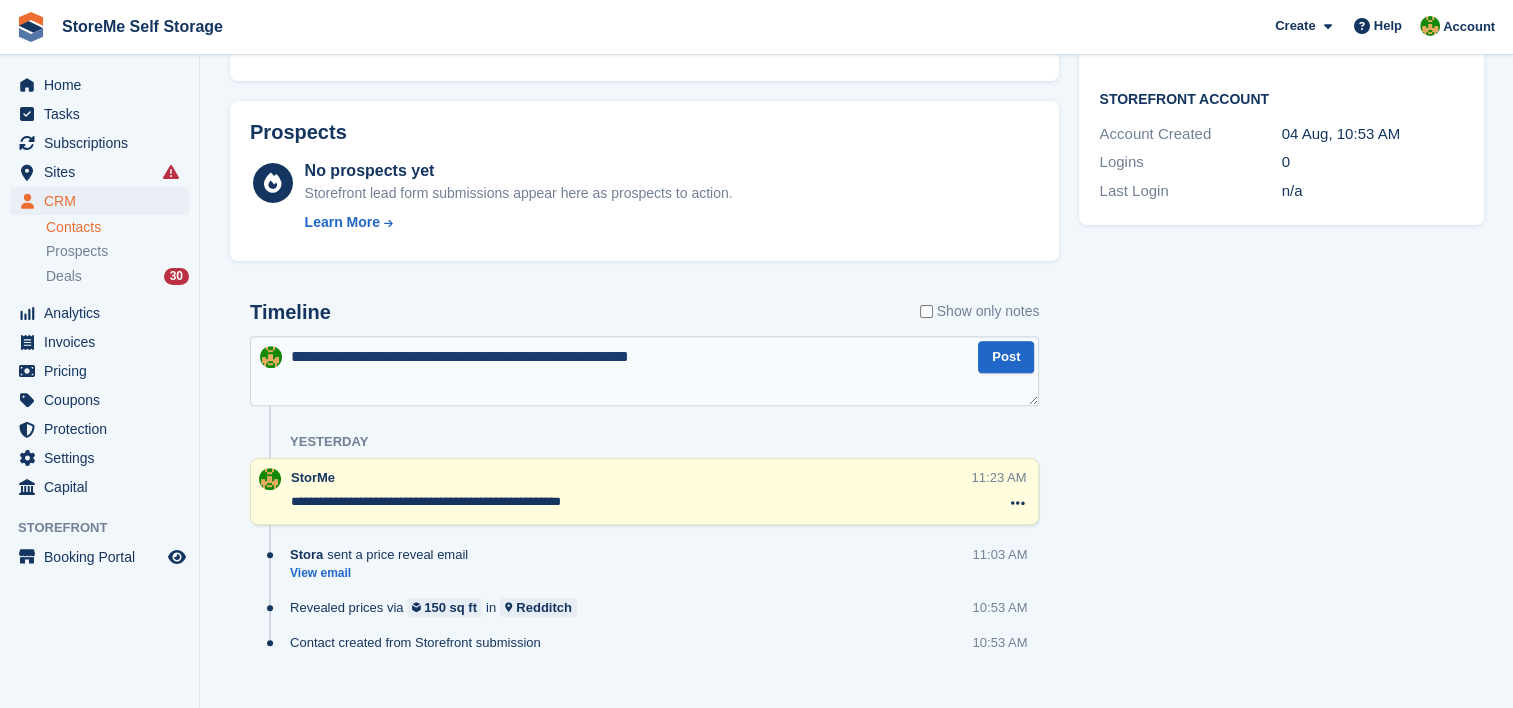 scroll, scrollTop: 651, scrollLeft: 0, axis: vertical 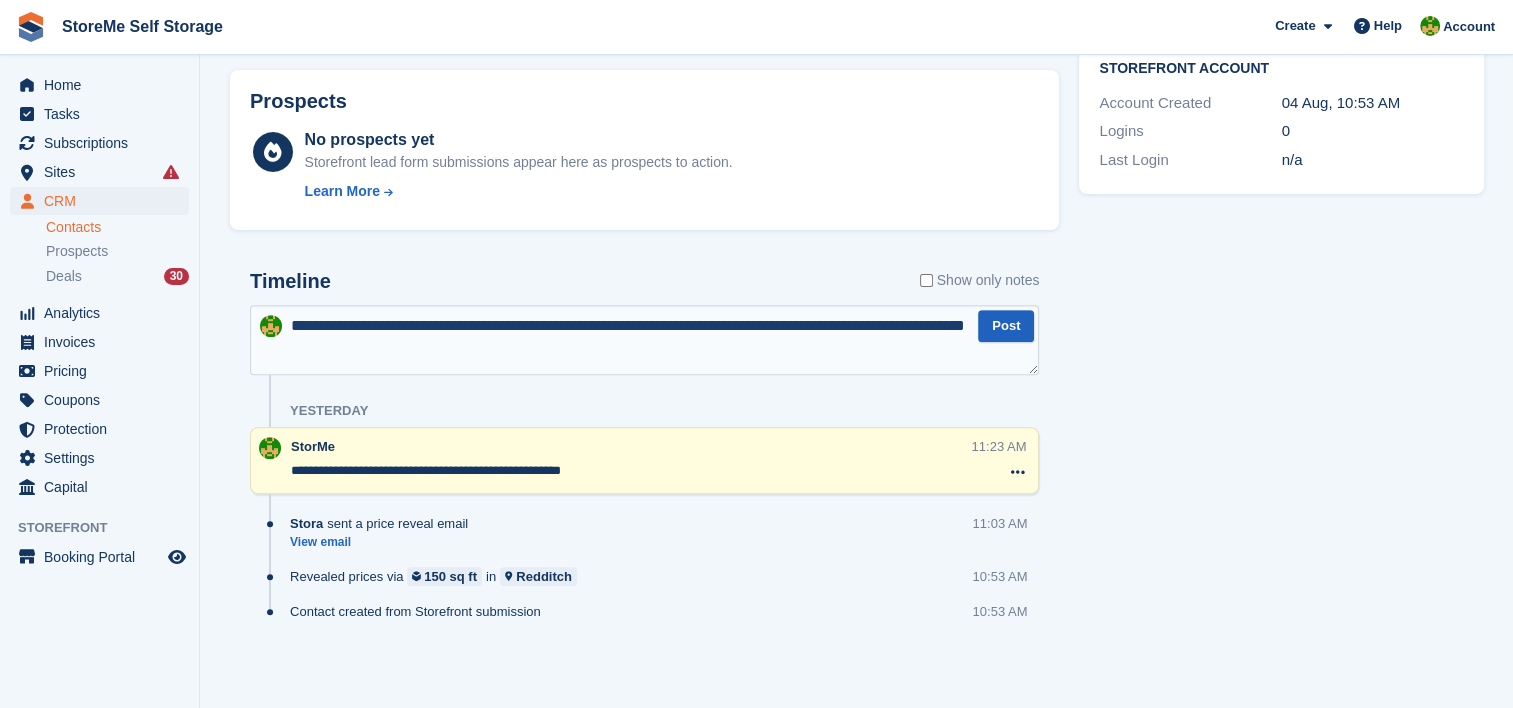 type on "**********" 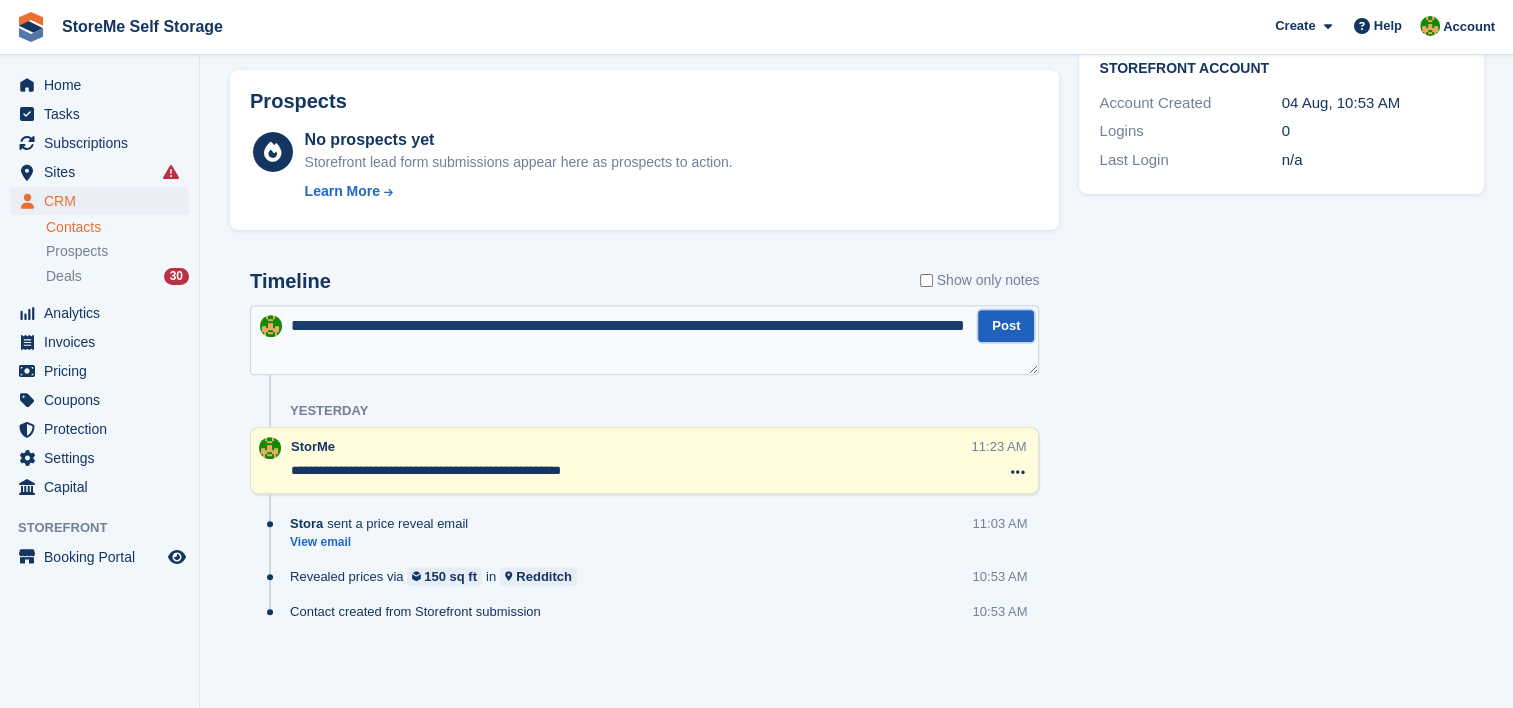 click on "Post" at bounding box center (1006, 326) 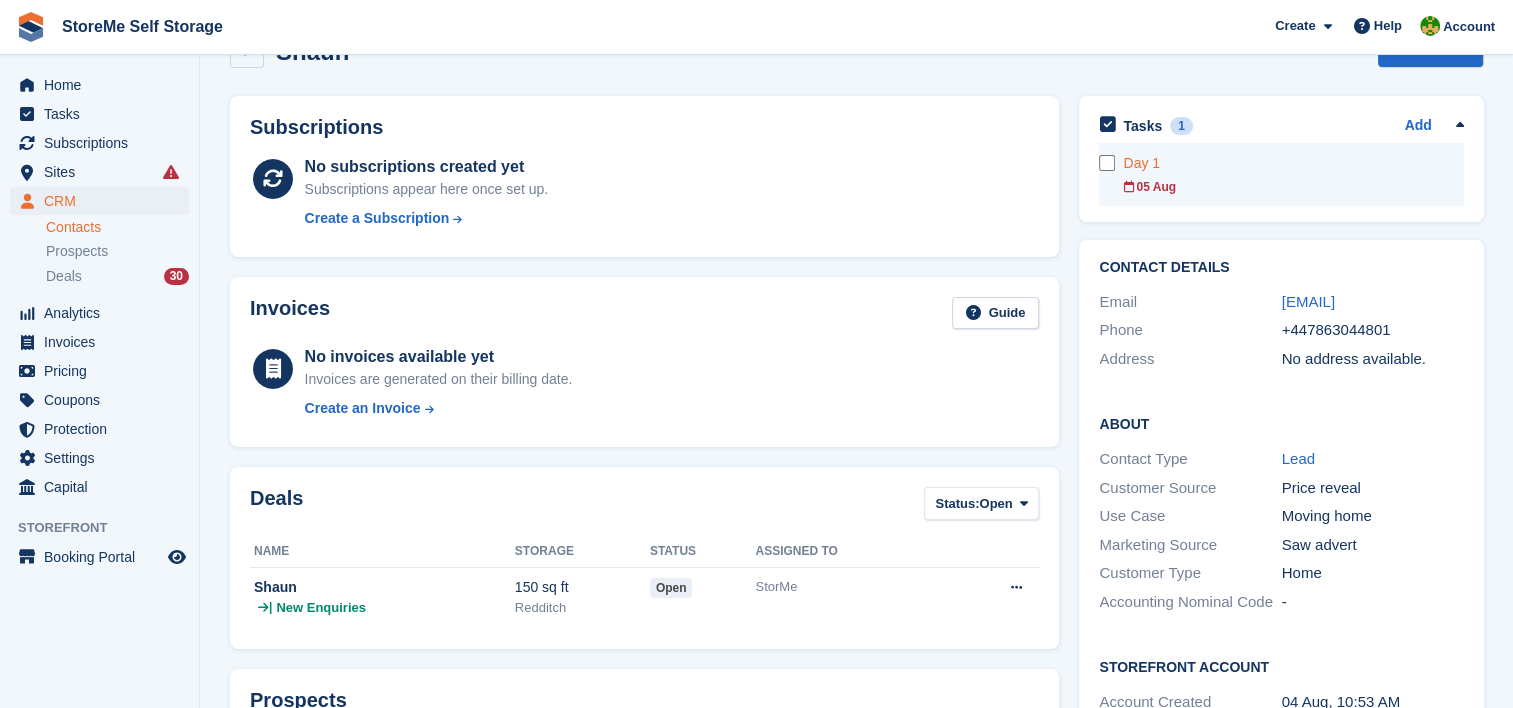 scroll, scrollTop: 51, scrollLeft: 0, axis: vertical 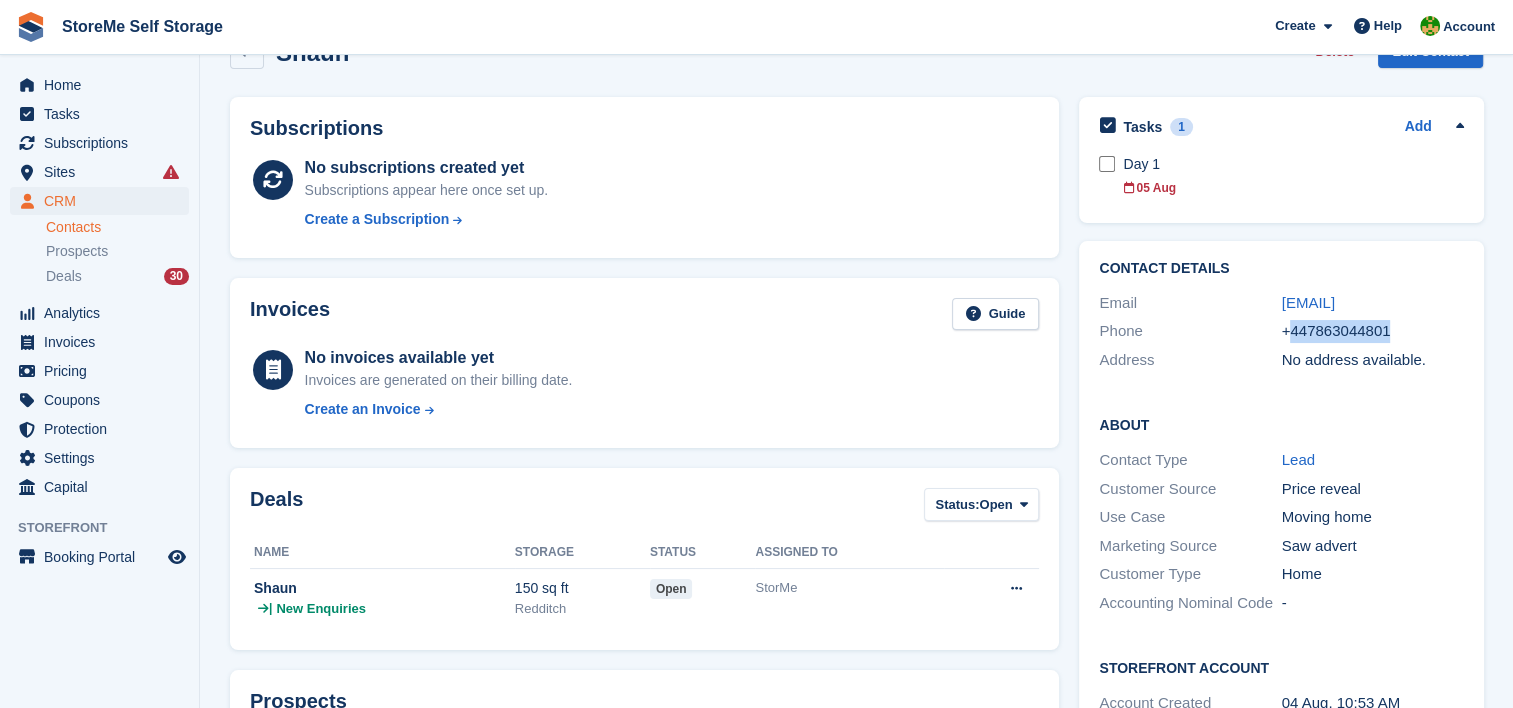 drag, startPoint x: 1401, startPoint y: 328, endPoint x: 1287, endPoint y: 336, distance: 114.28036 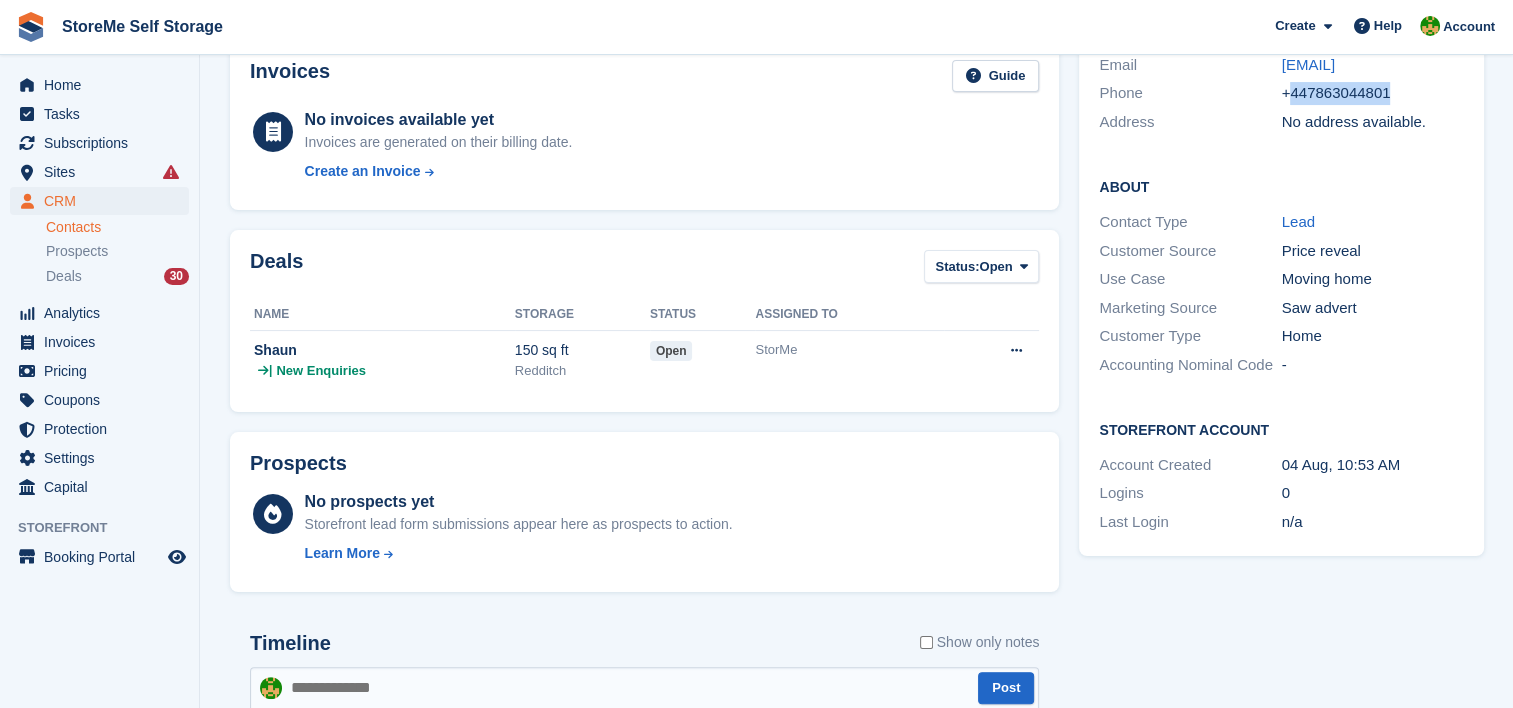 scroll, scrollTop: 551, scrollLeft: 0, axis: vertical 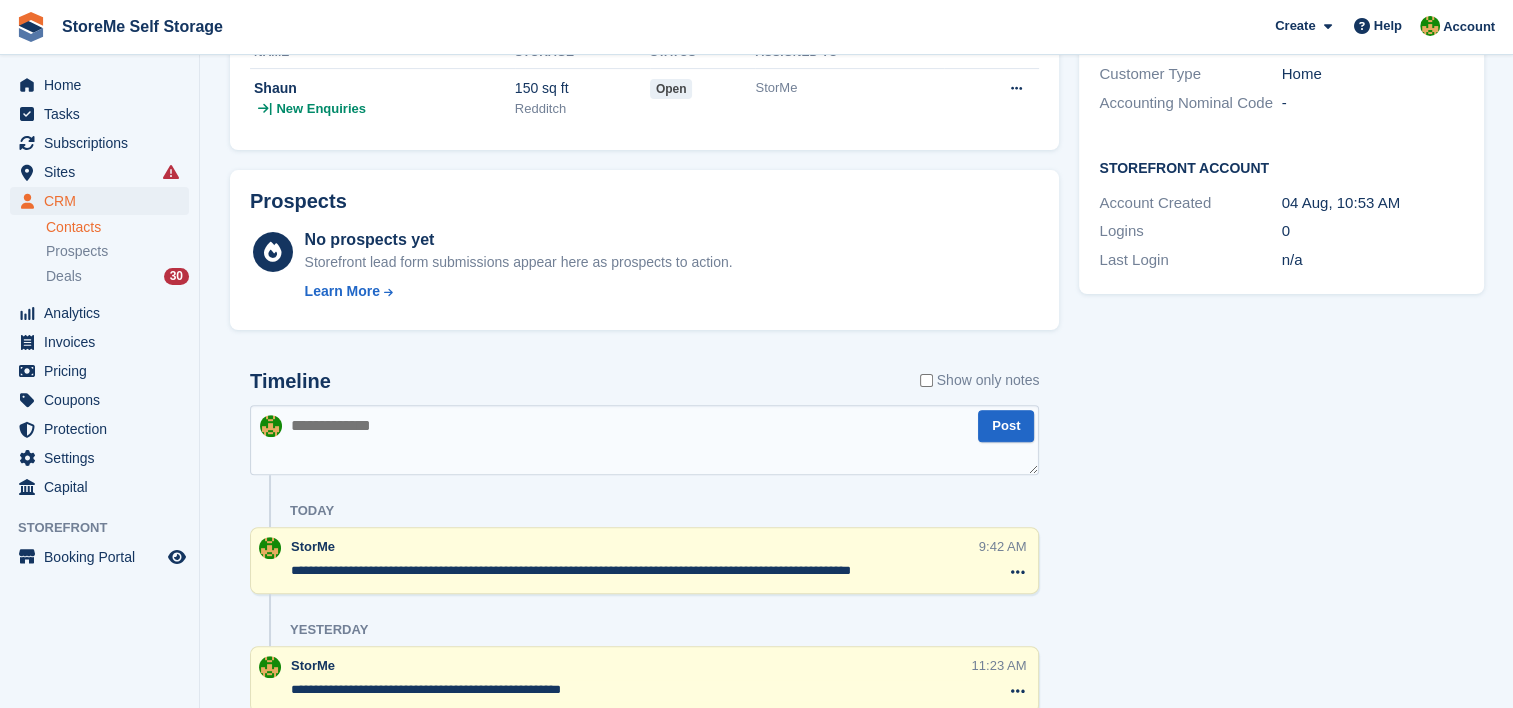 click at bounding box center [644, 440] 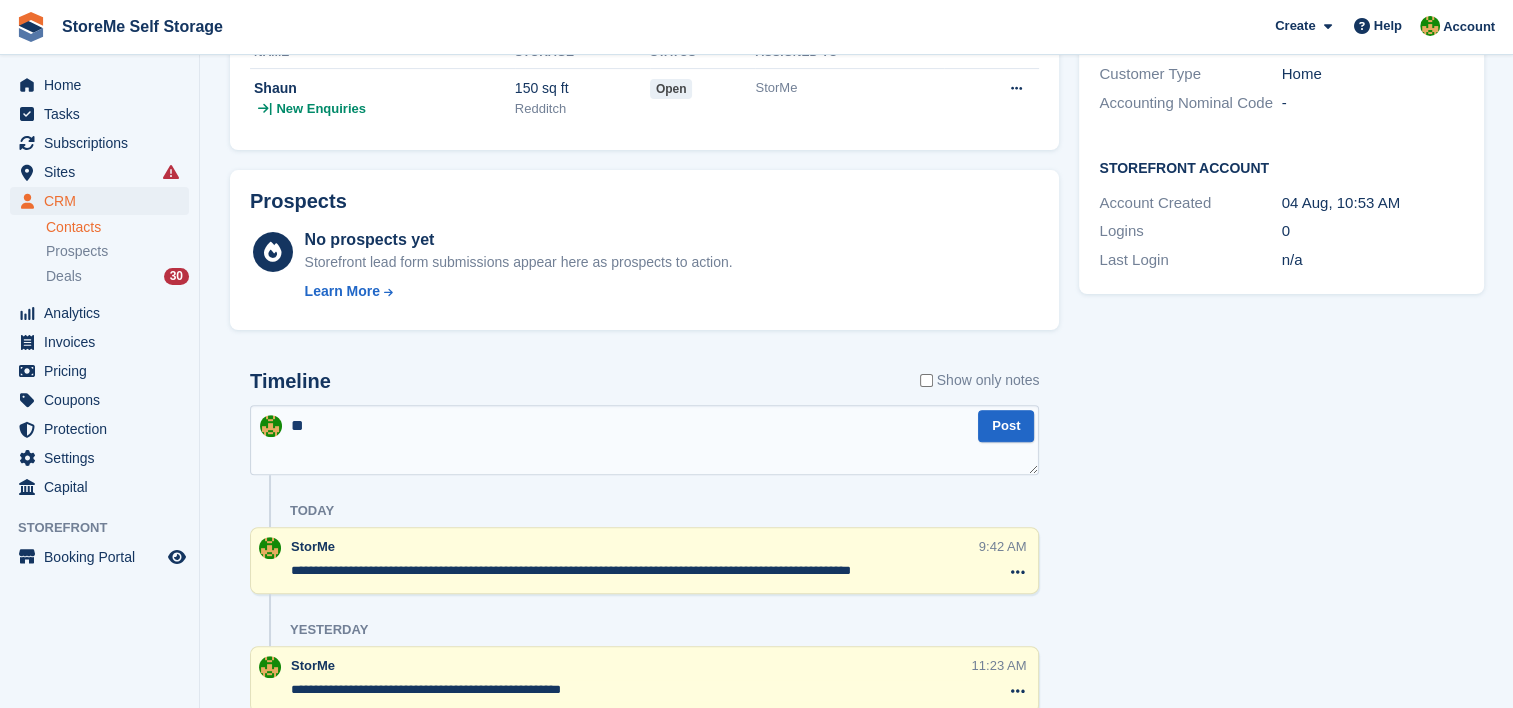 type on "*" 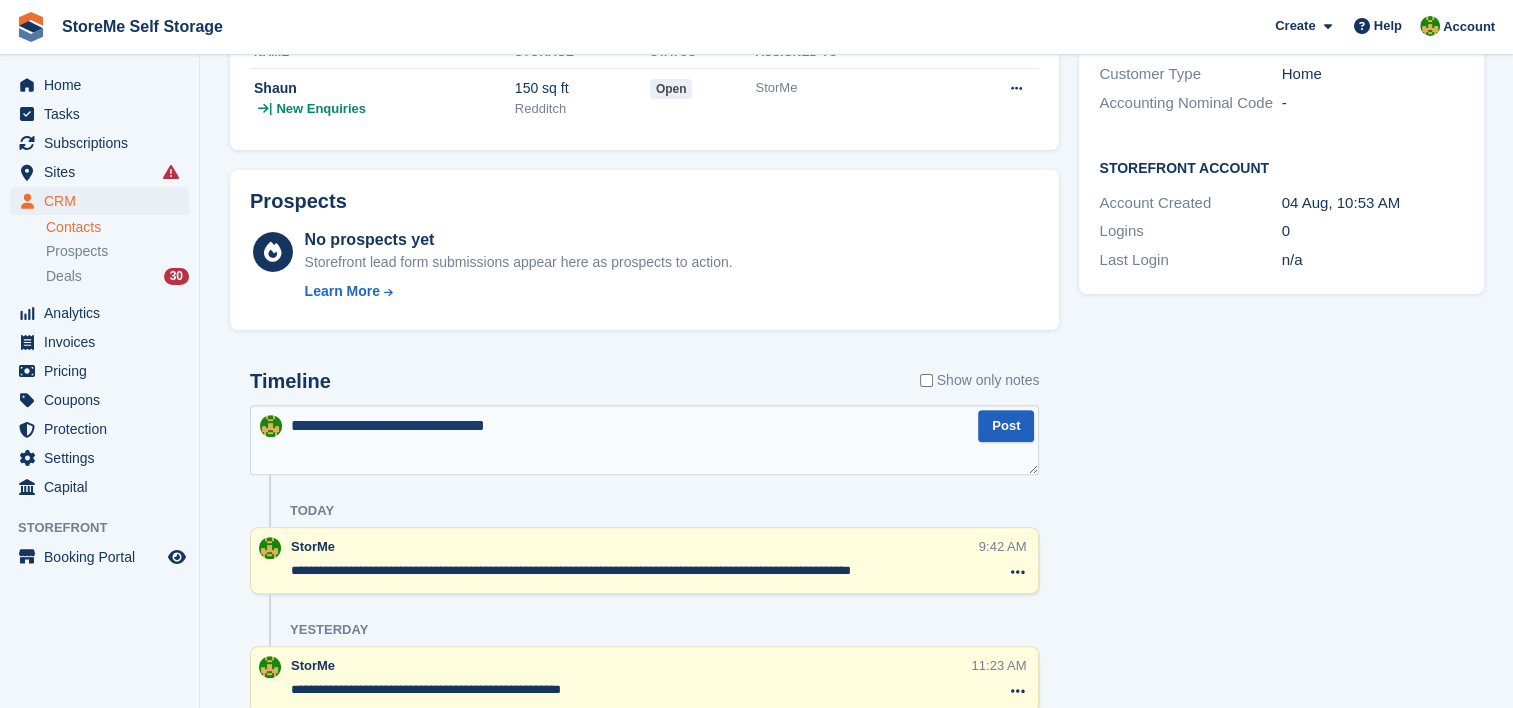 type on "**********" 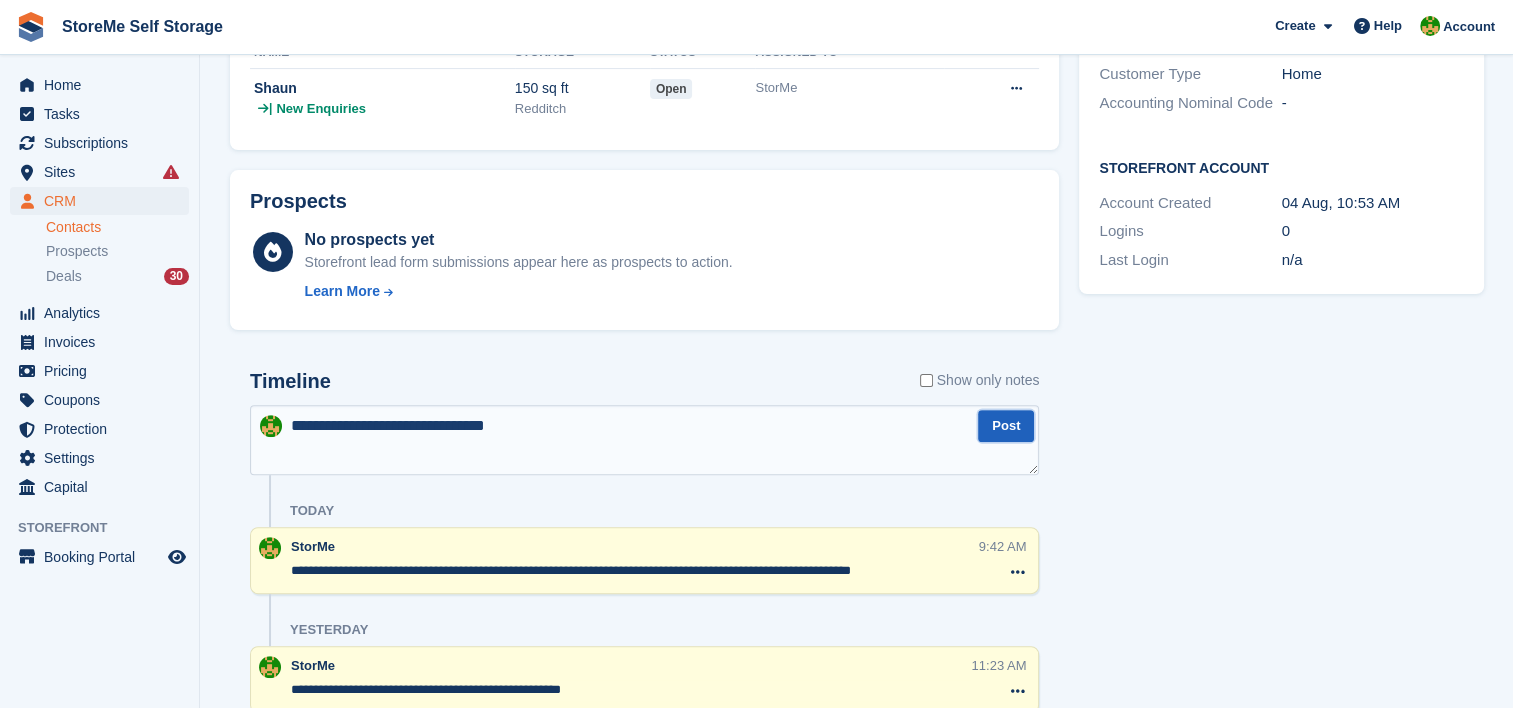 click on "Post" at bounding box center [1006, 426] 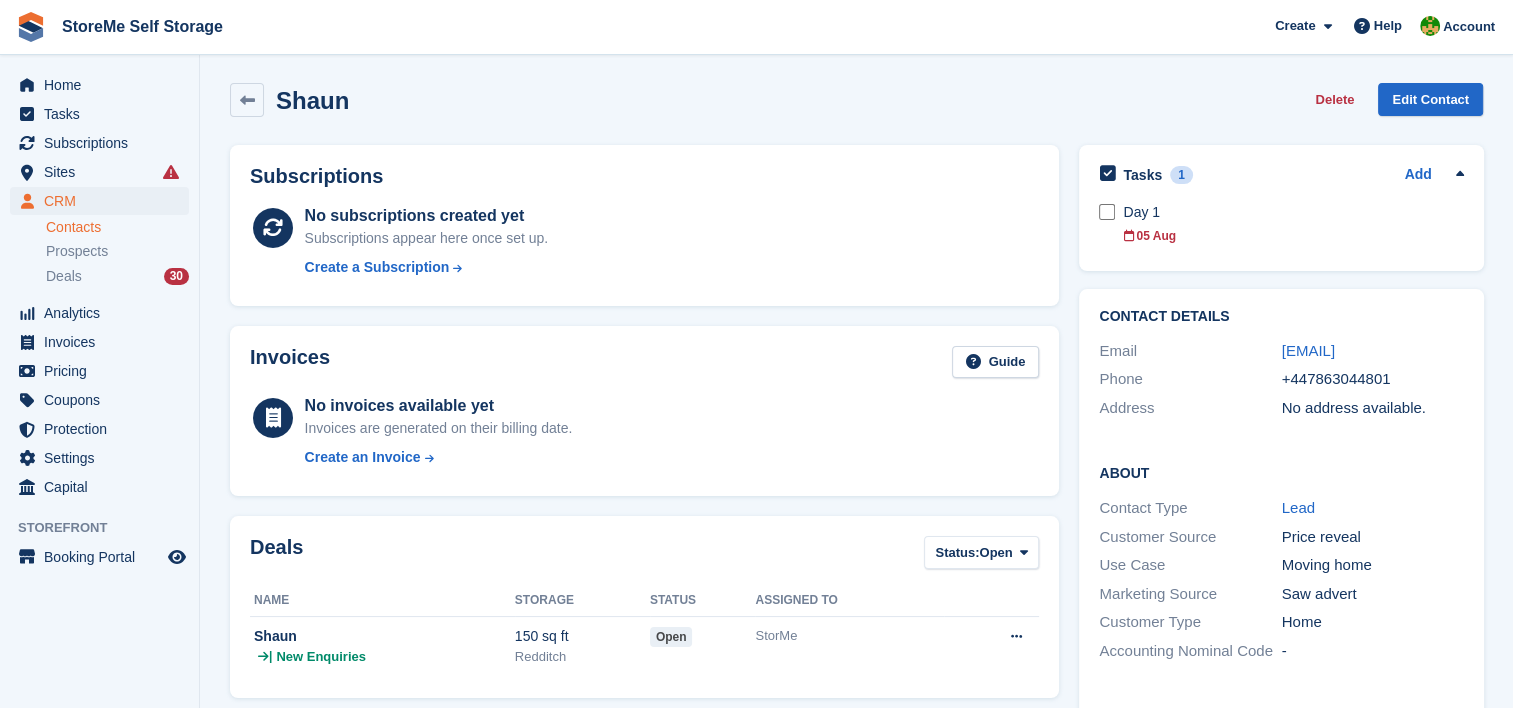 scroll, scrollTop: 0, scrollLeft: 0, axis: both 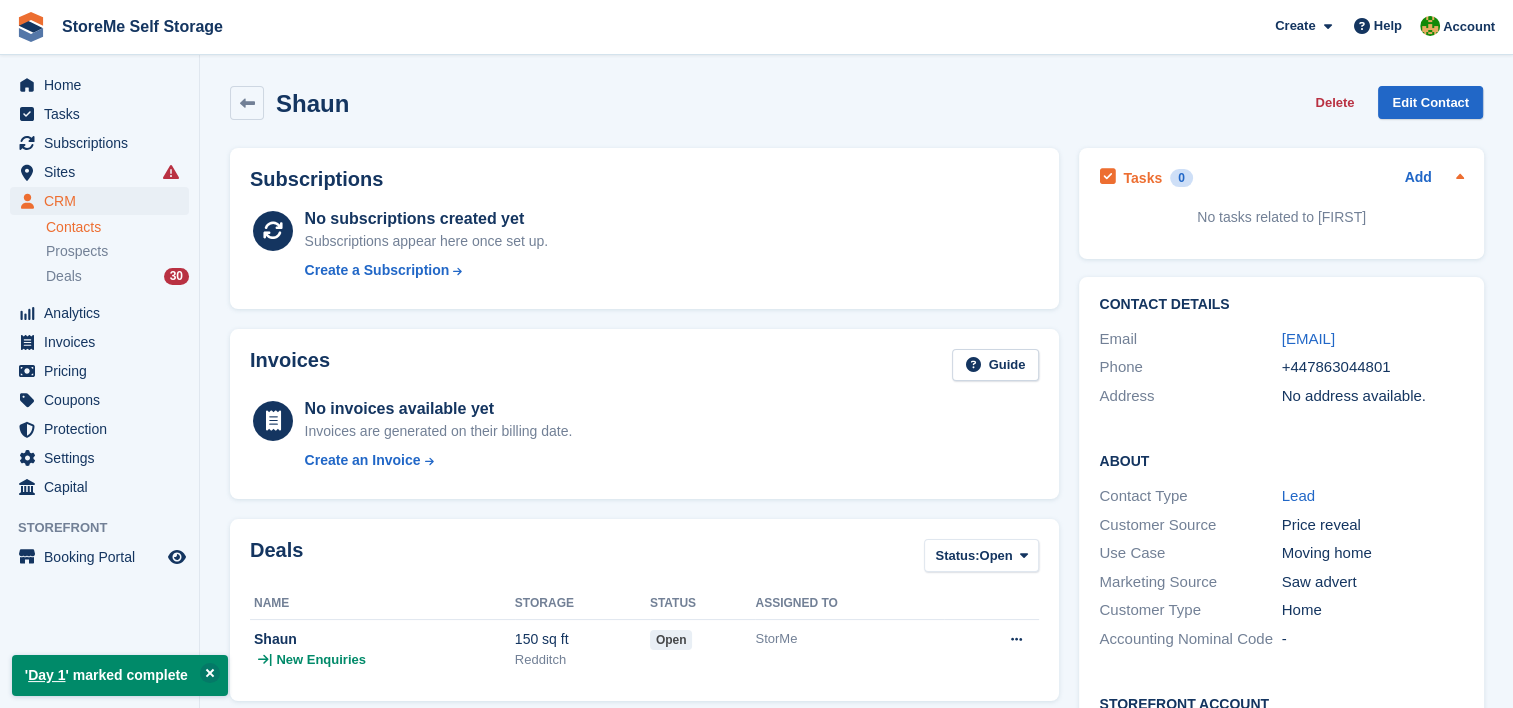 click on "Add" at bounding box center [1434, 178] 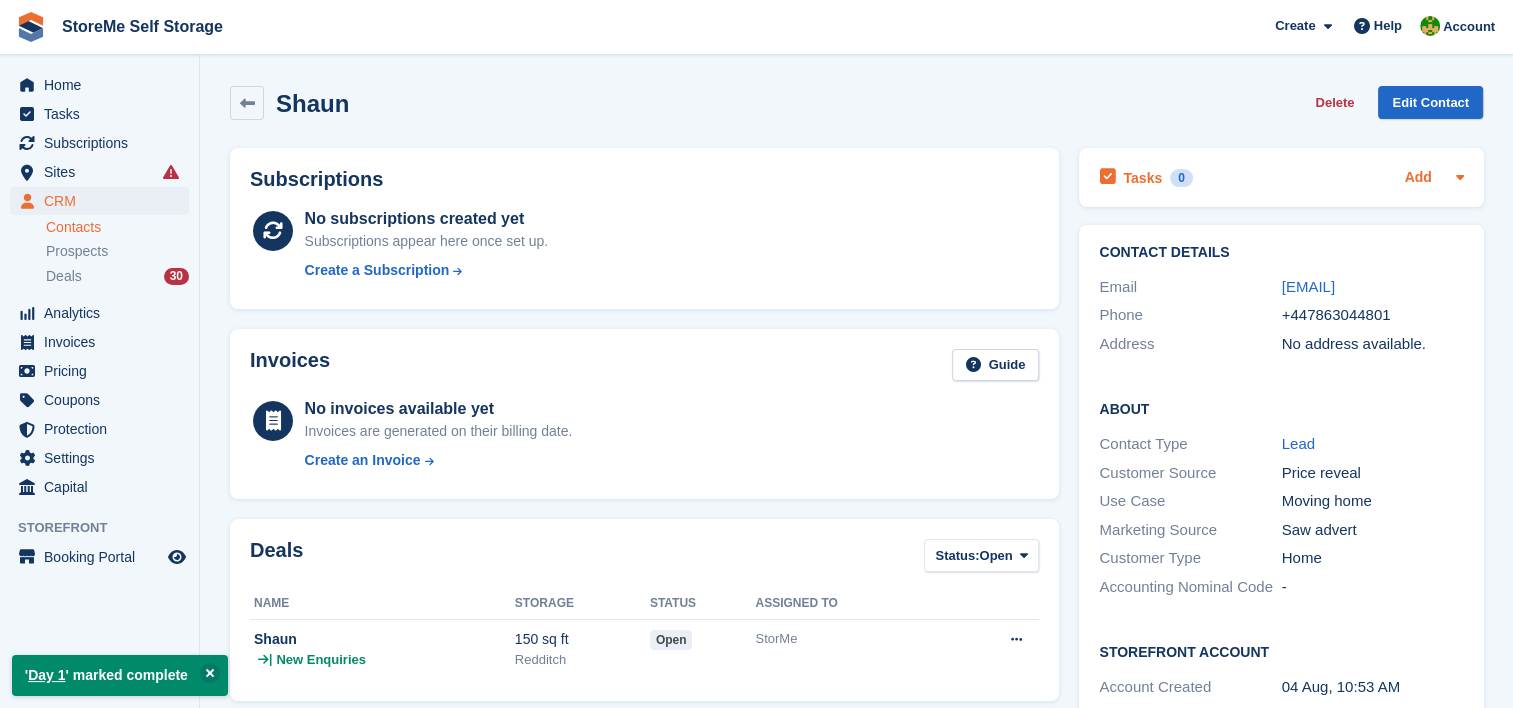click on "Add" at bounding box center (1418, 178) 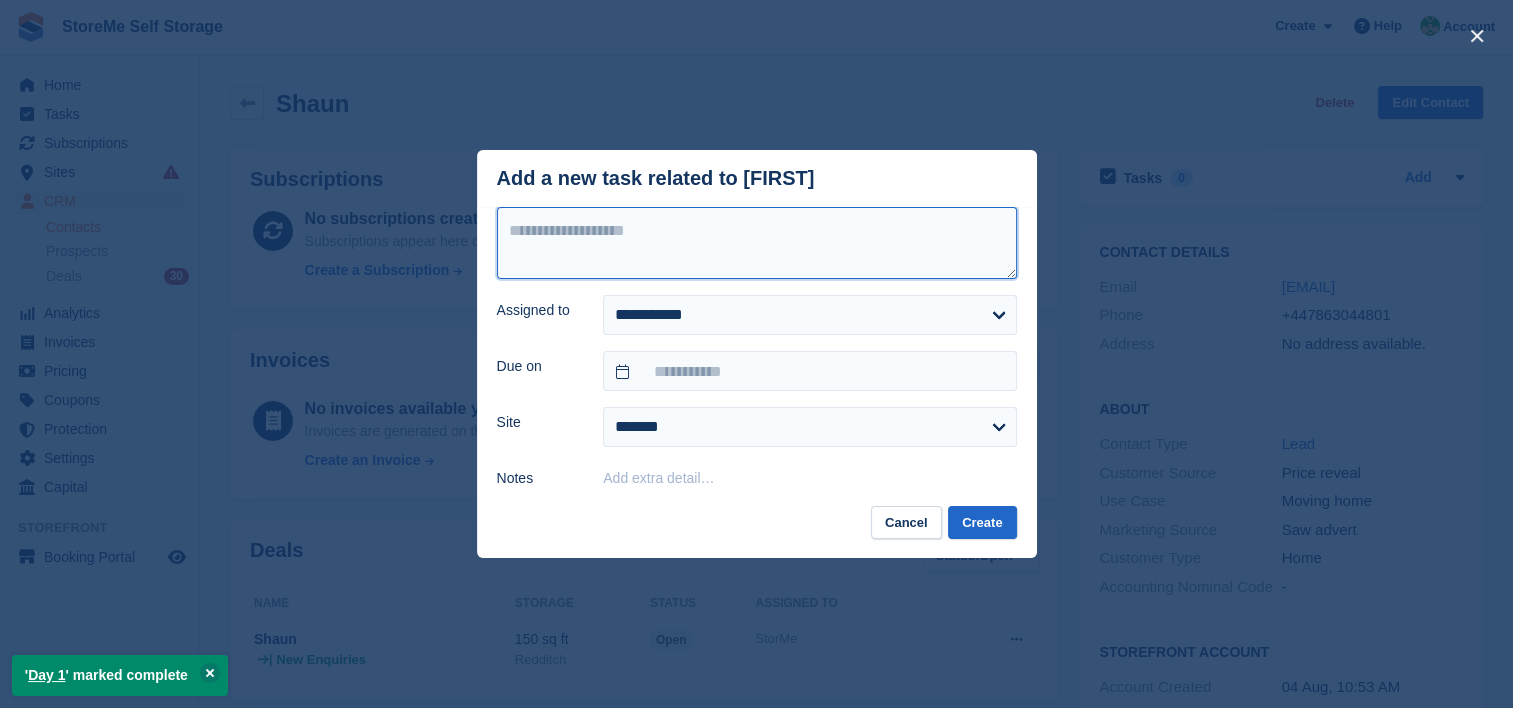 click at bounding box center [757, 243] 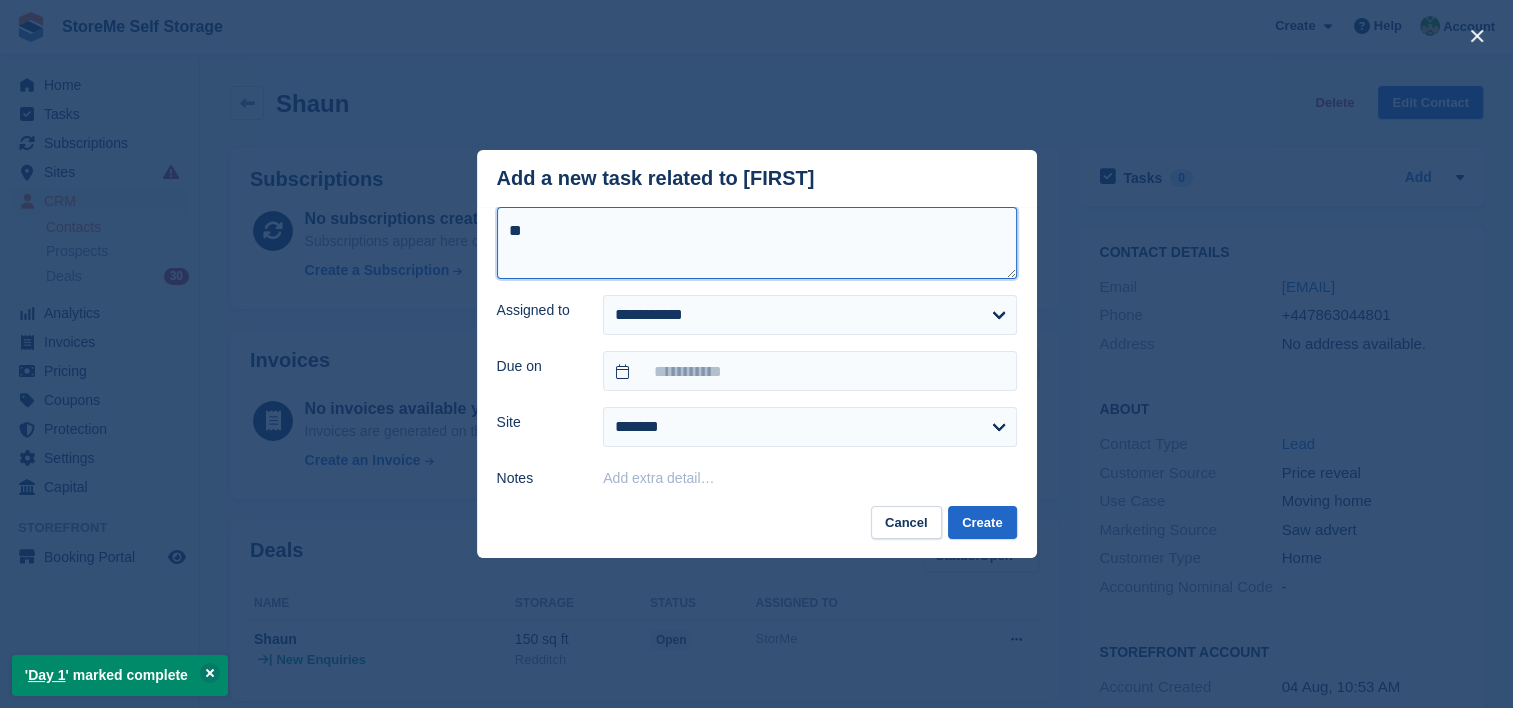 type on "*" 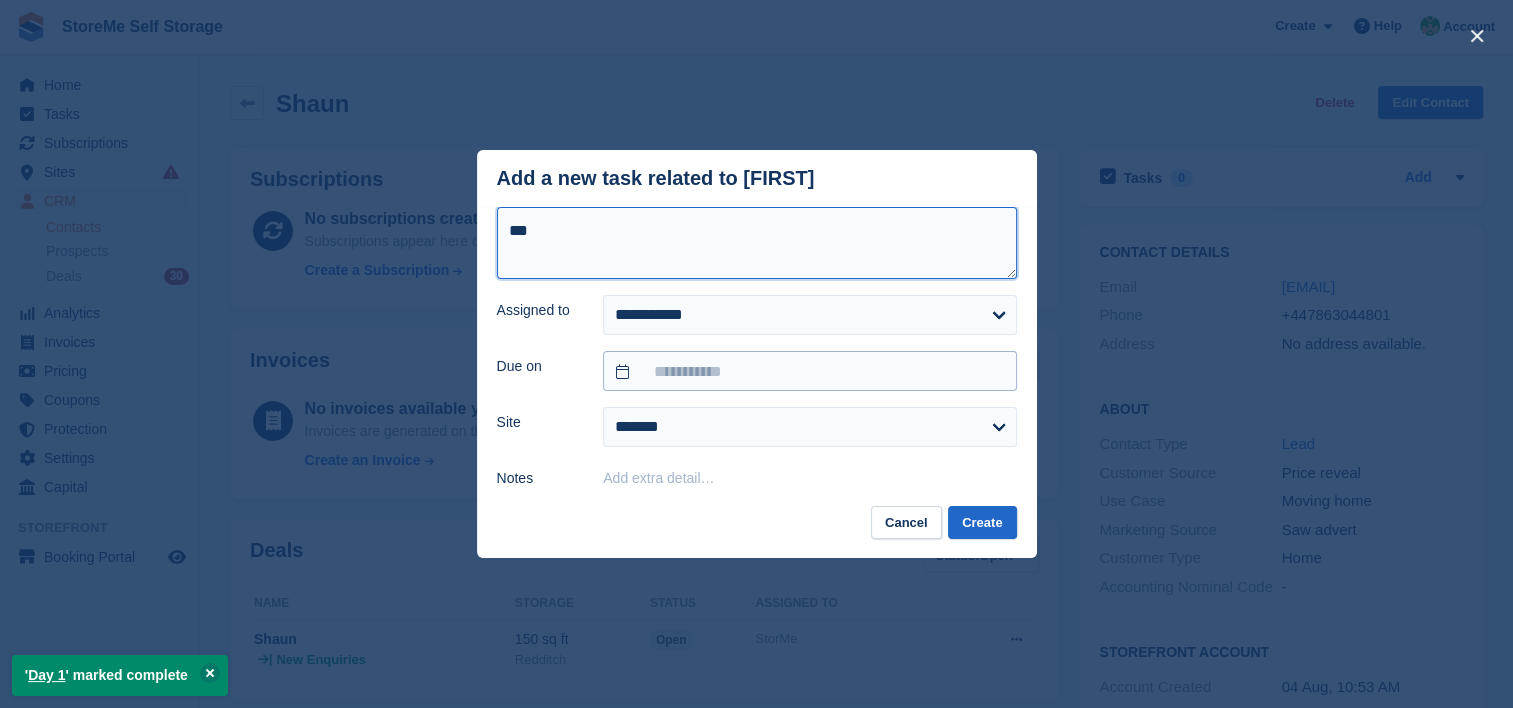 type on "**" 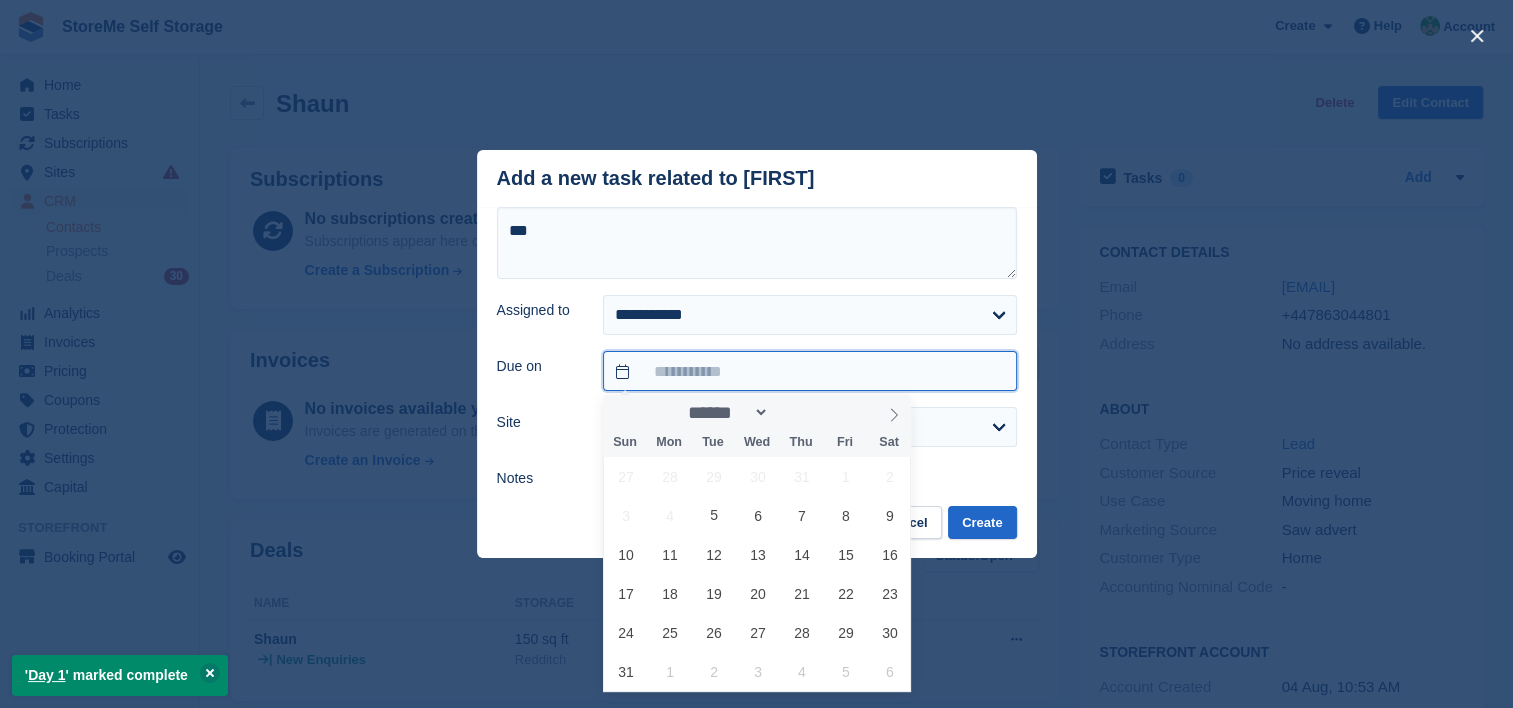 click at bounding box center (809, 371) 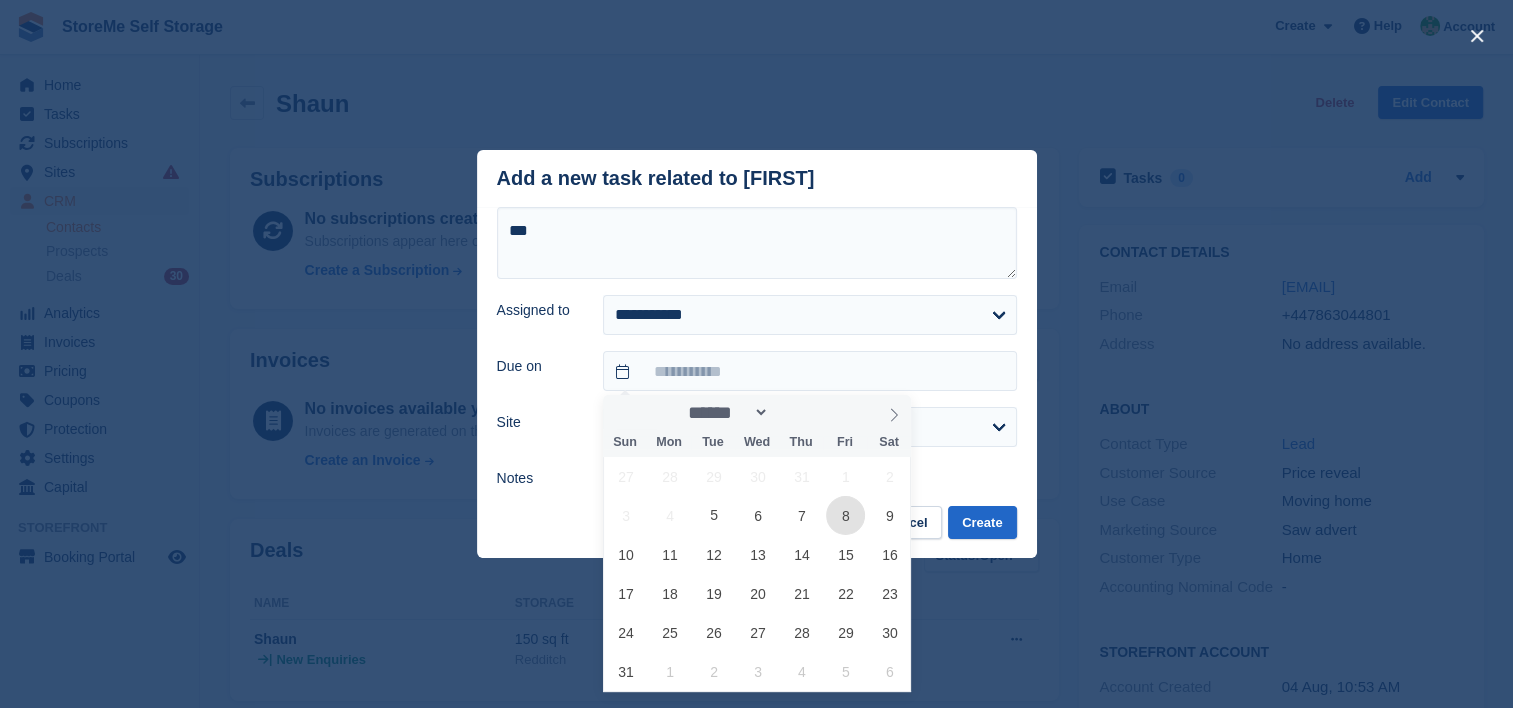 click on "8" at bounding box center [845, 515] 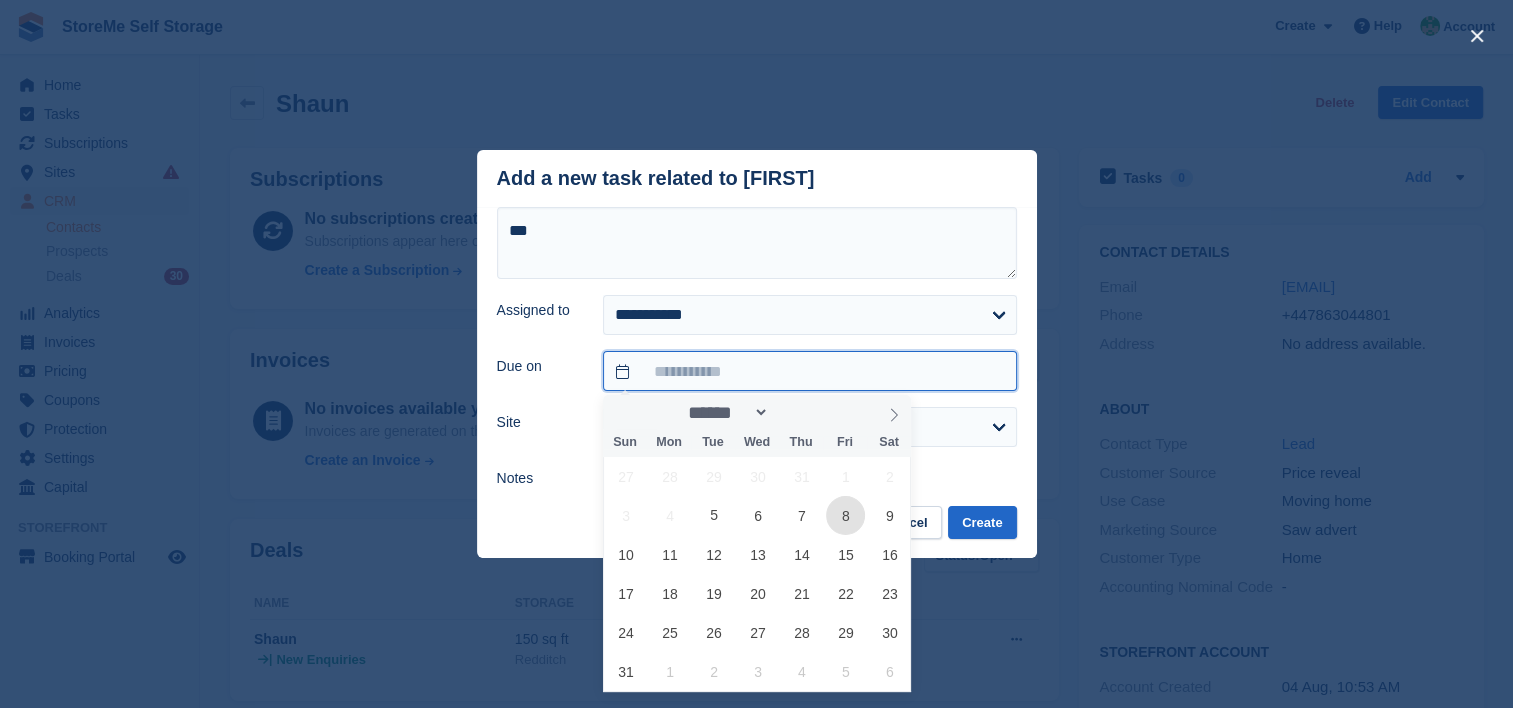 type on "**********" 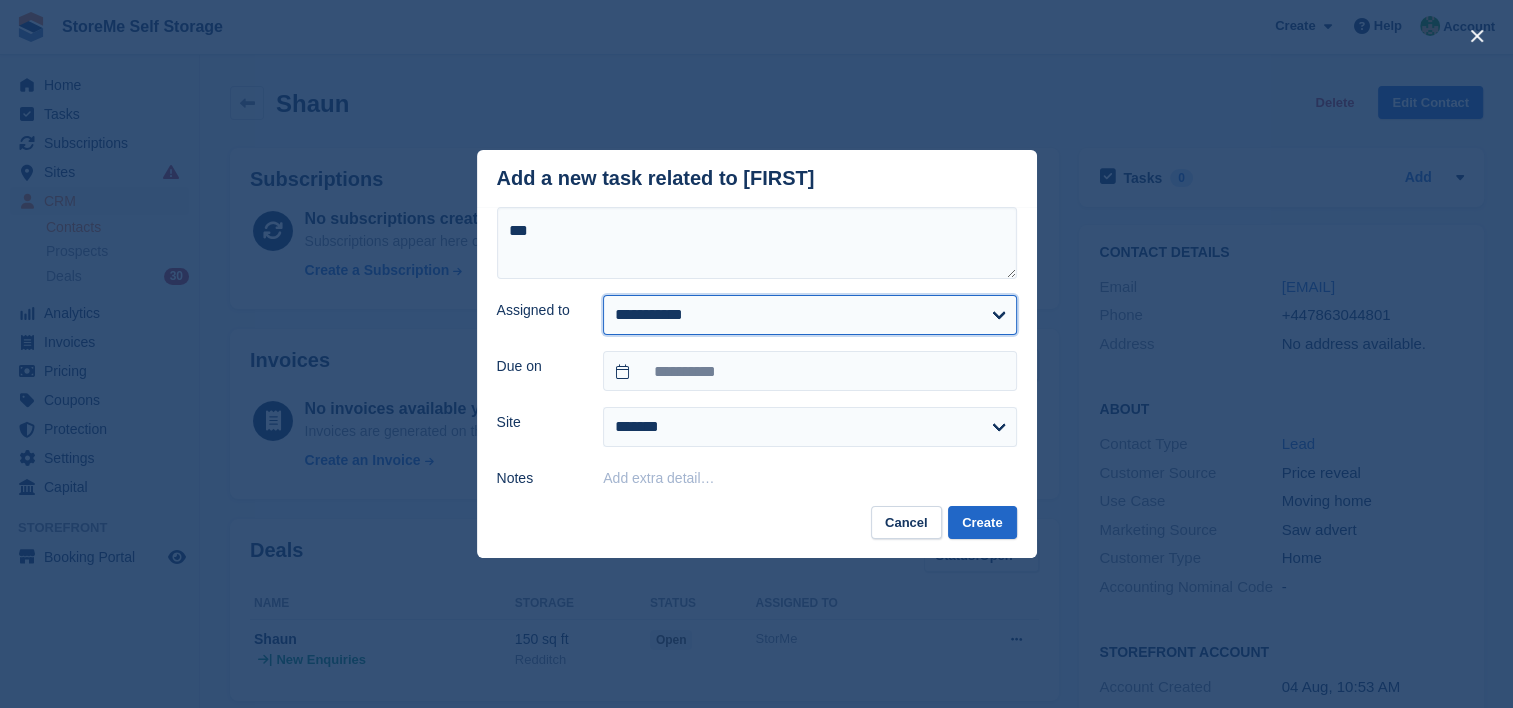 click on "**********" at bounding box center [809, 315] 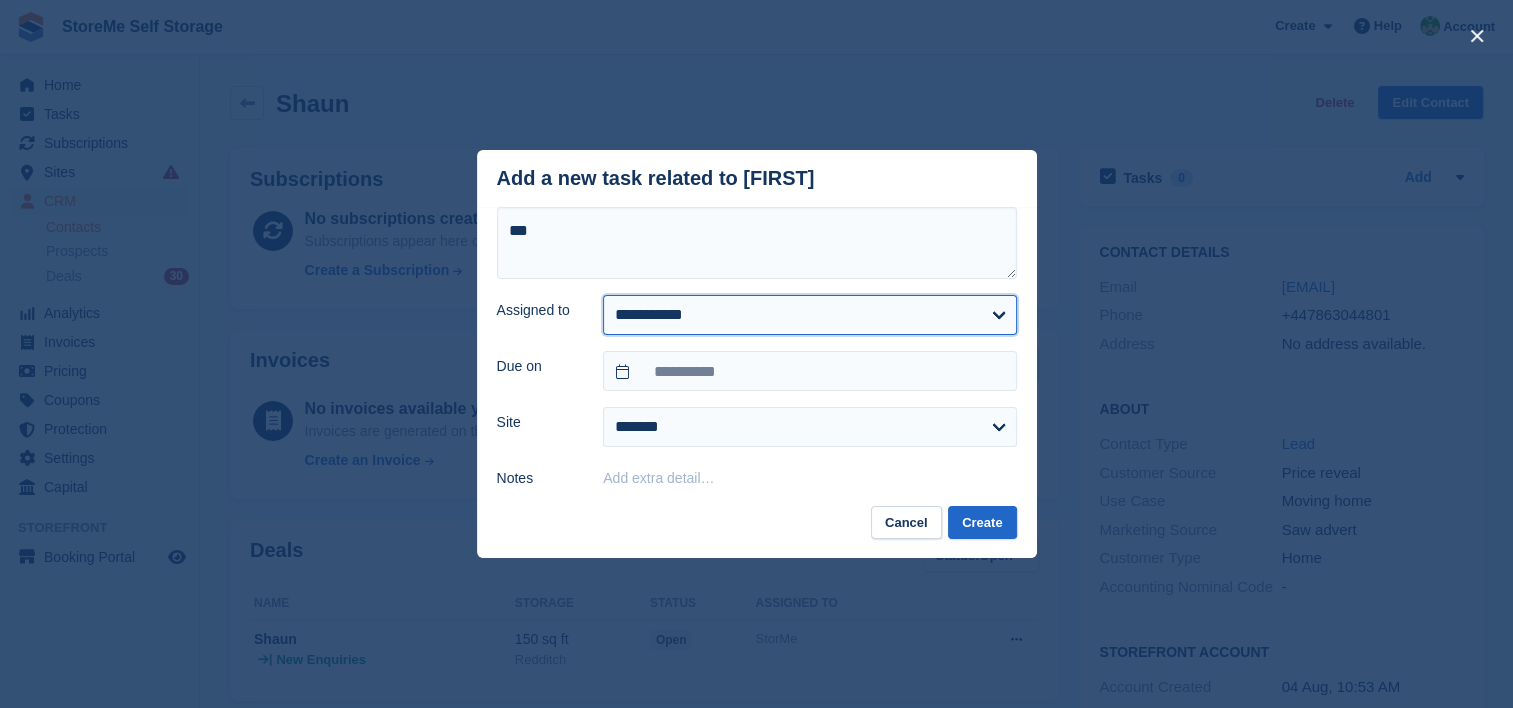 select on "**" 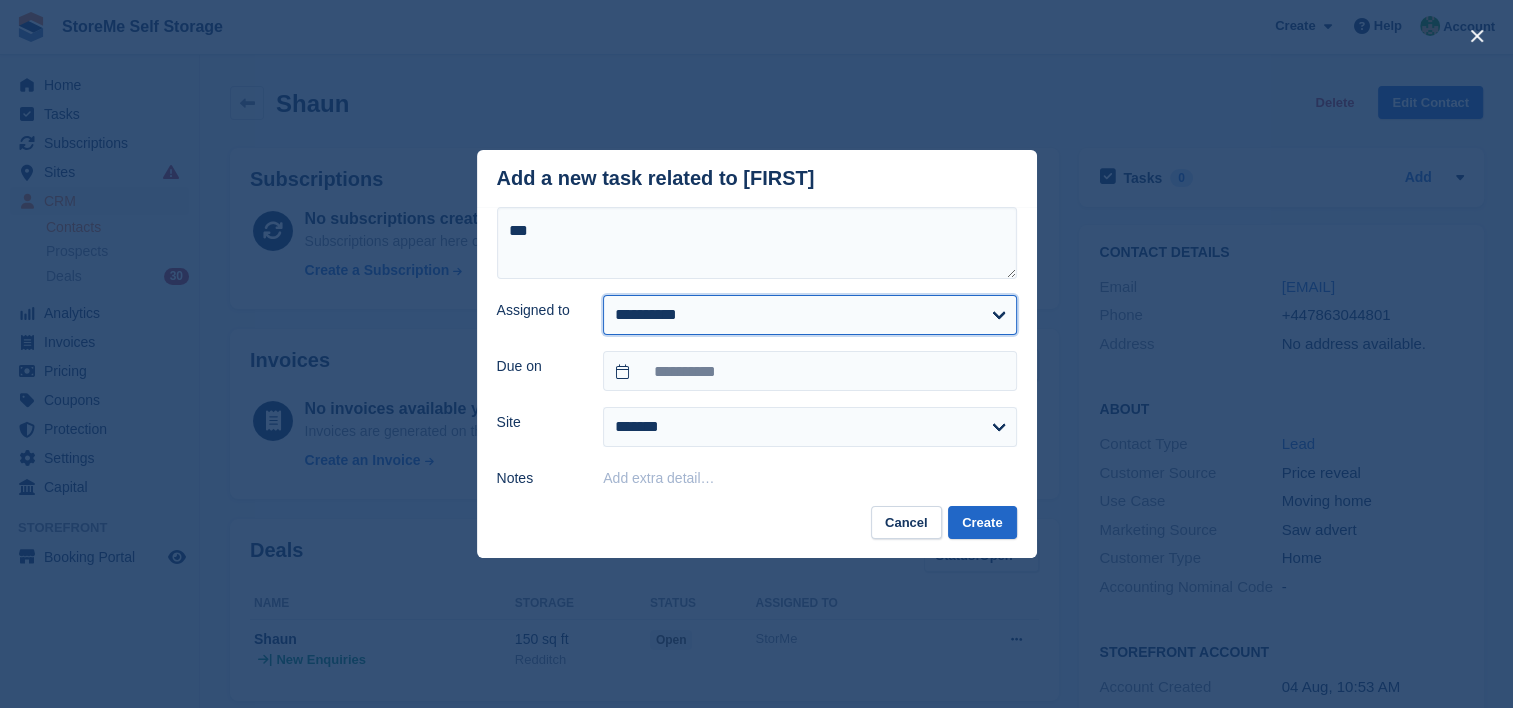 click on "**********" at bounding box center [809, 315] 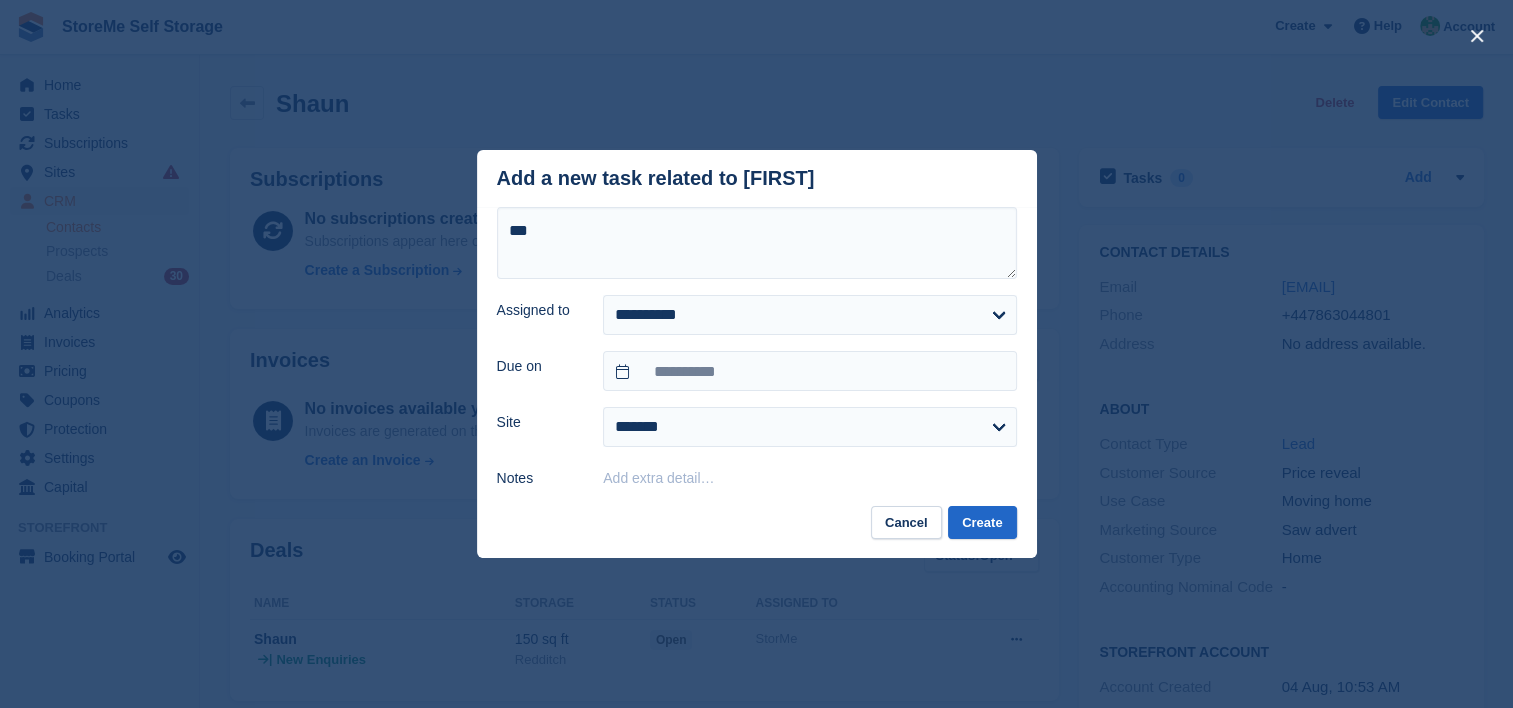 click on "Add extra detail…" at bounding box center [658, 478] 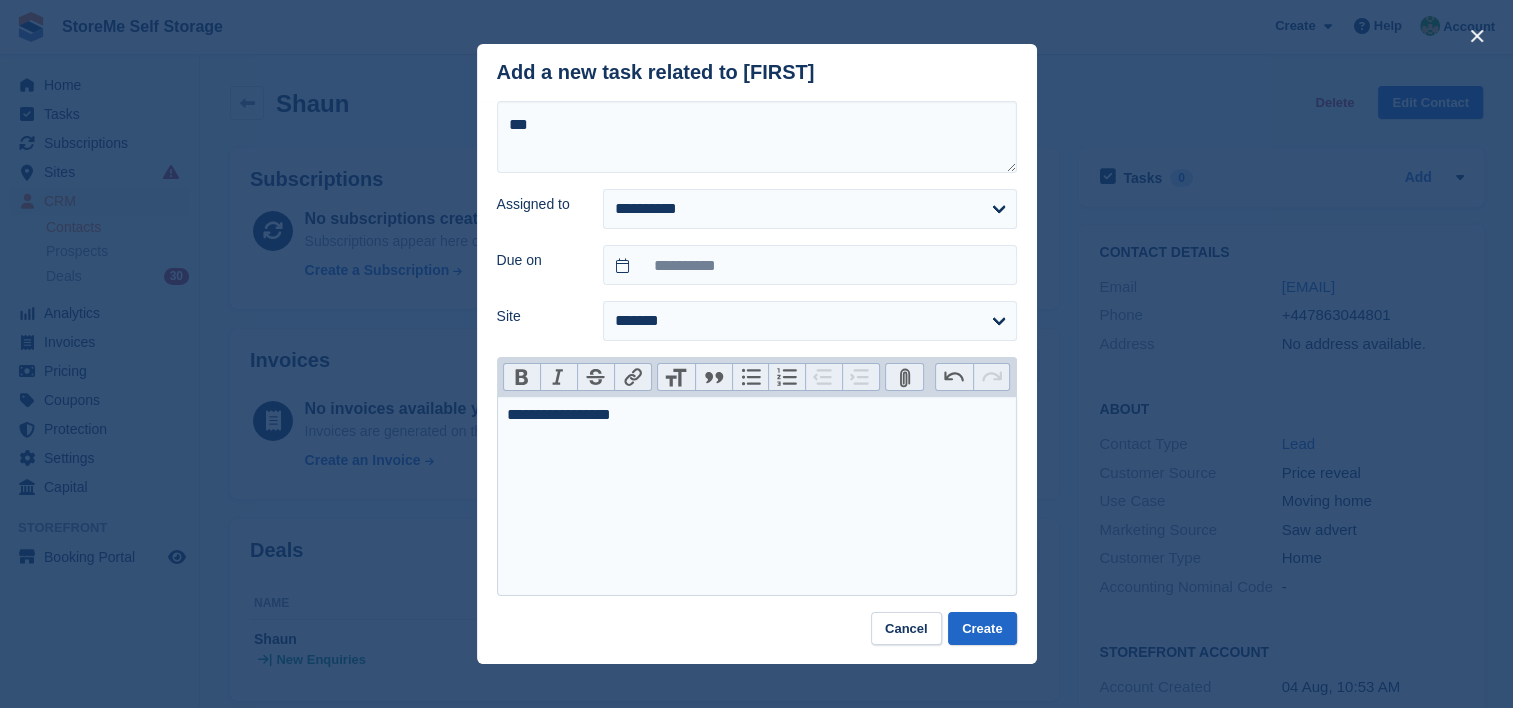 type on "**********" 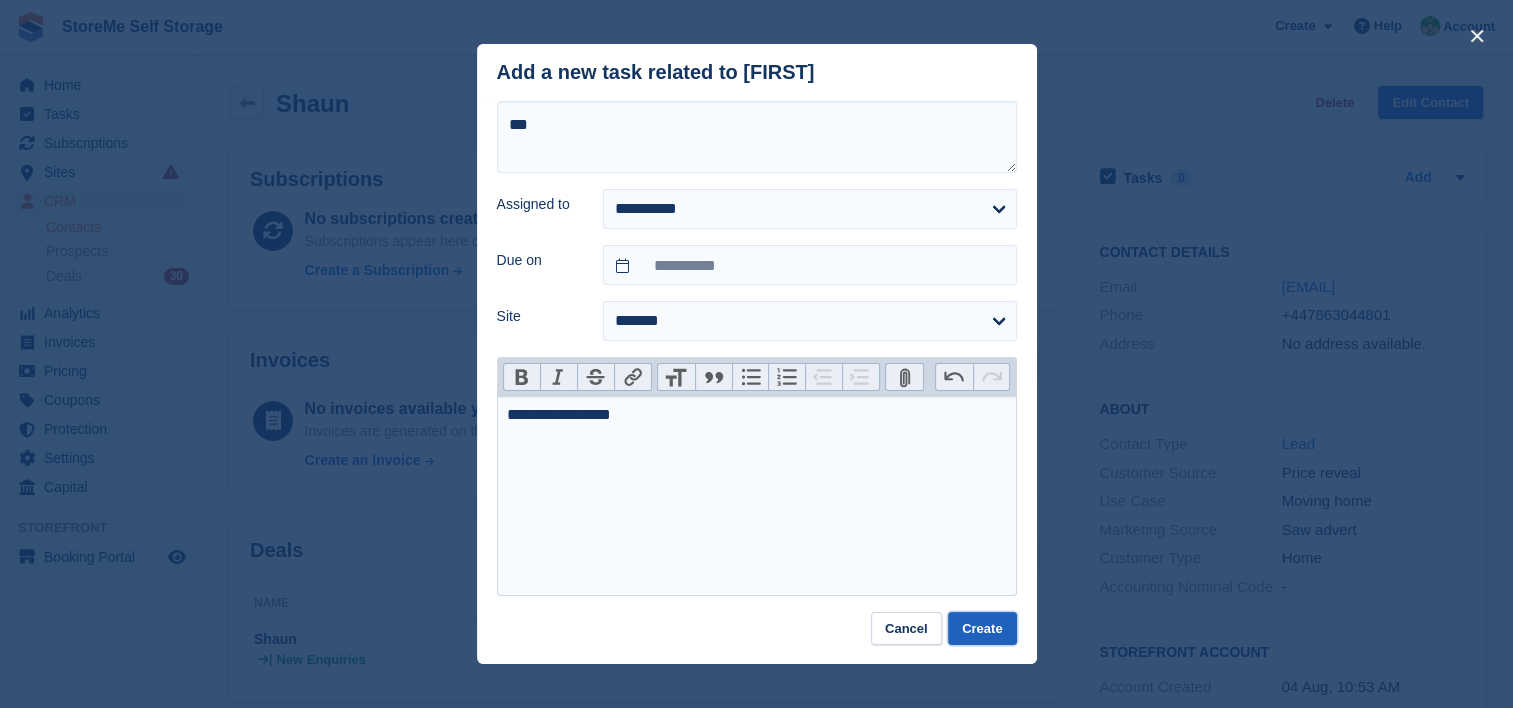 click on "Create" at bounding box center [982, 628] 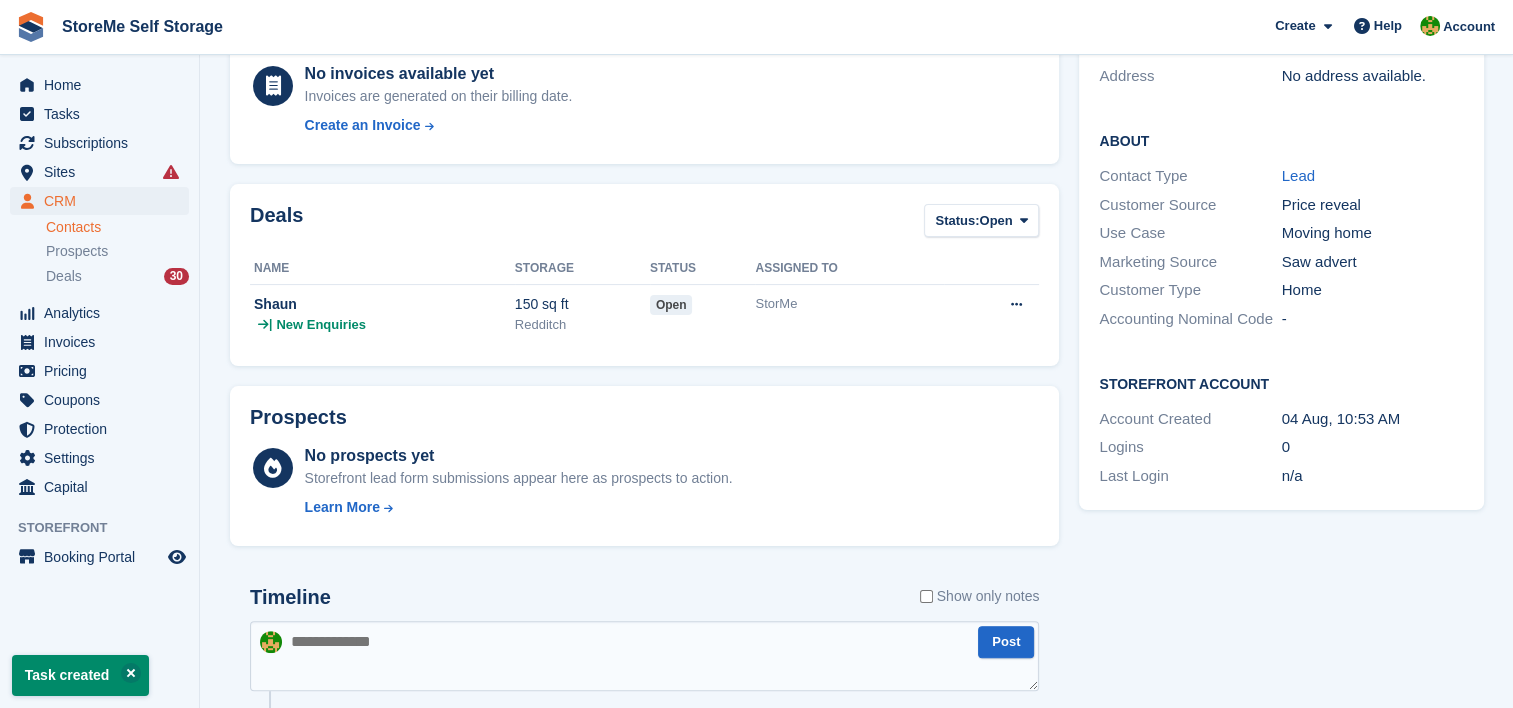 scroll, scrollTop: 156, scrollLeft: 0, axis: vertical 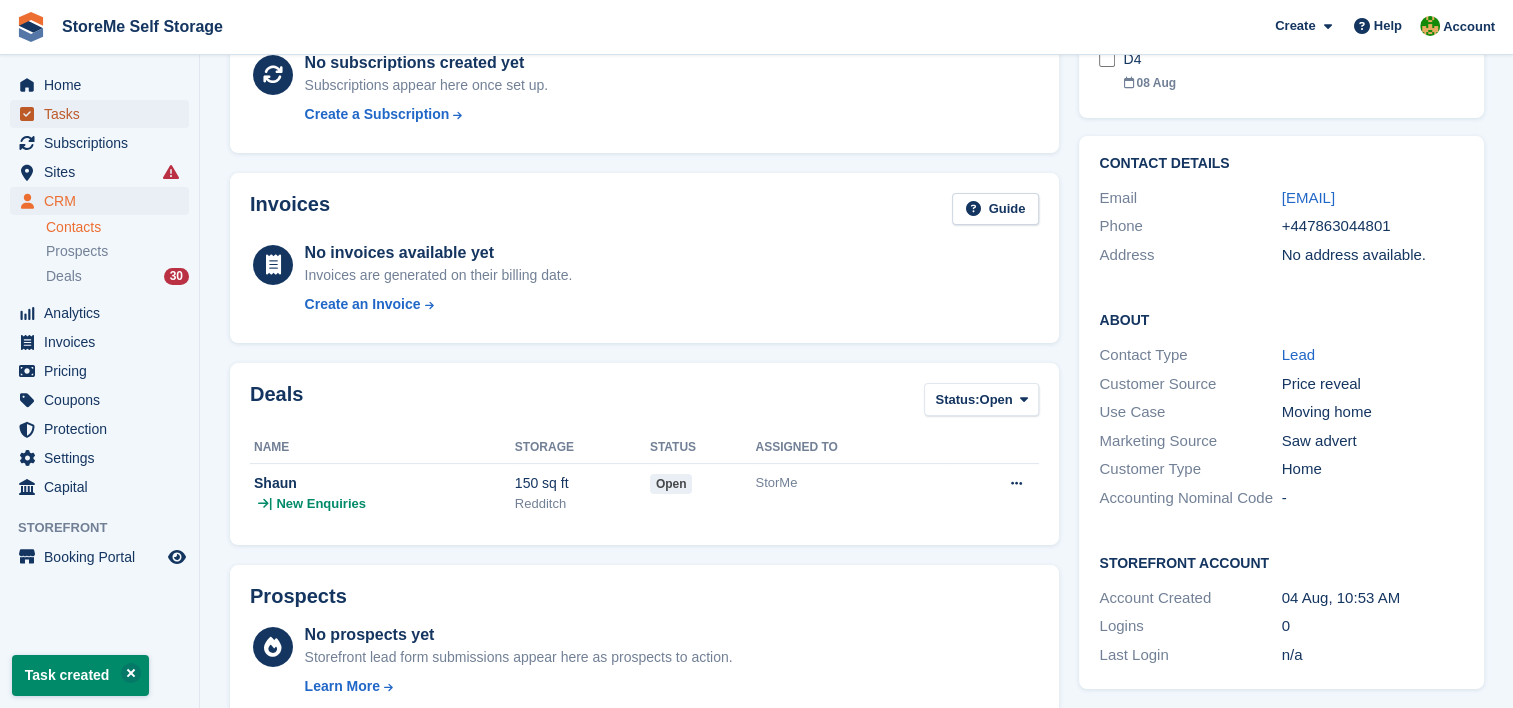 click on "Tasks" at bounding box center [104, 114] 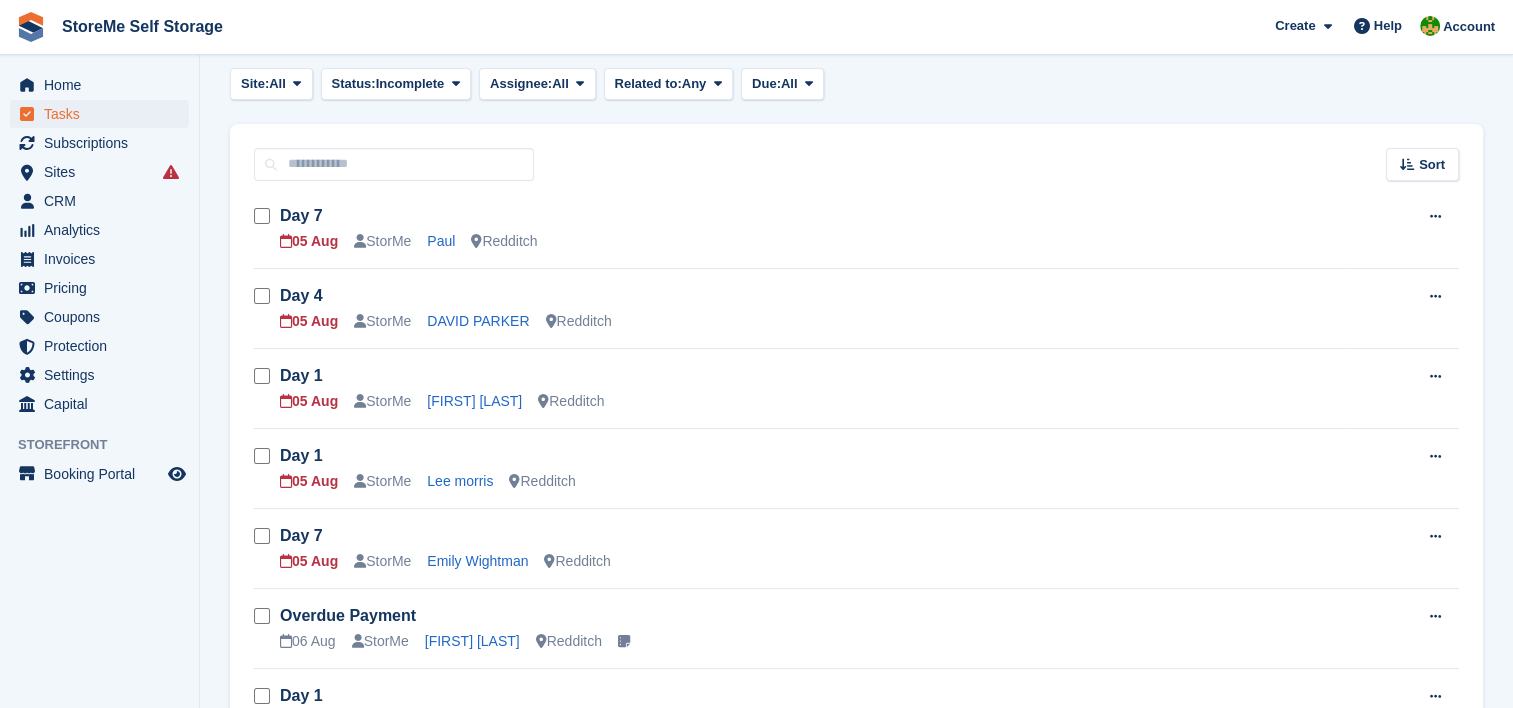 scroll, scrollTop: 200, scrollLeft: 0, axis: vertical 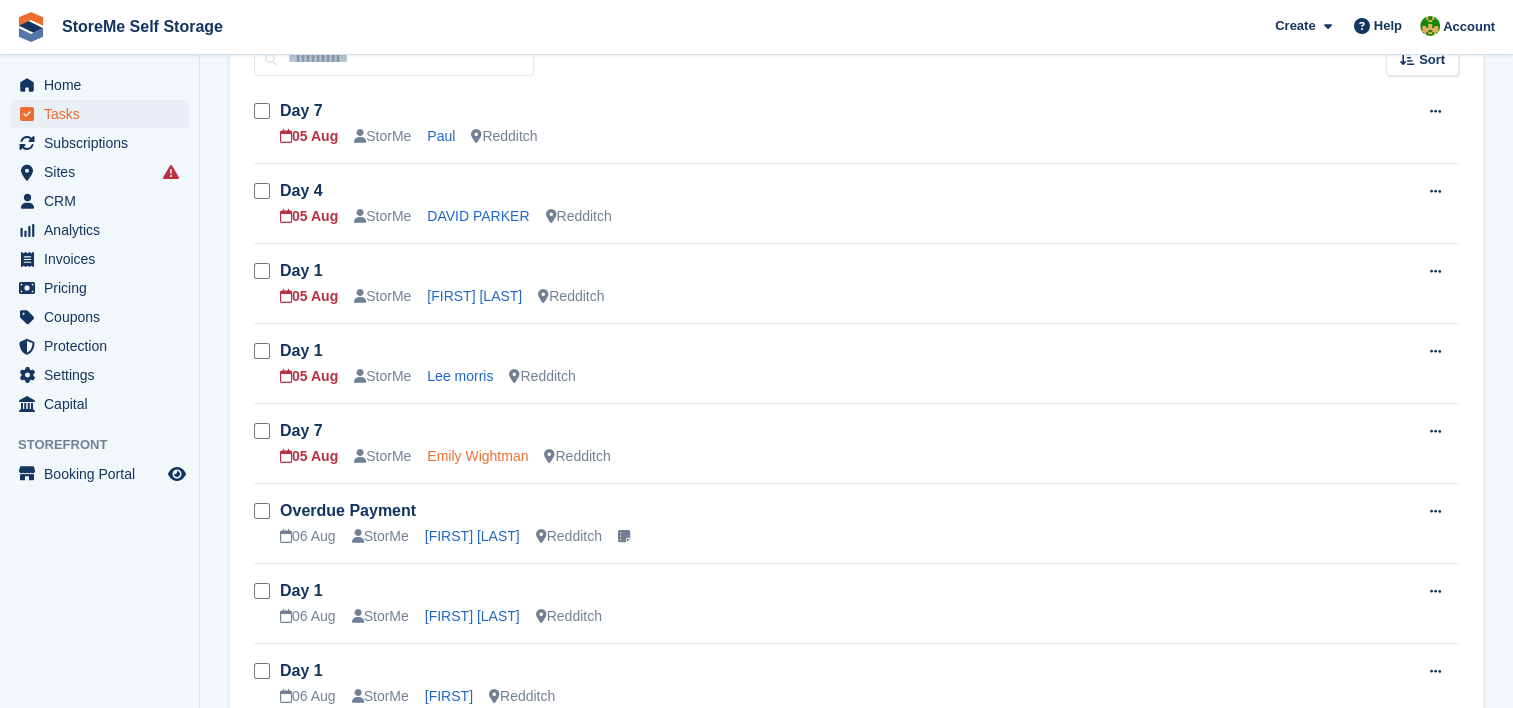 click on "Emily Wightman" at bounding box center [477, 456] 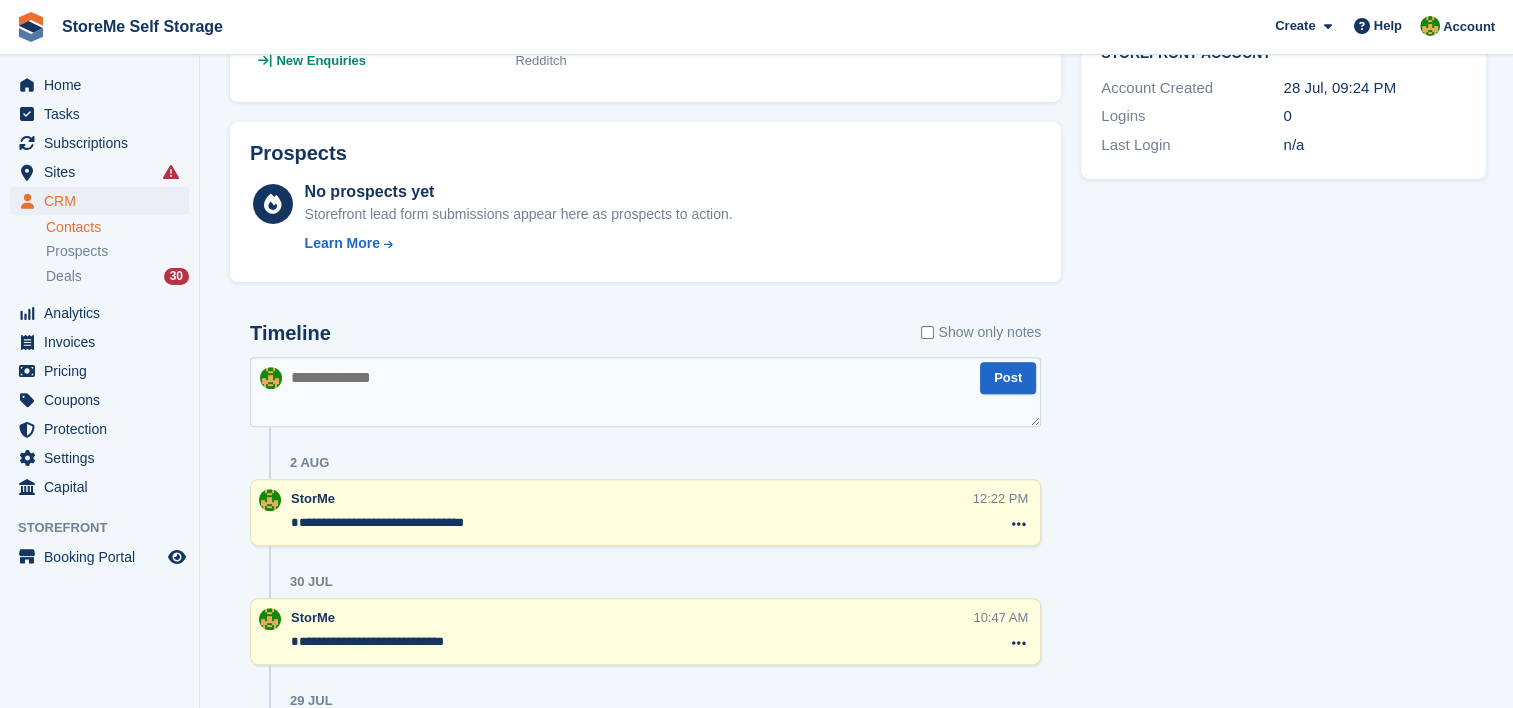 scroll, scrollTop: 600, scrollLeft: 0, axis: vertical 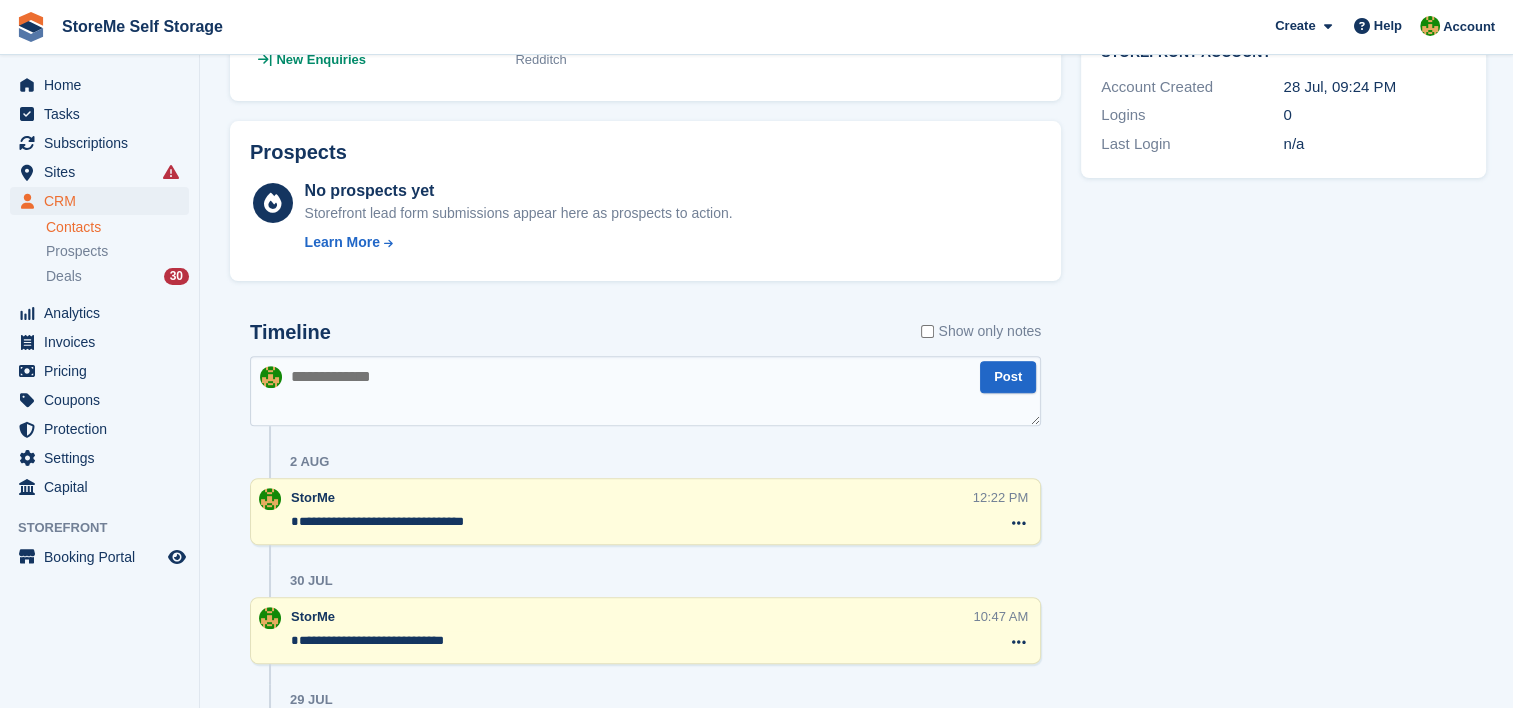 click at bounding box center (645, 391) 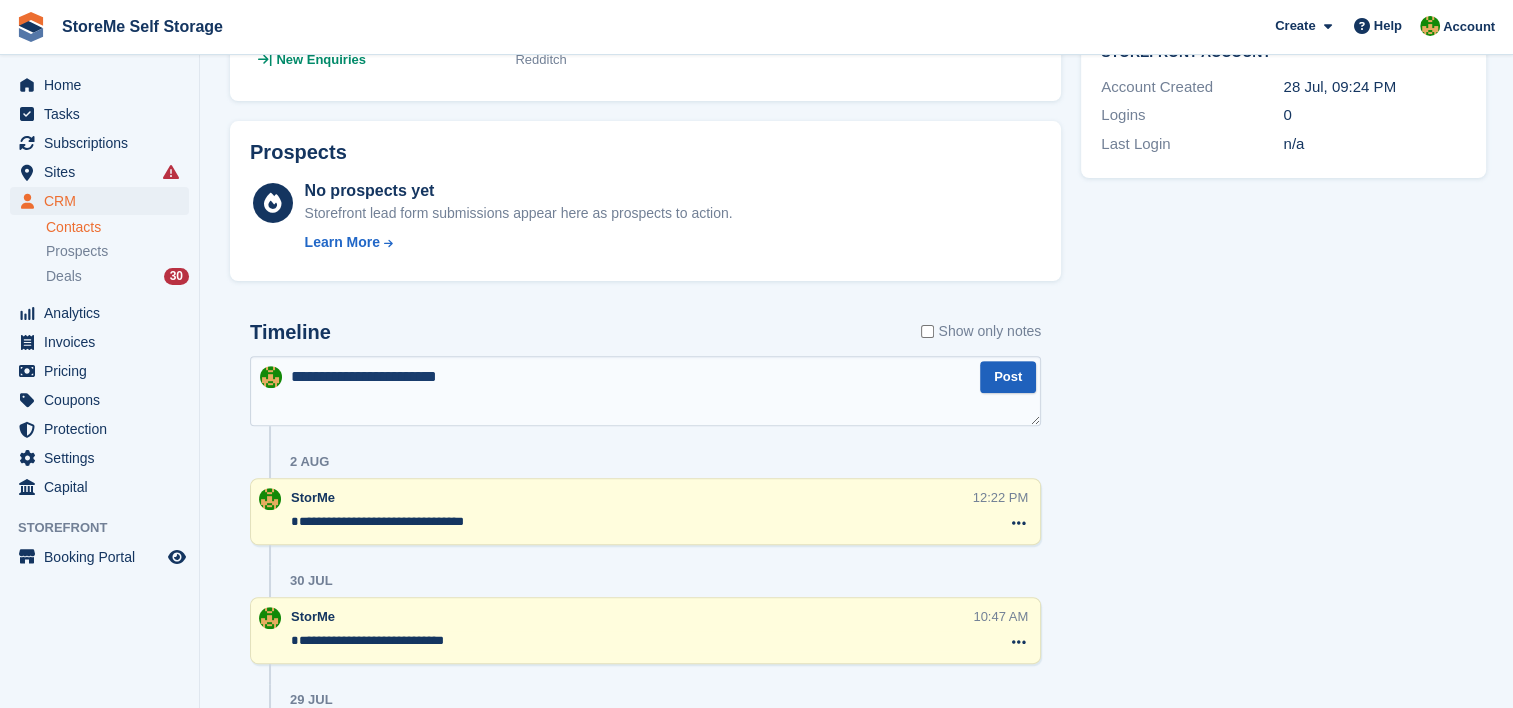 type on "**********" 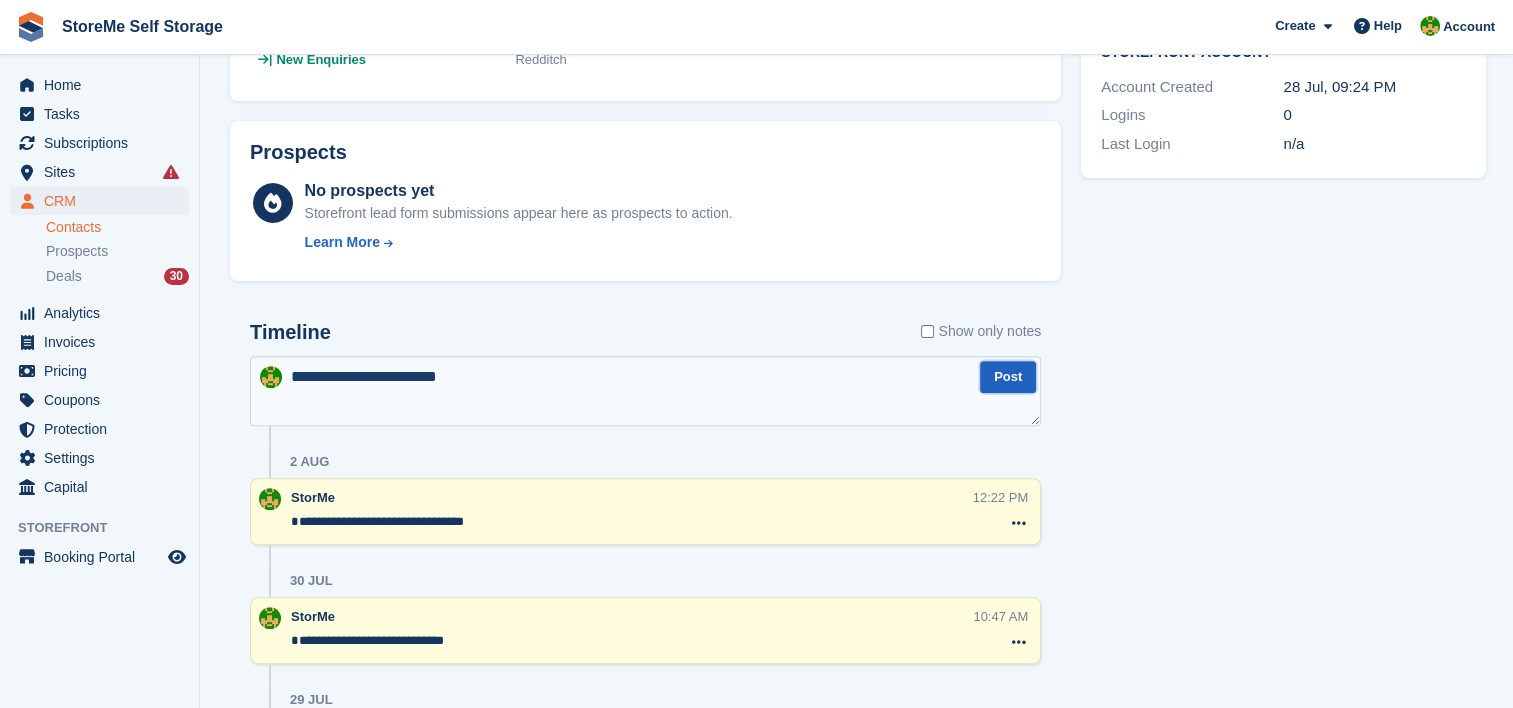click on "Post" at bounding box center [1008, 377] 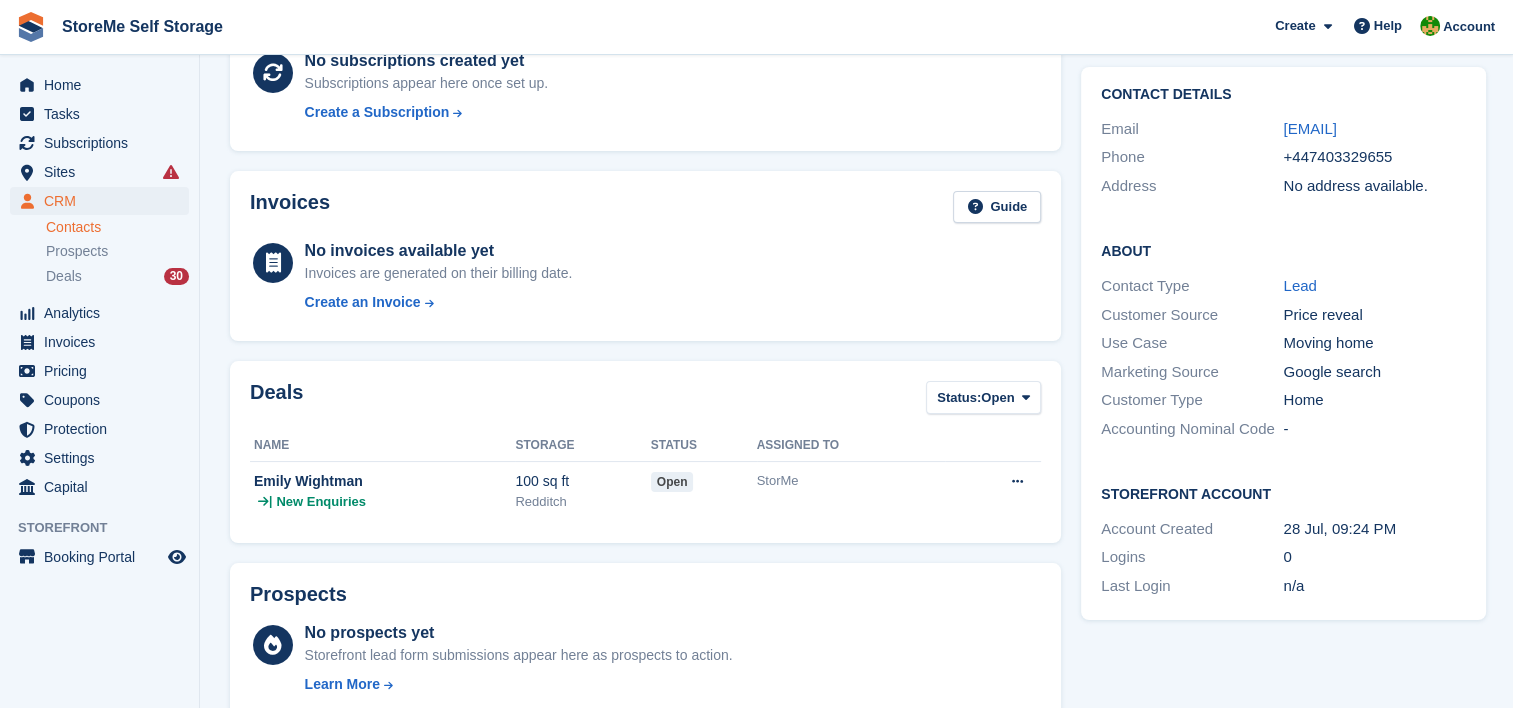 scroll, scrollTop: 0, scrollLeft: 0, axis: both 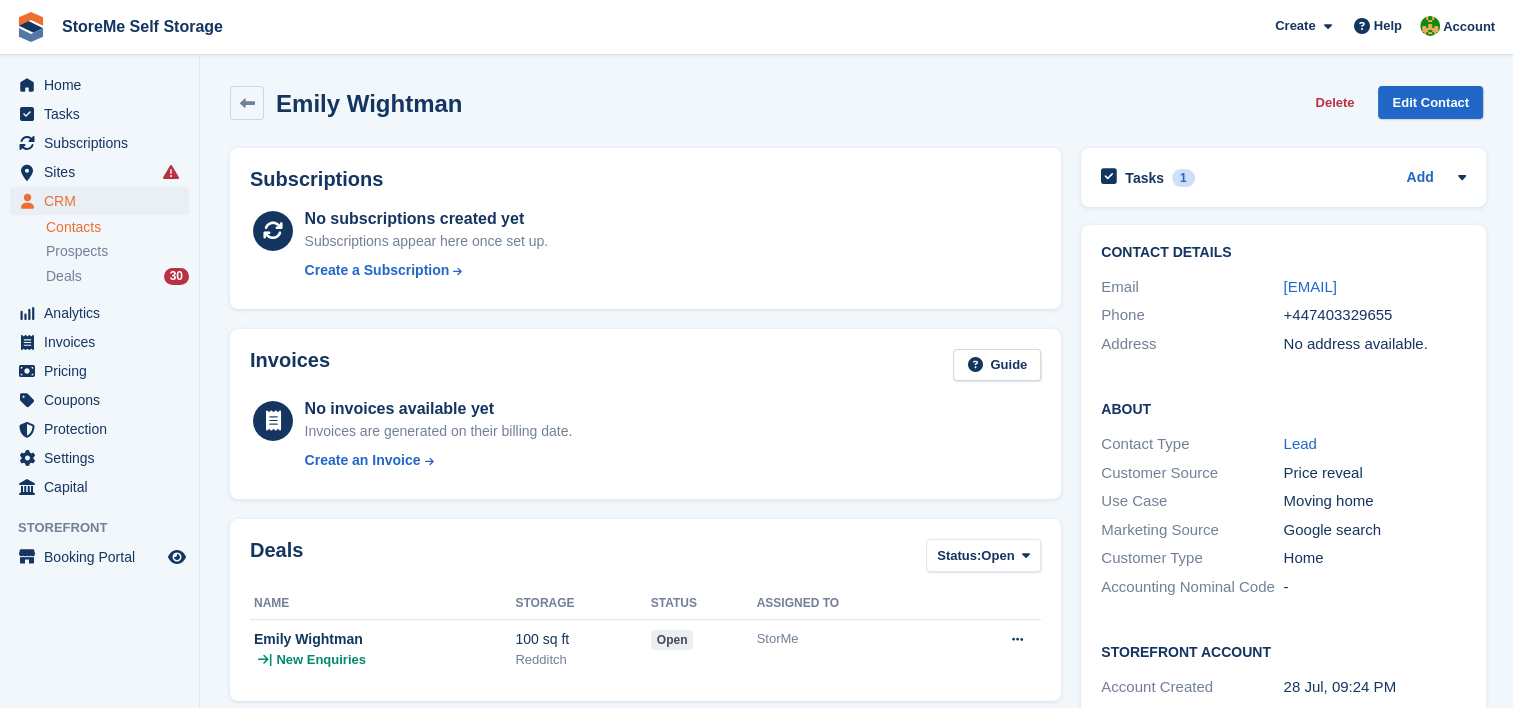 drag, startPoint x: 1316, startPoint y: 312, endPoint x: 1272, endPoint y: 287, distance: 50.606323 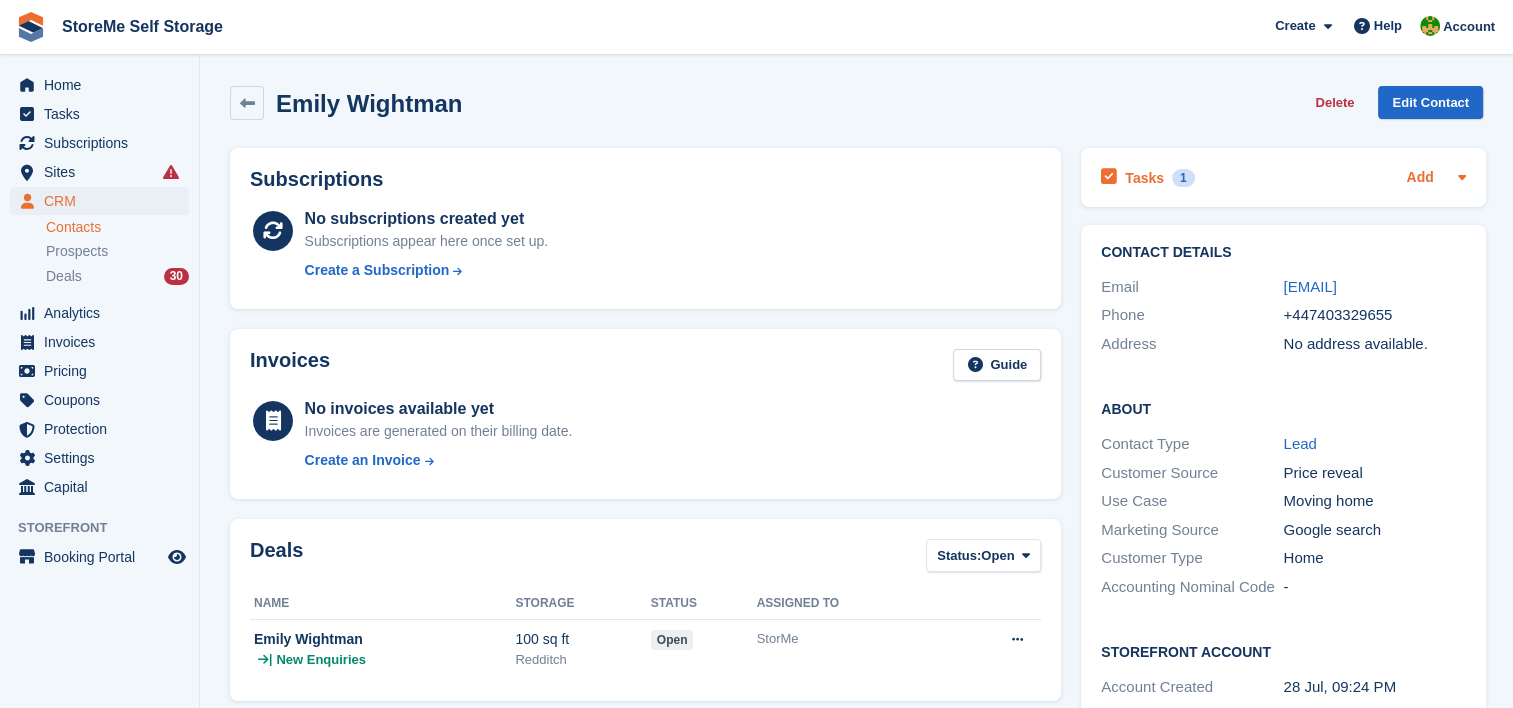 click on "Add" at bounding box center (1419, 178) 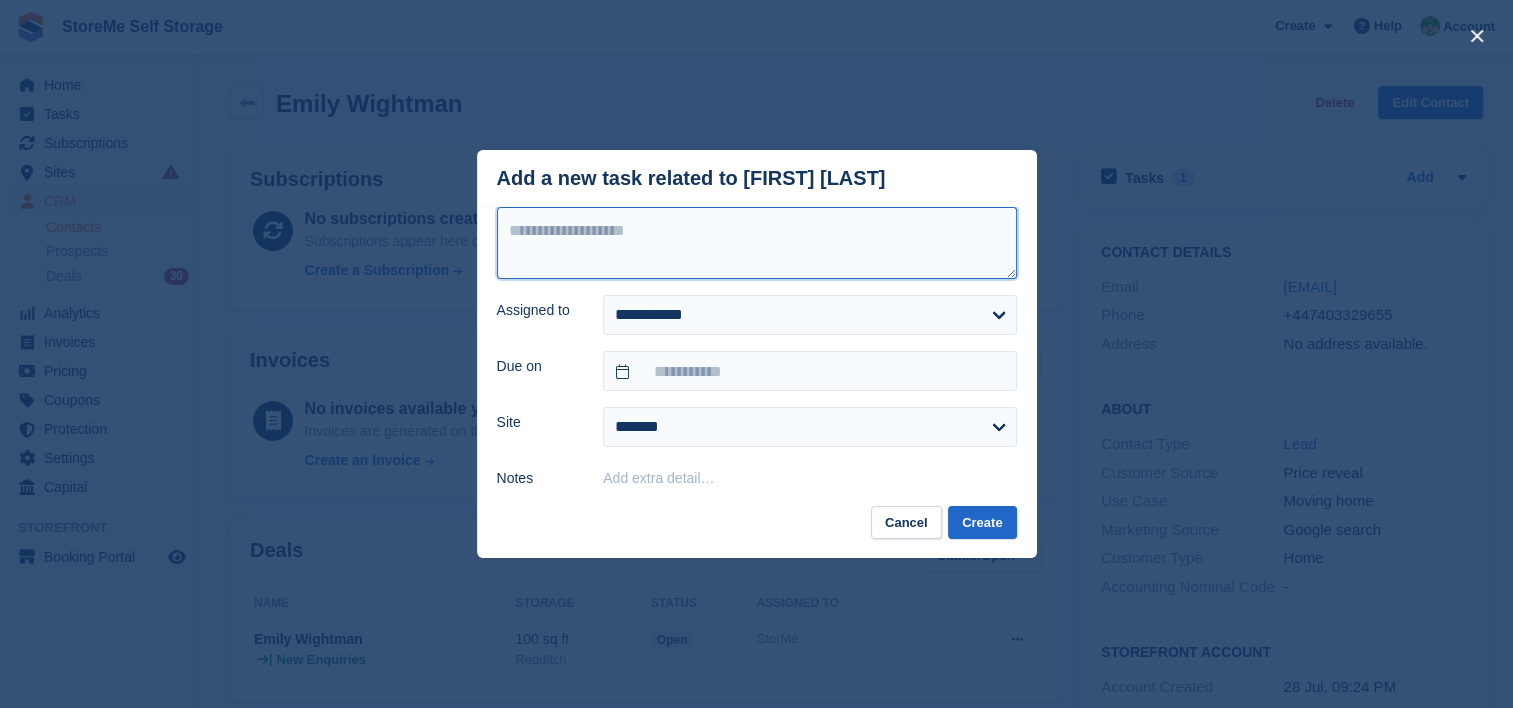 click at bounding box center [757, 243] 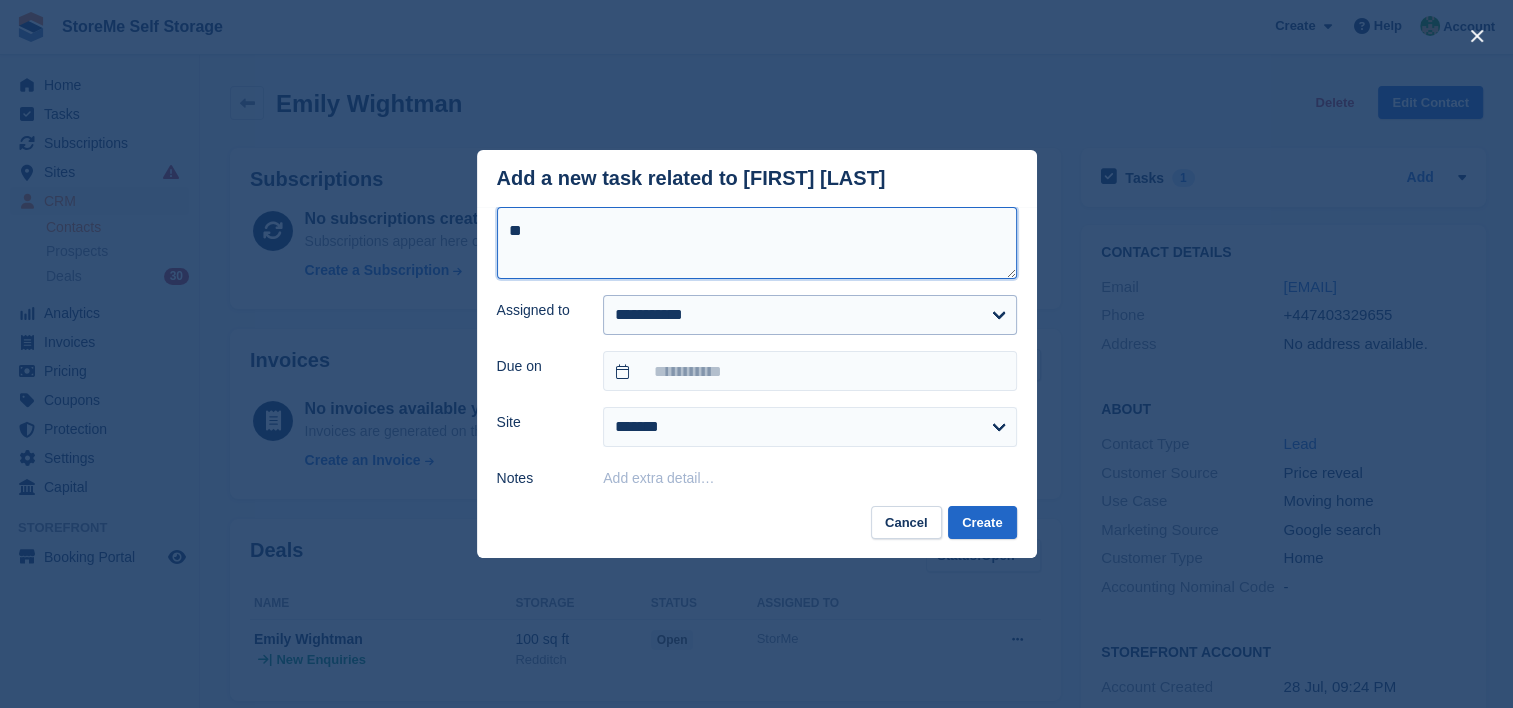 type on "*" 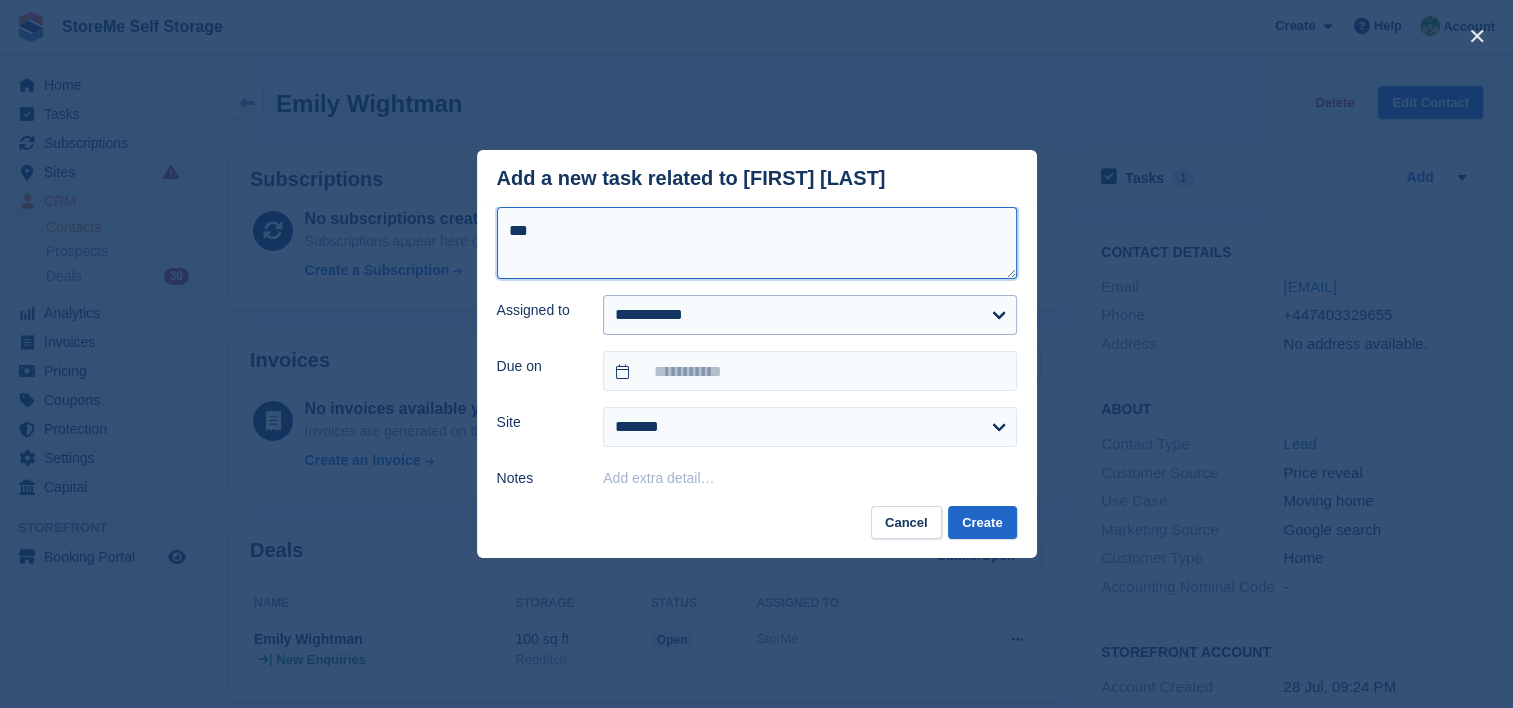 type on "***" 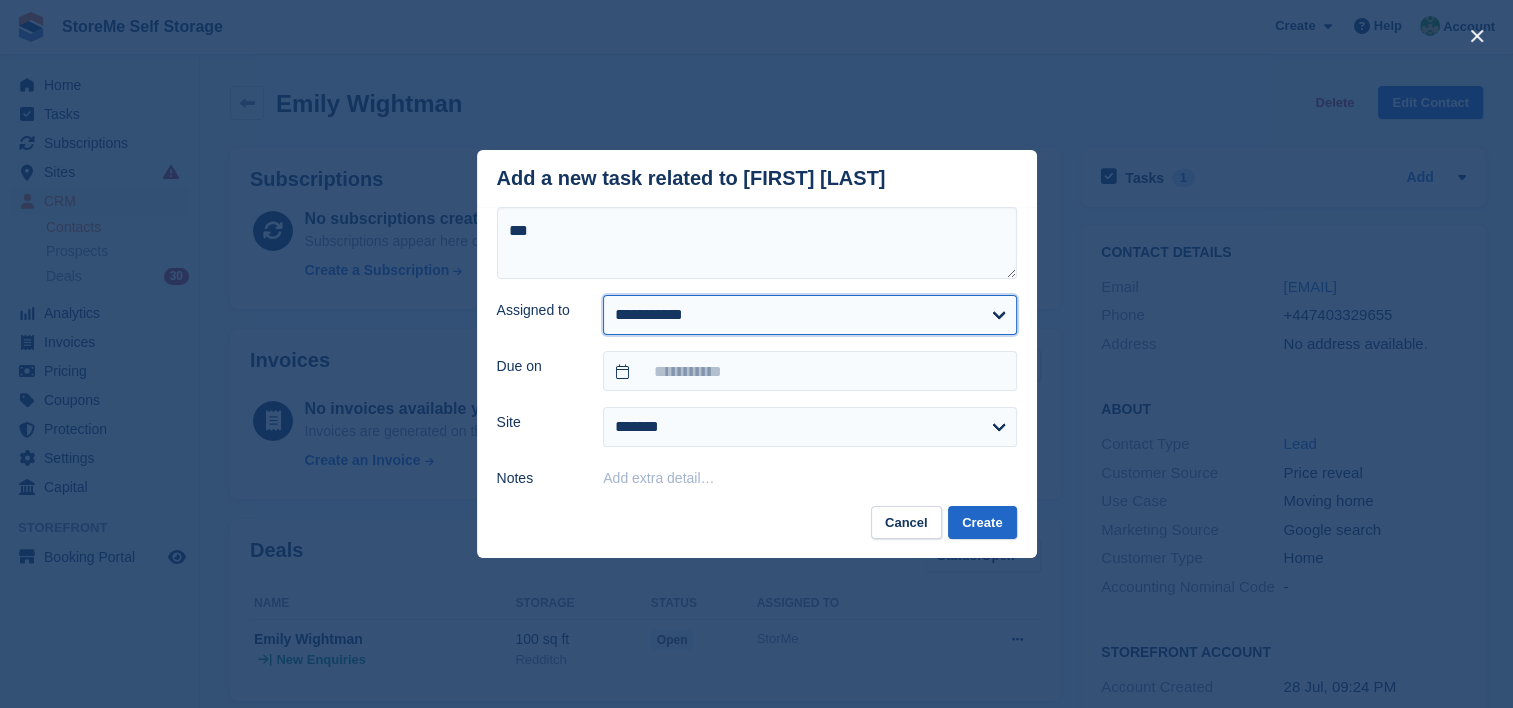 click on "**********" at bounding box center [809, 315] 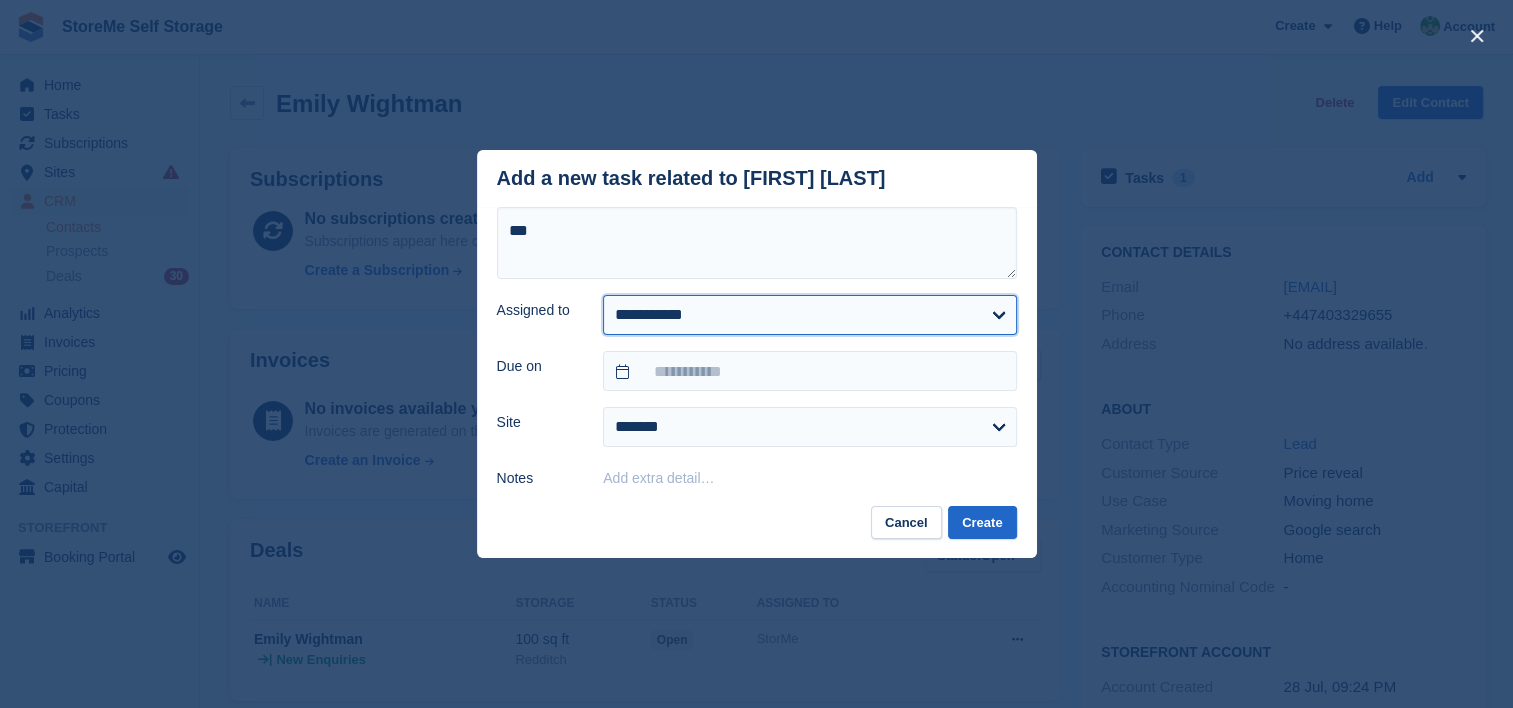select on "**" 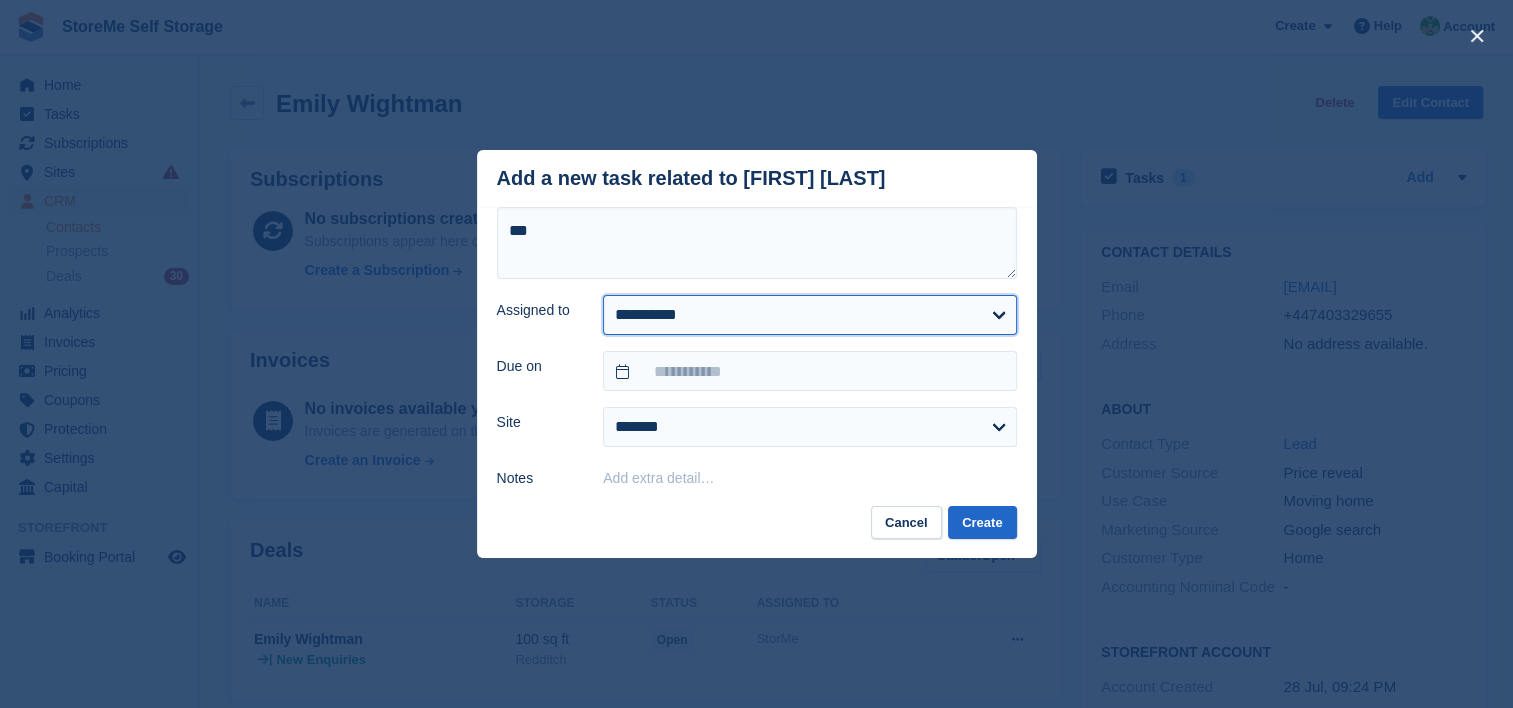click on "**********" at bounding box center (809, 315) 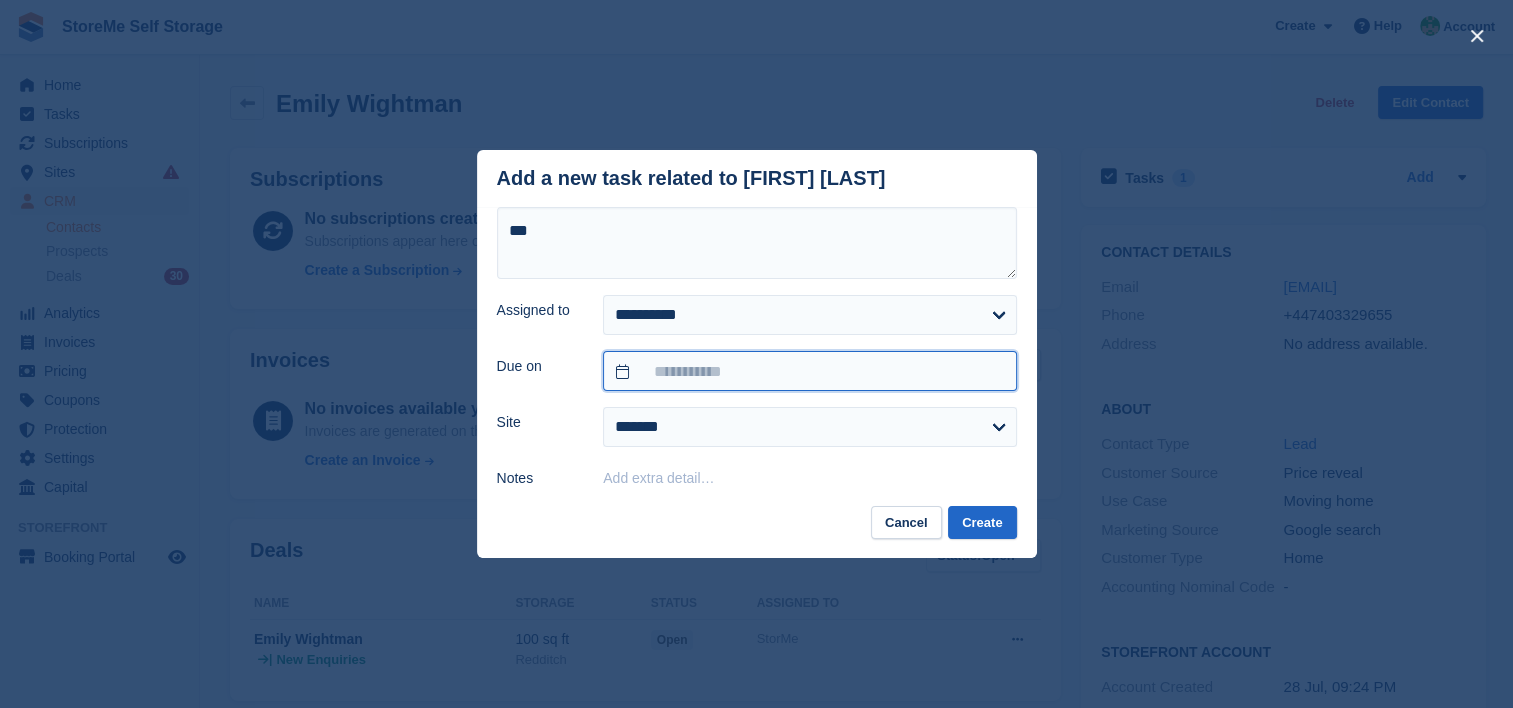 click at bounding box center [809, 371] 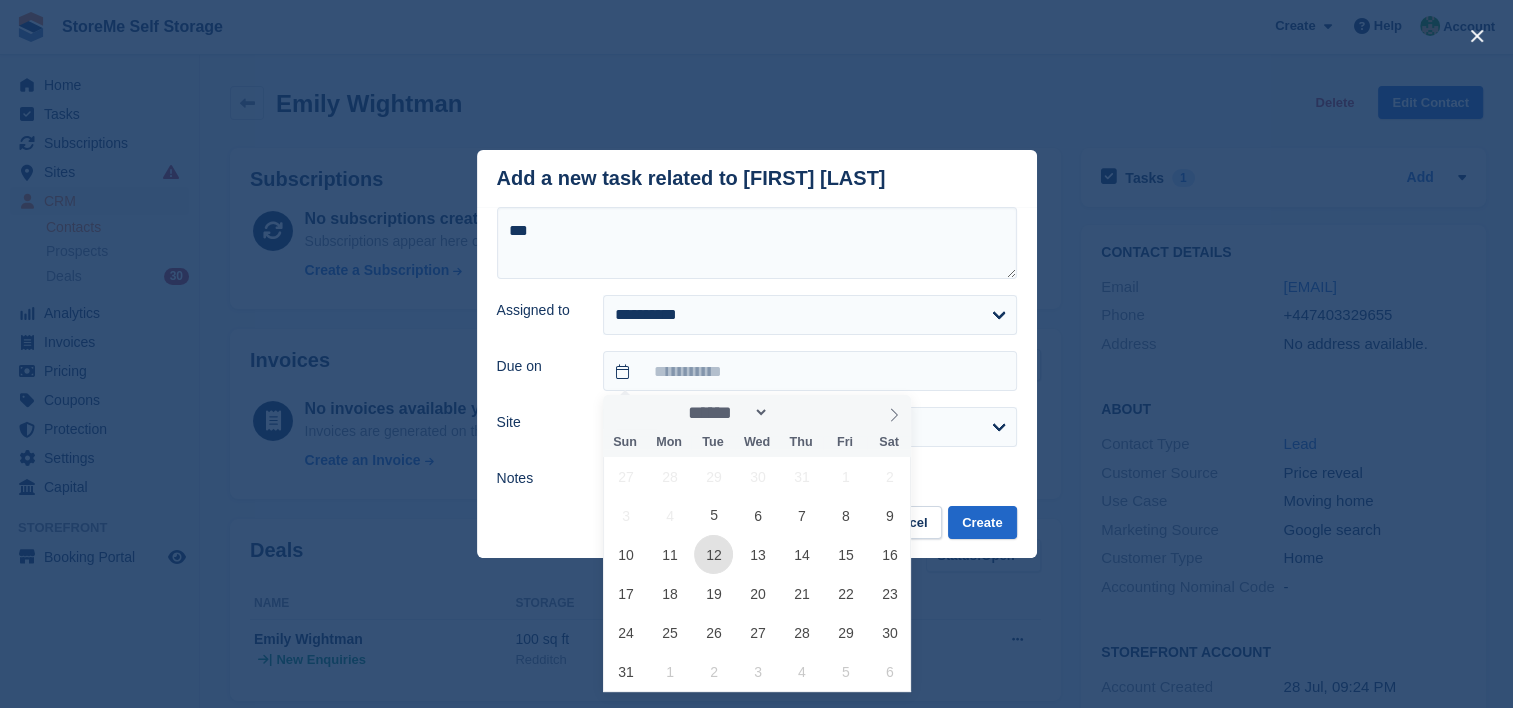 click on "12" at bounding box center (713, 554) 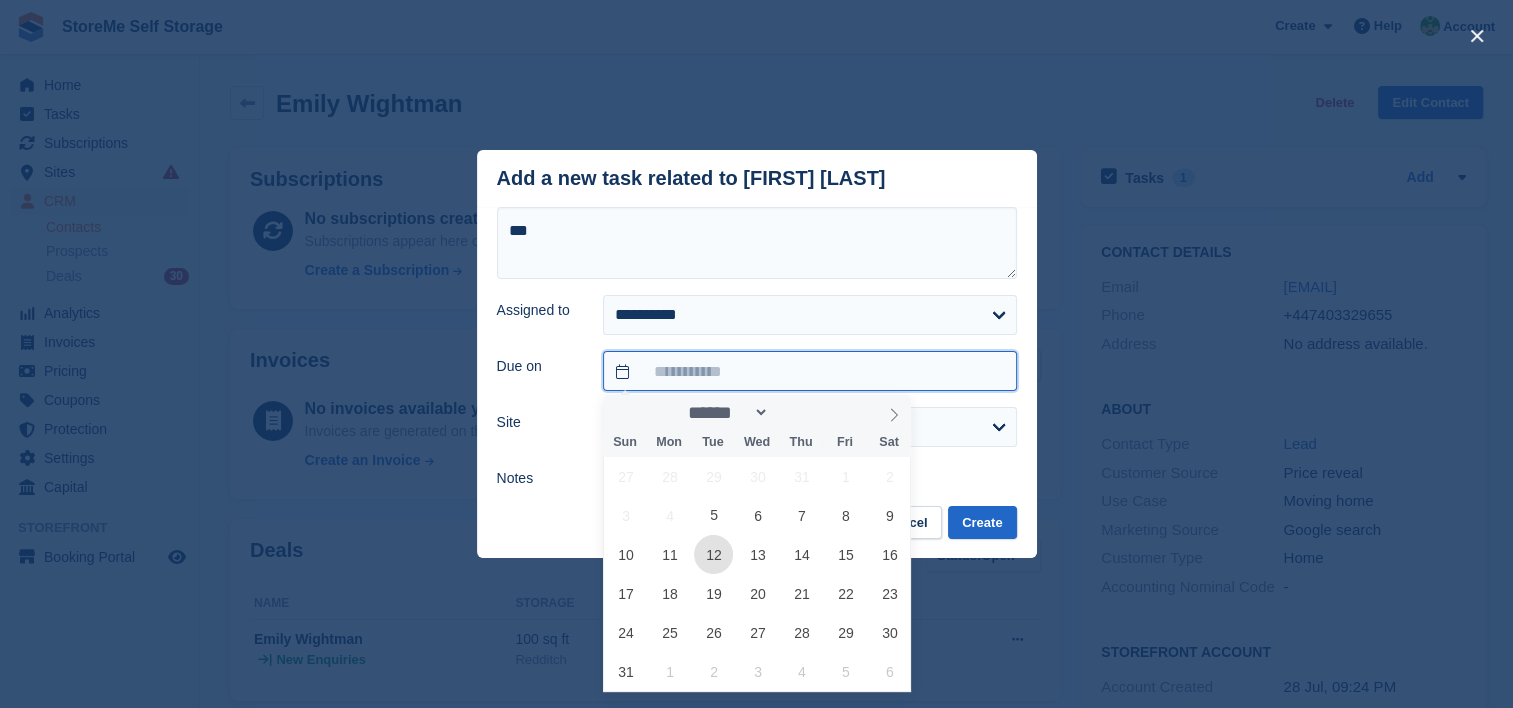 type on "**********" 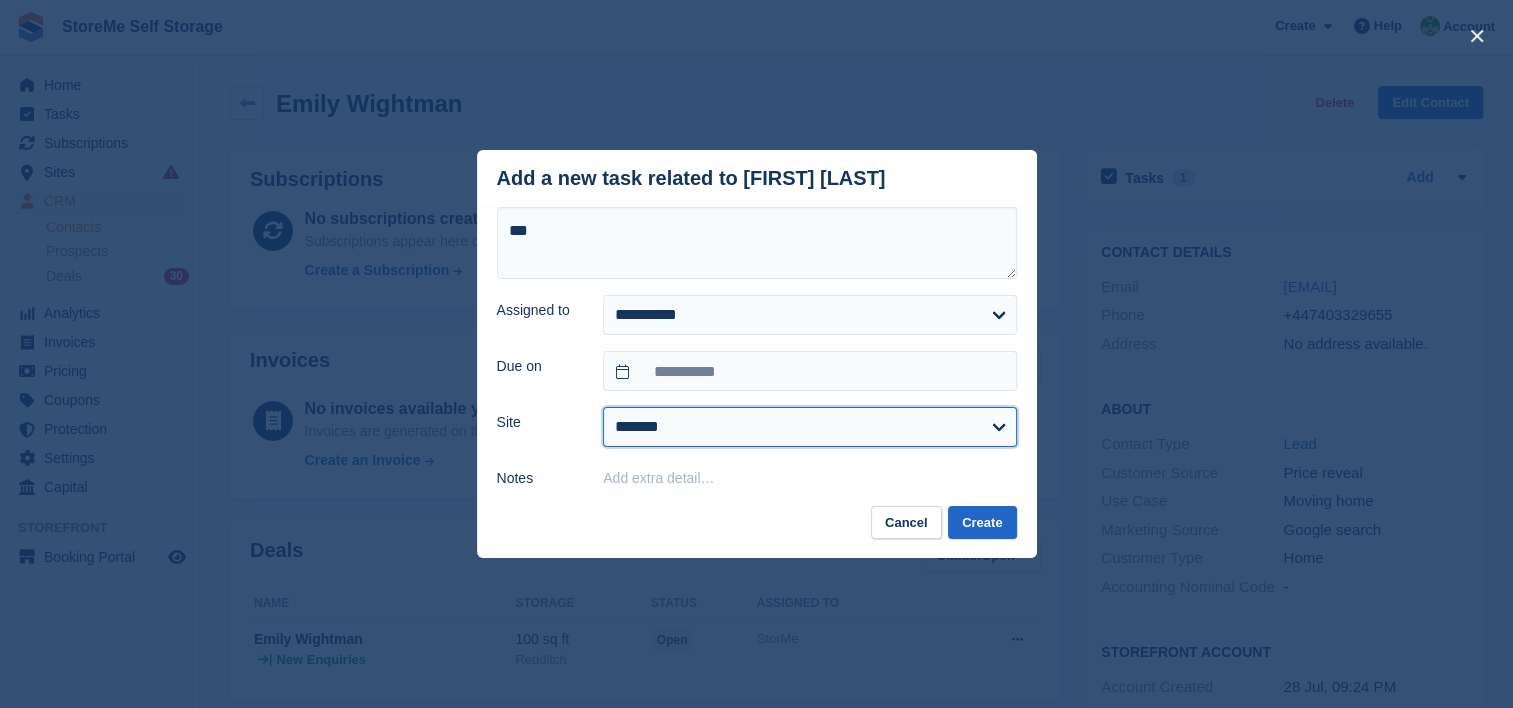 click on "*******
********" at bounding box center [809, 427] 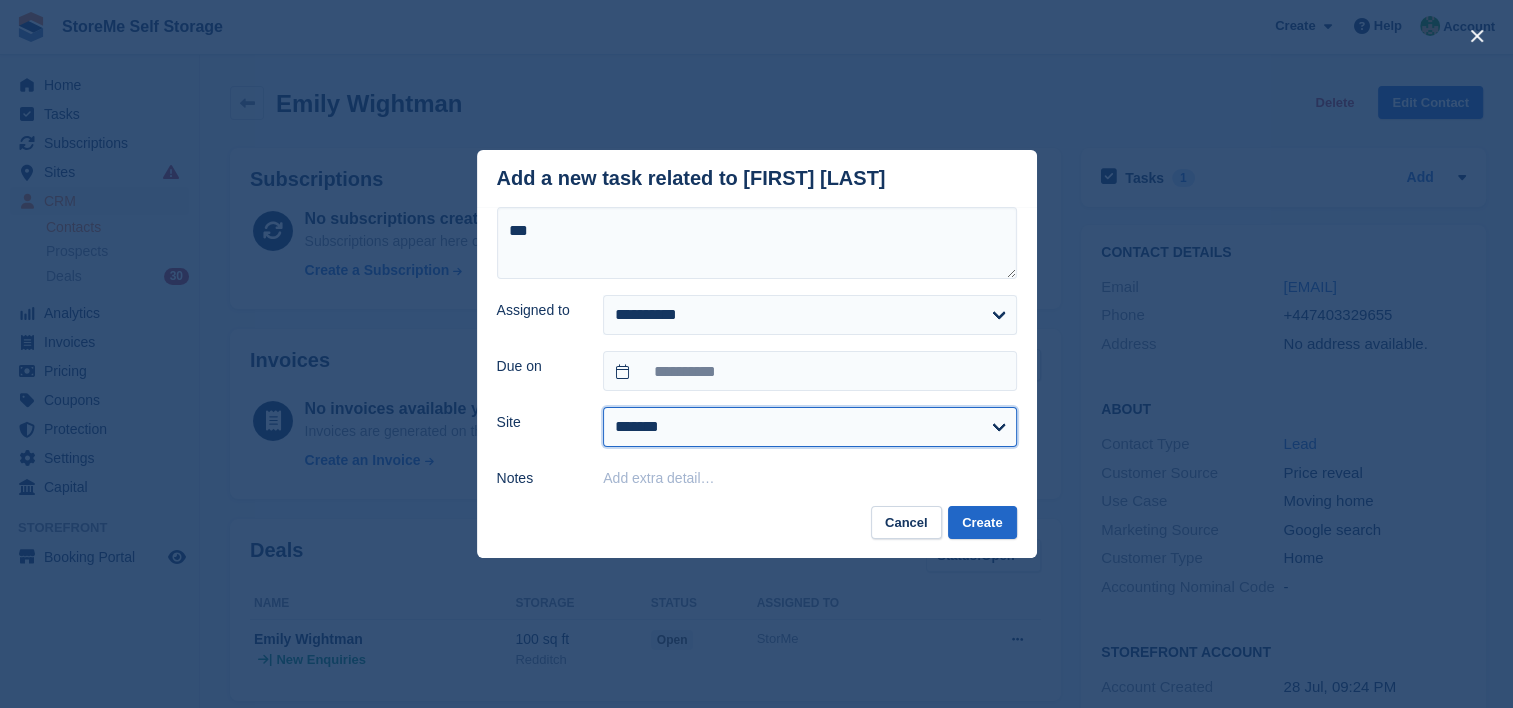 select on "**" 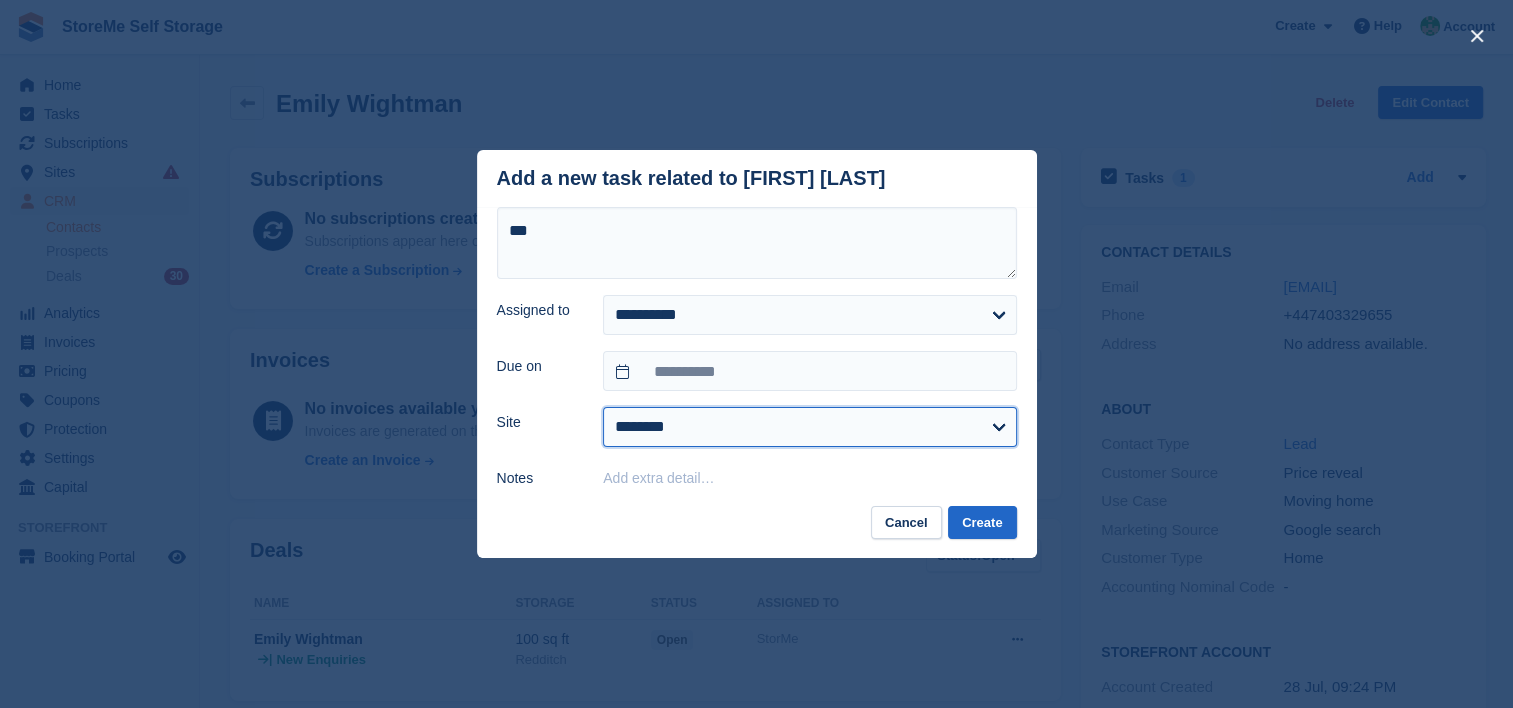 click on "*******
********" at bounding box center [809, 427] 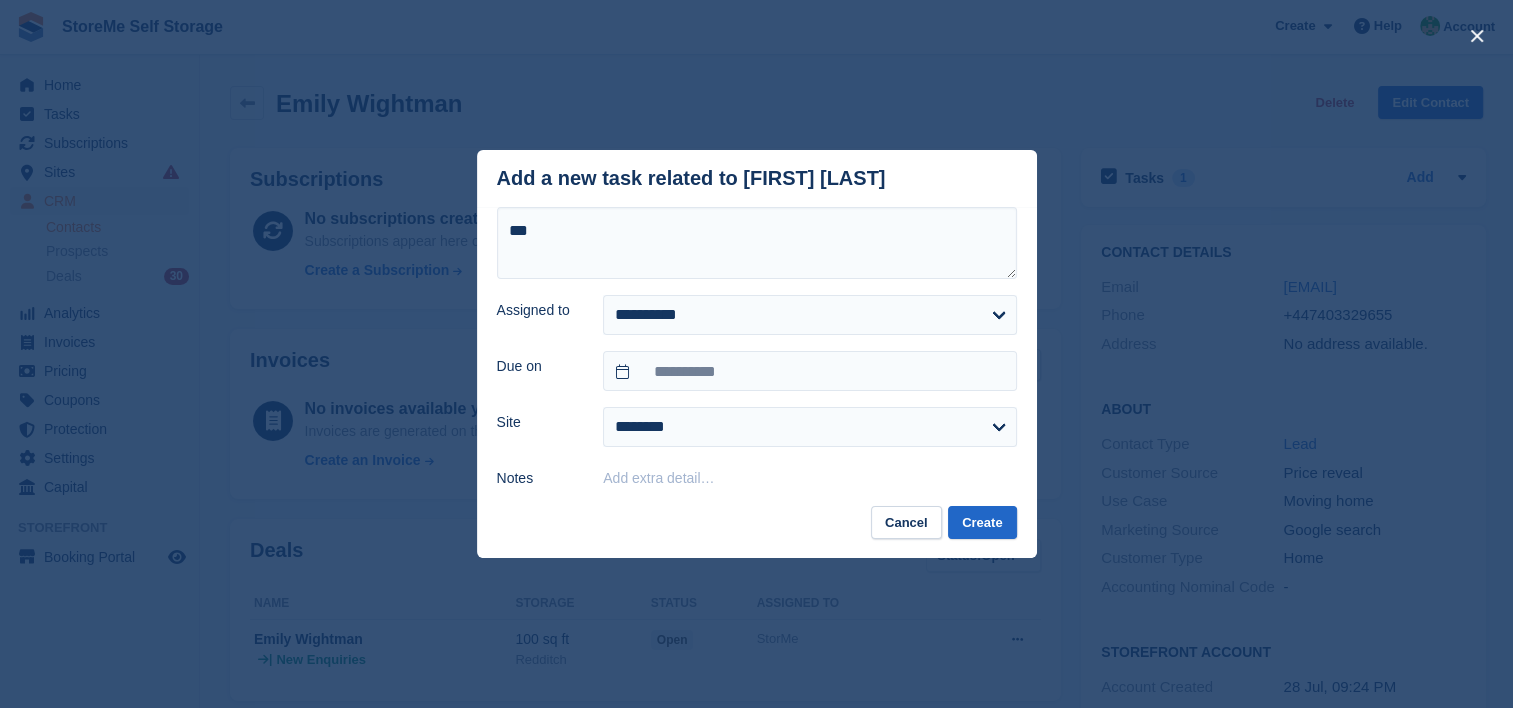 click on "Add extra detail…" at bounding box center [809, 477] 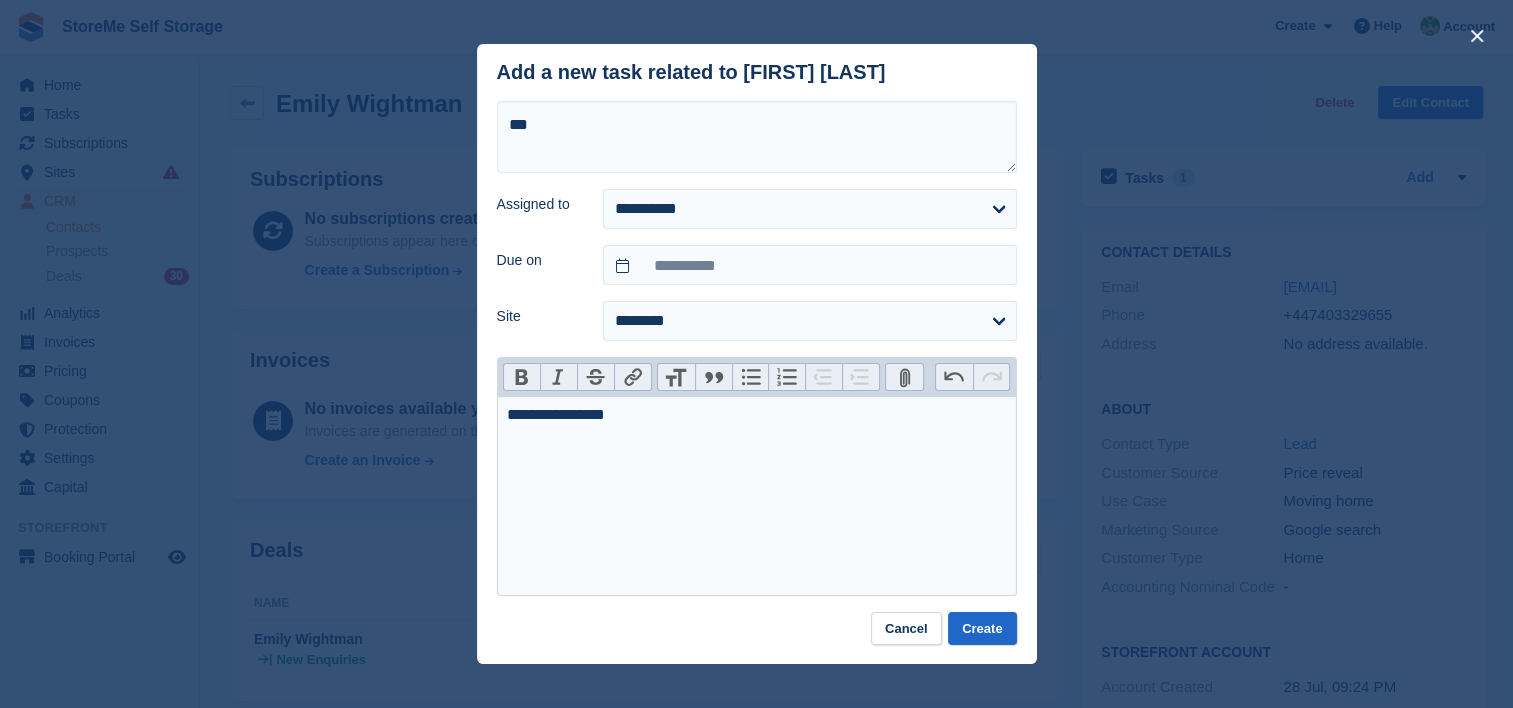 type on "**********" 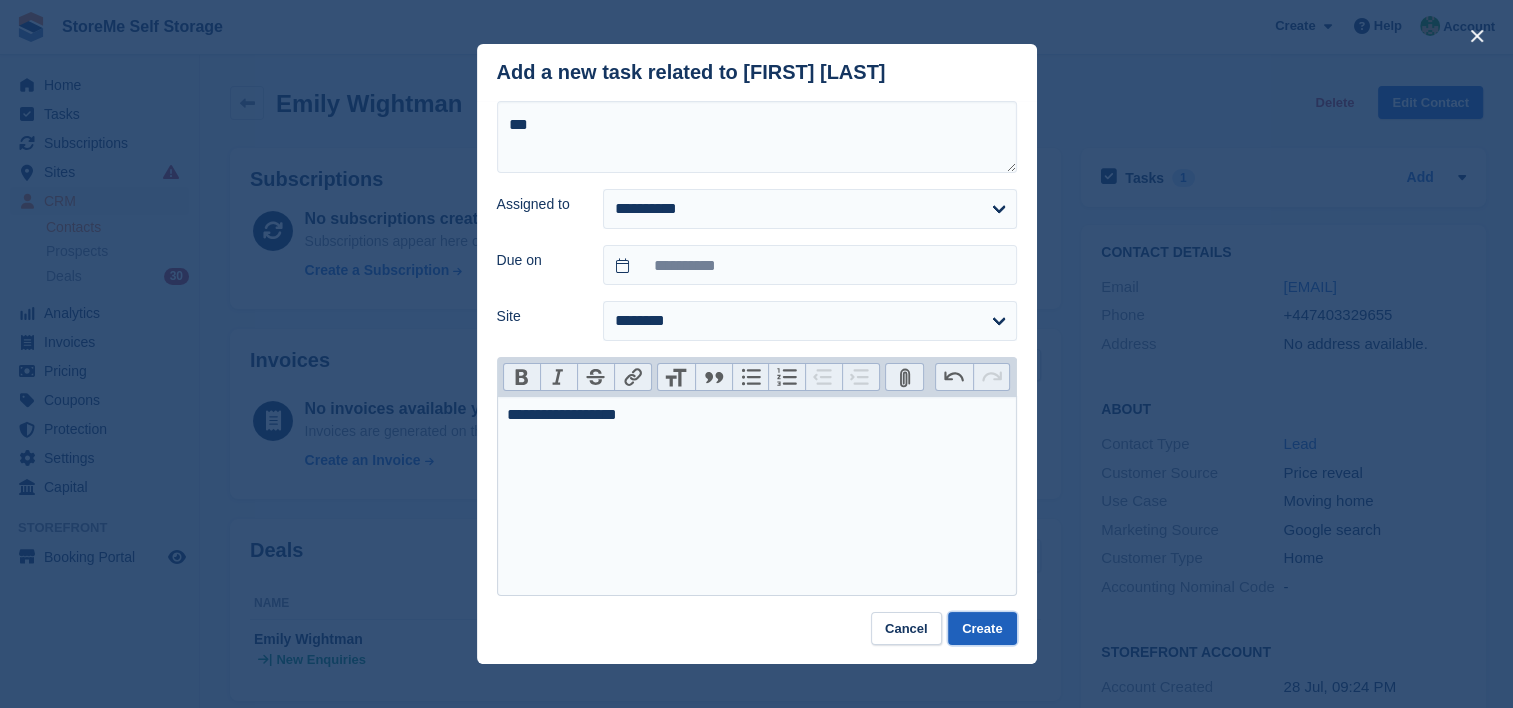 click on "Create" at bounding box center (982, 628) 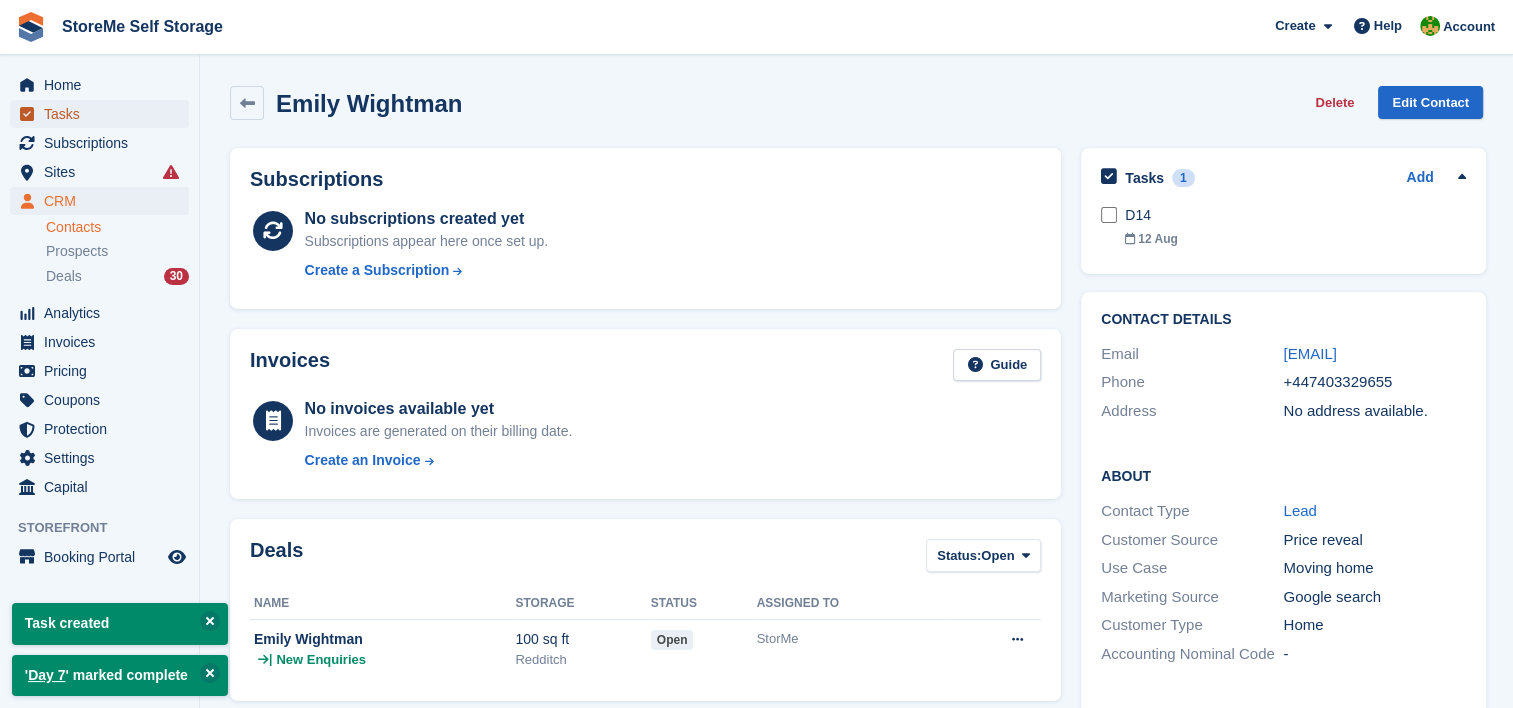 click on "Tasks" at bounding box center [104, 114] 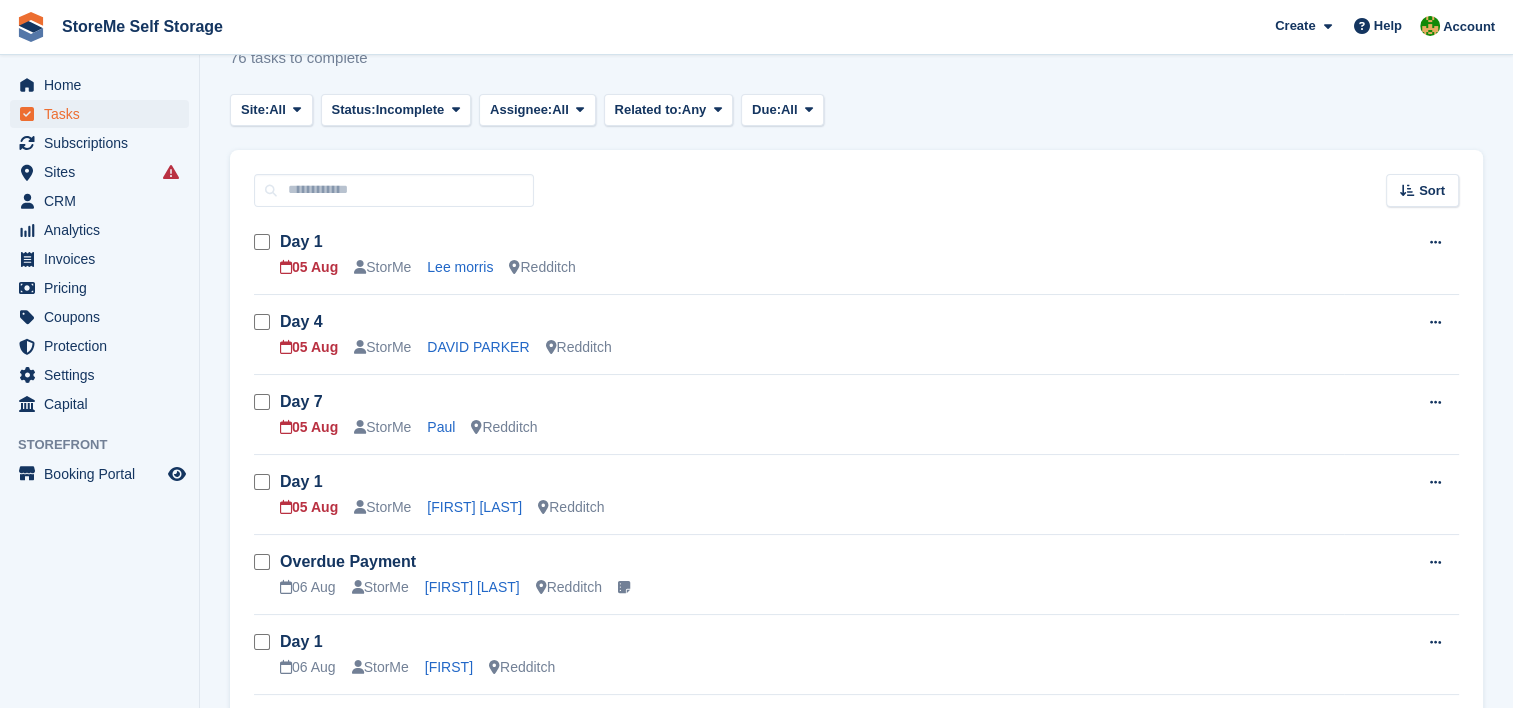 scroll, scrollTop: 100, scrollLeft: 0, axis: vertical 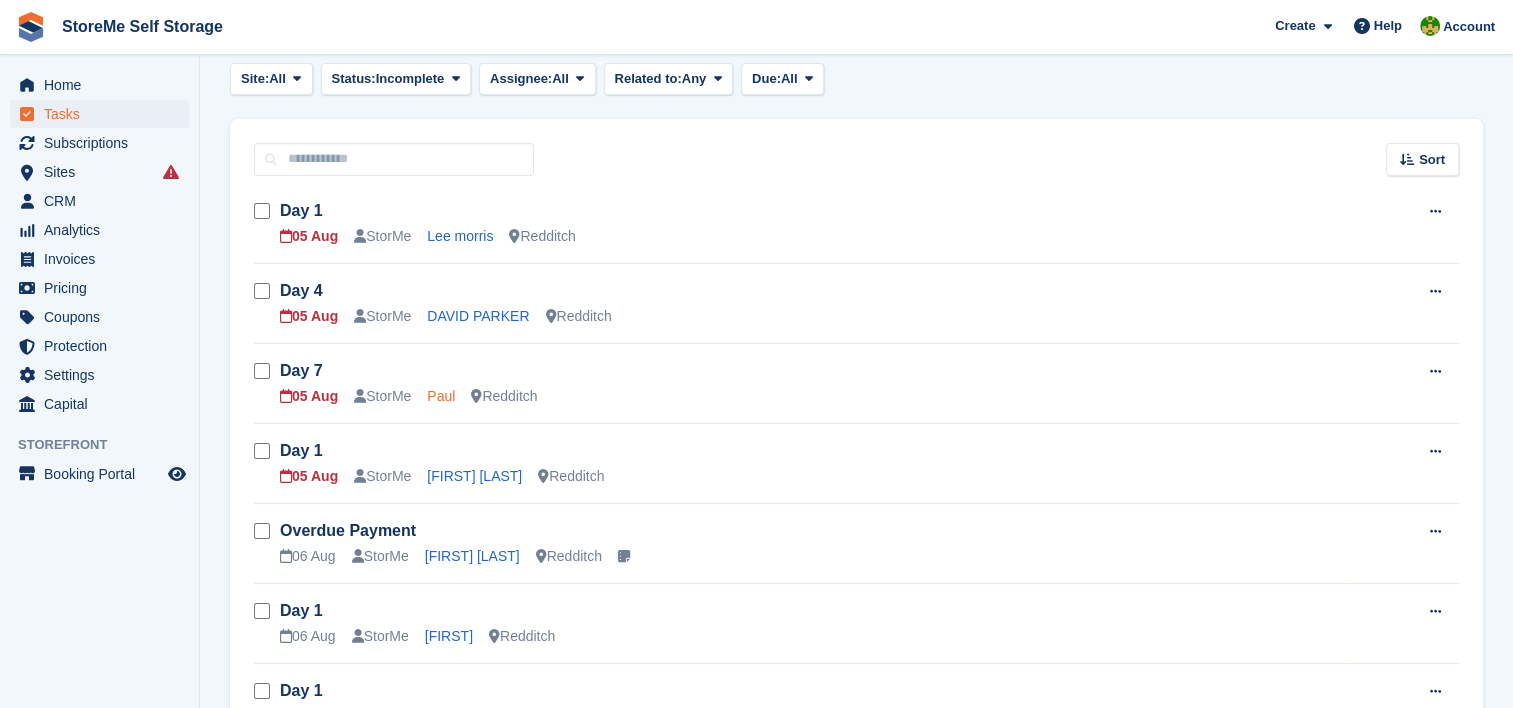 click on "Paul" at bounding box center [441, 396] 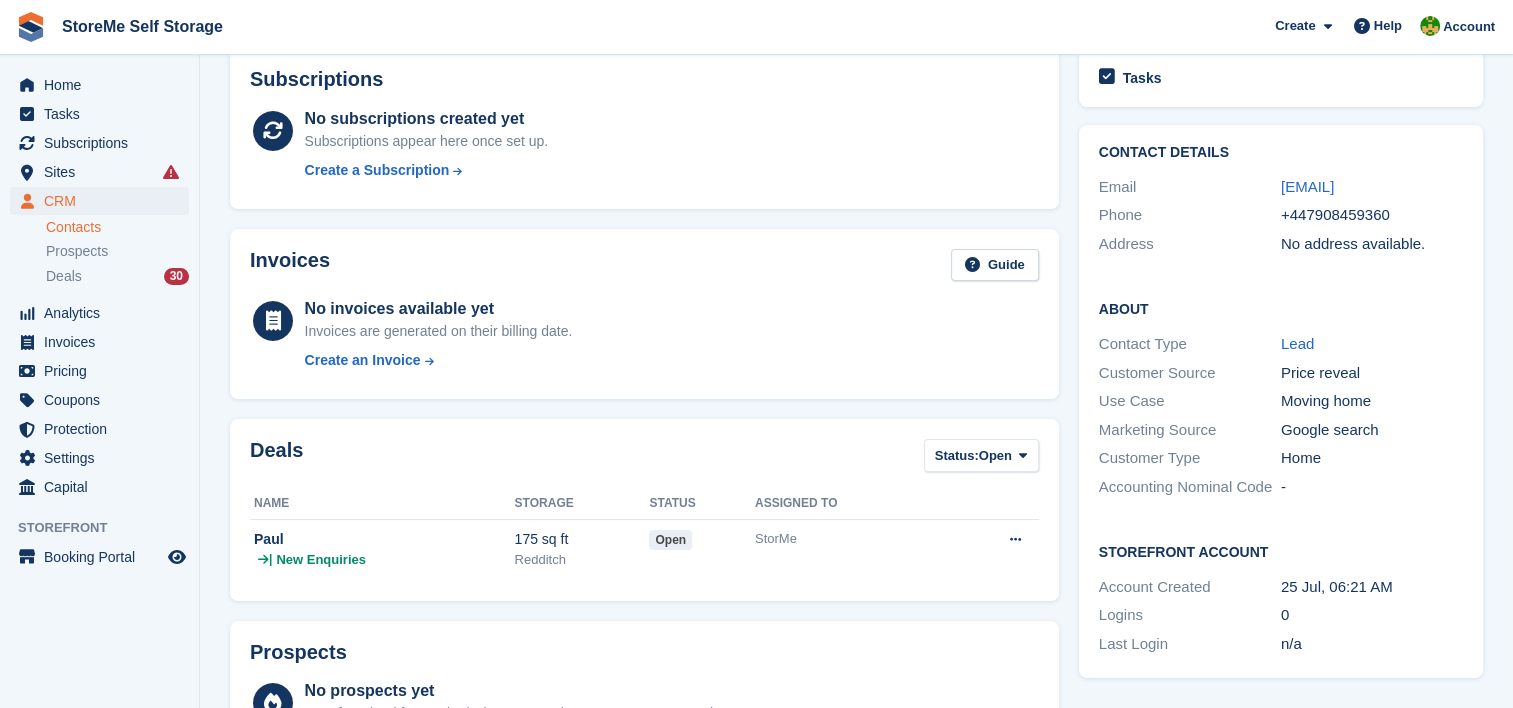 scroll, scrollTop: 0, scrollLeft: 0, axis: both 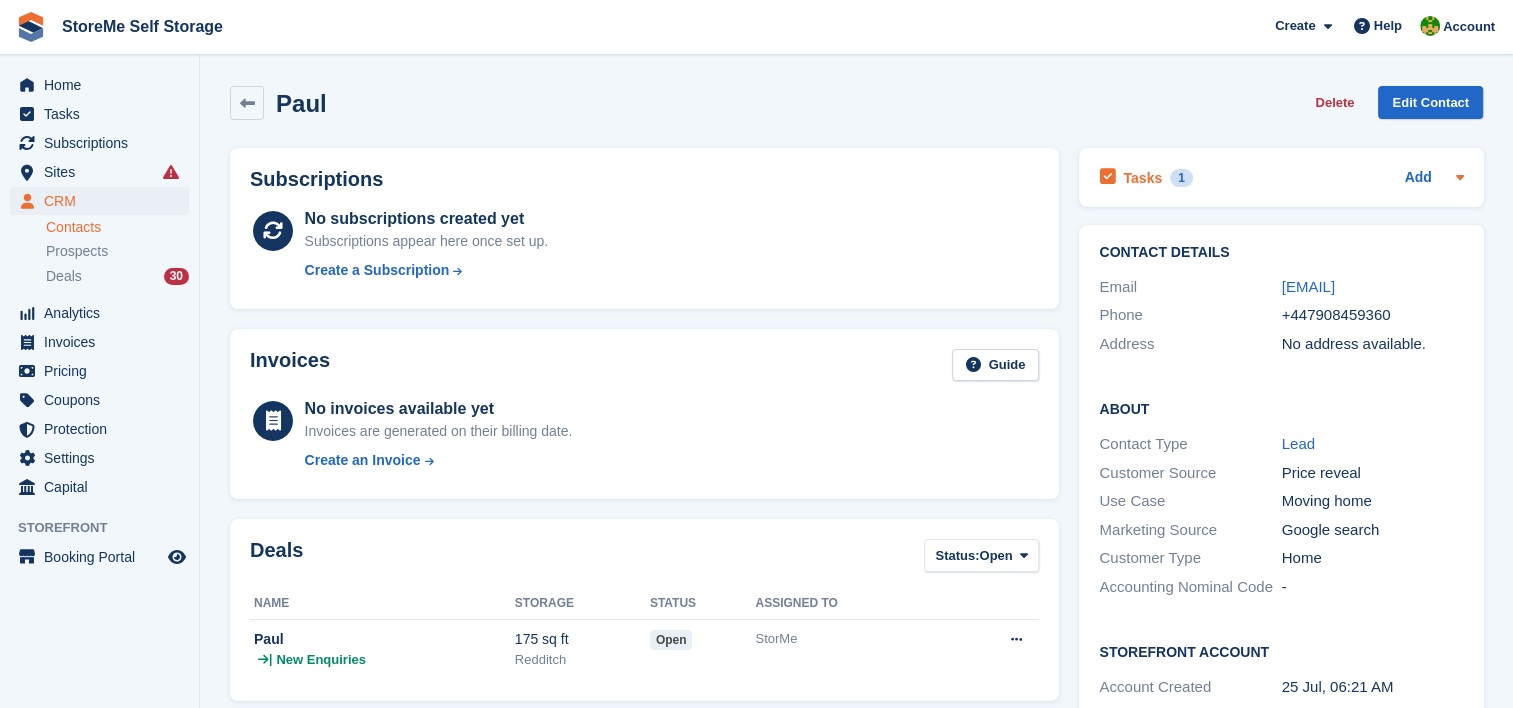 click on "Tasks
1" at bounding box center (1145, 177) 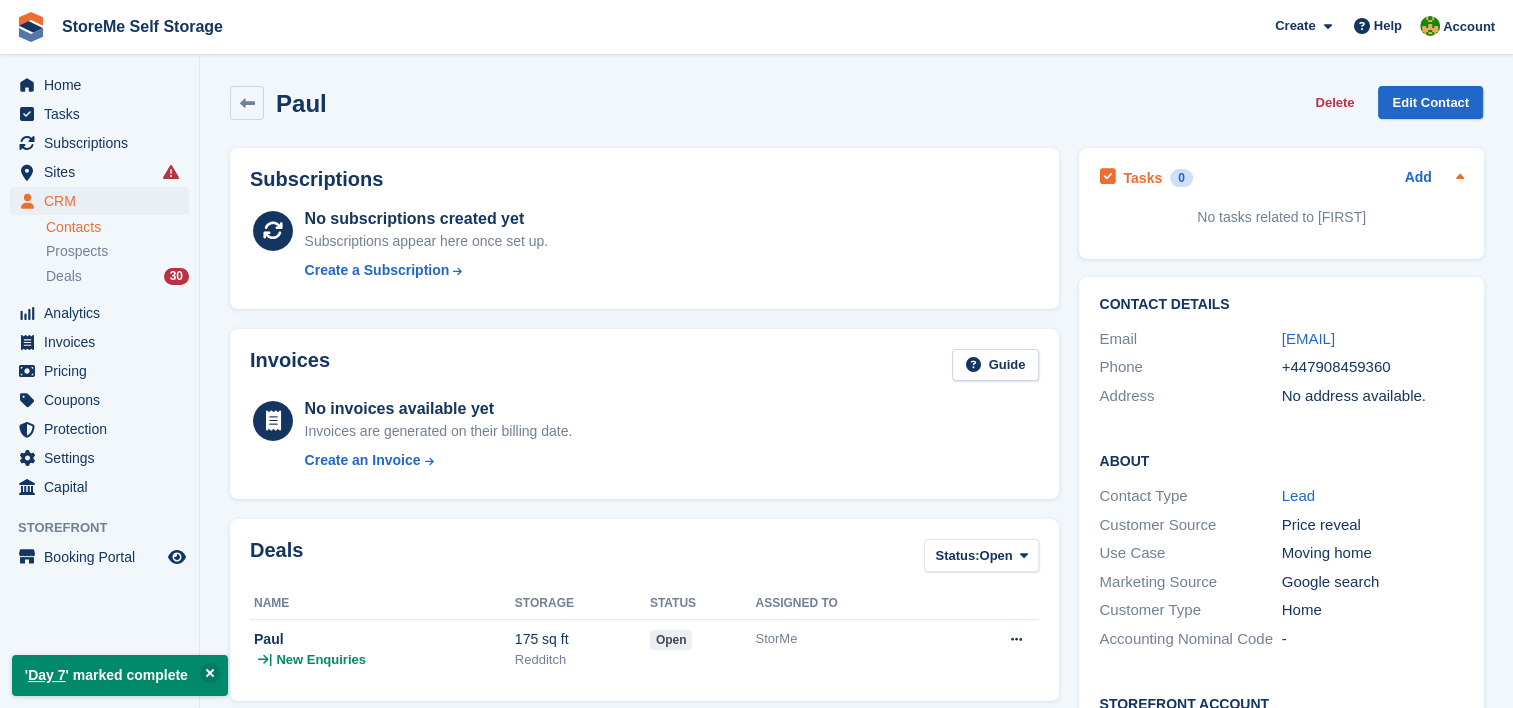 click on "Tasks
0
Add" at bounding box center (1281, 177) 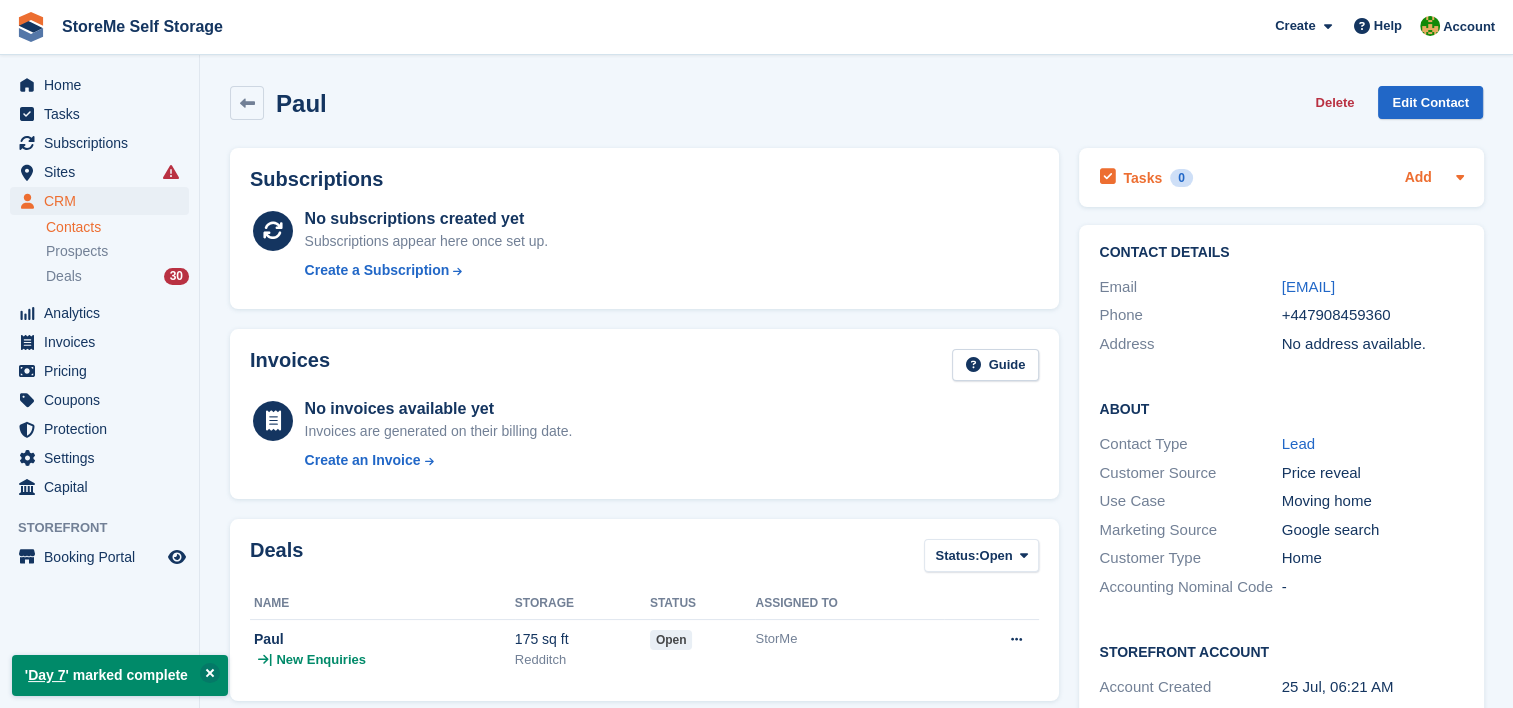 click on "Add" at bounding box center [1418, 178] 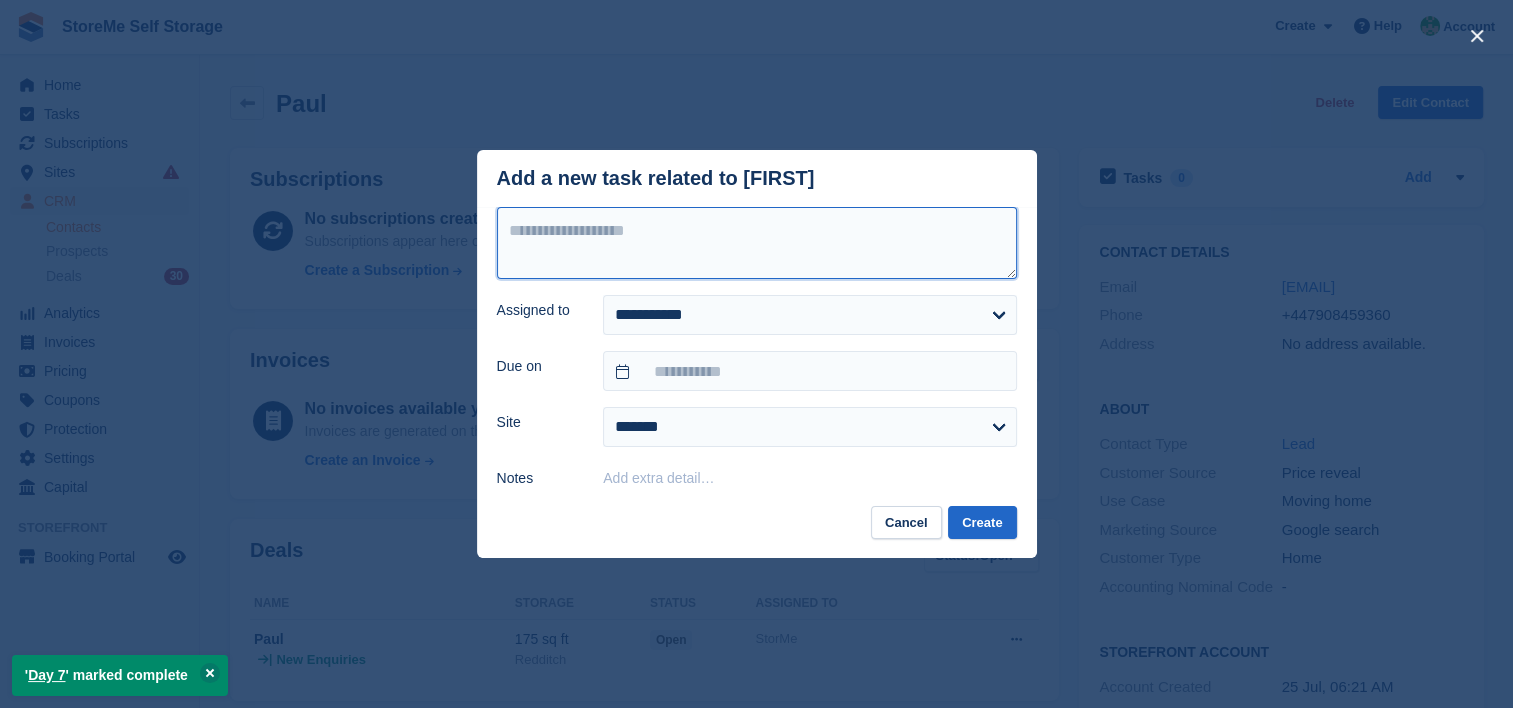 click at bounding box center (757, 243) 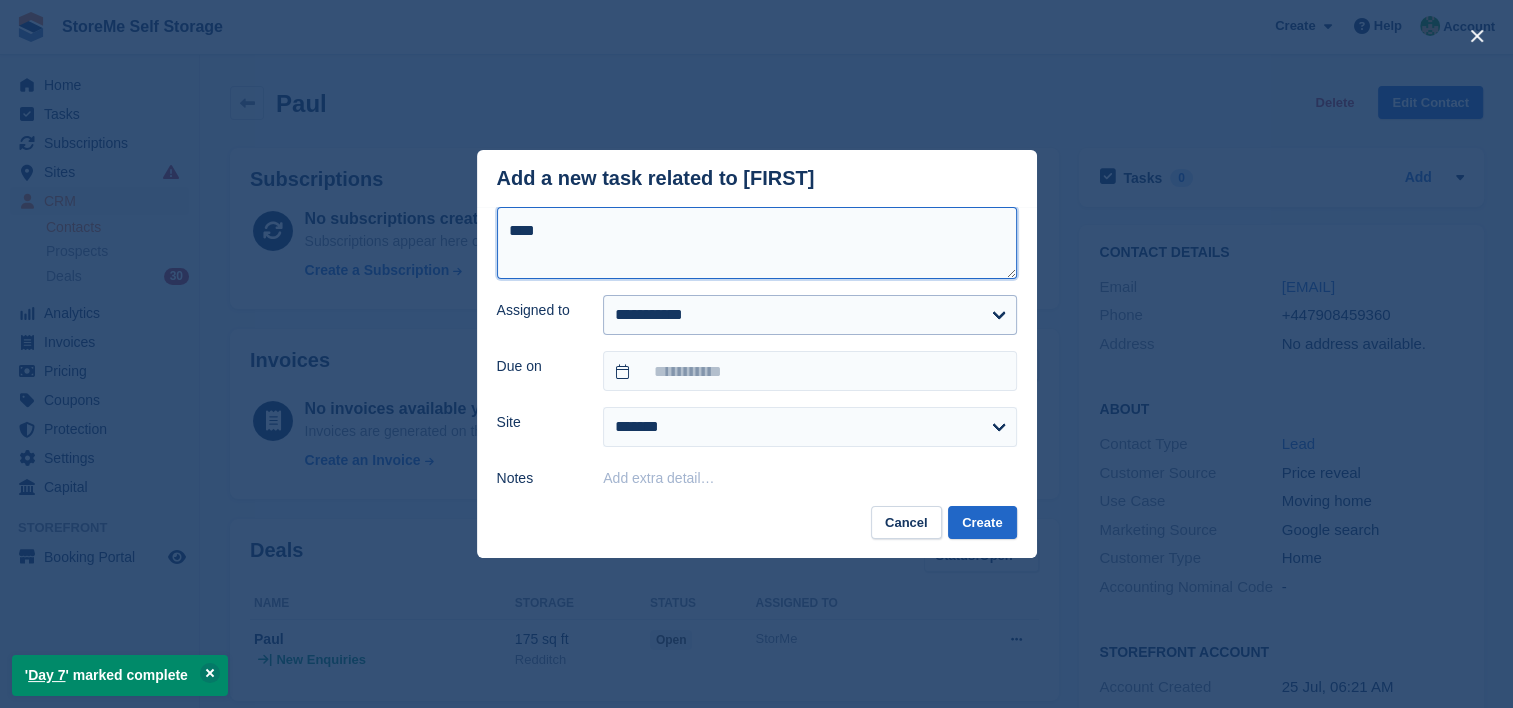 type on "***" 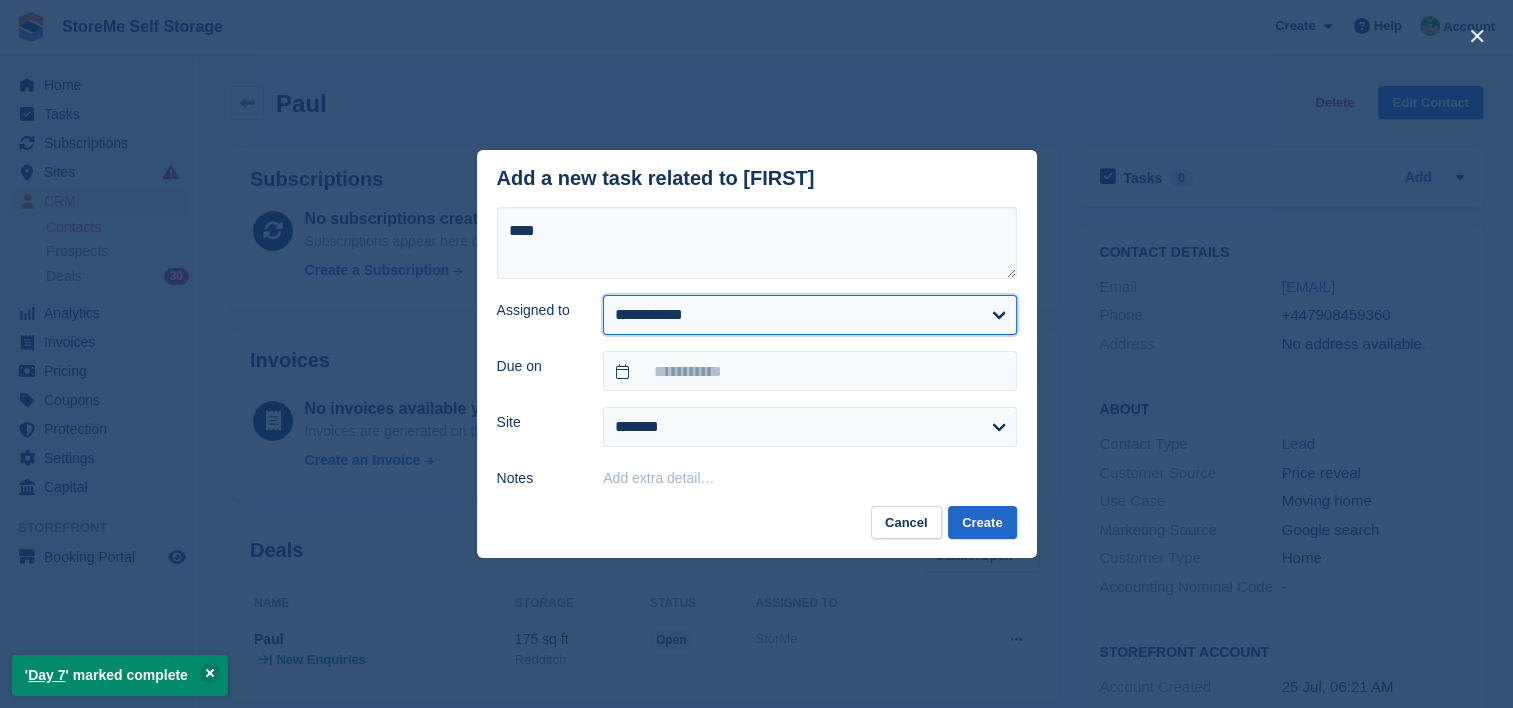 click on "**********" at bounding box center (809, 315) 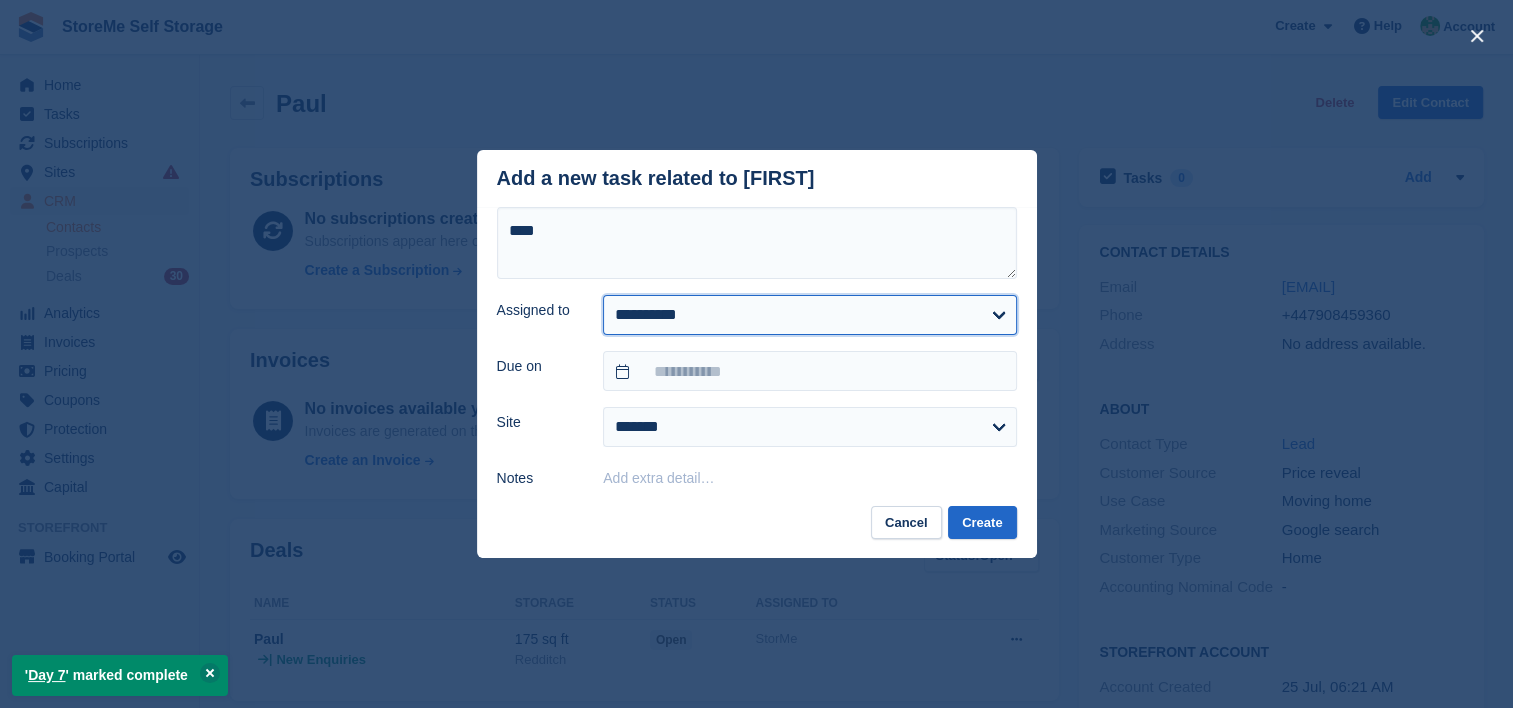 click on "**********" at bounding box center [809, 315] 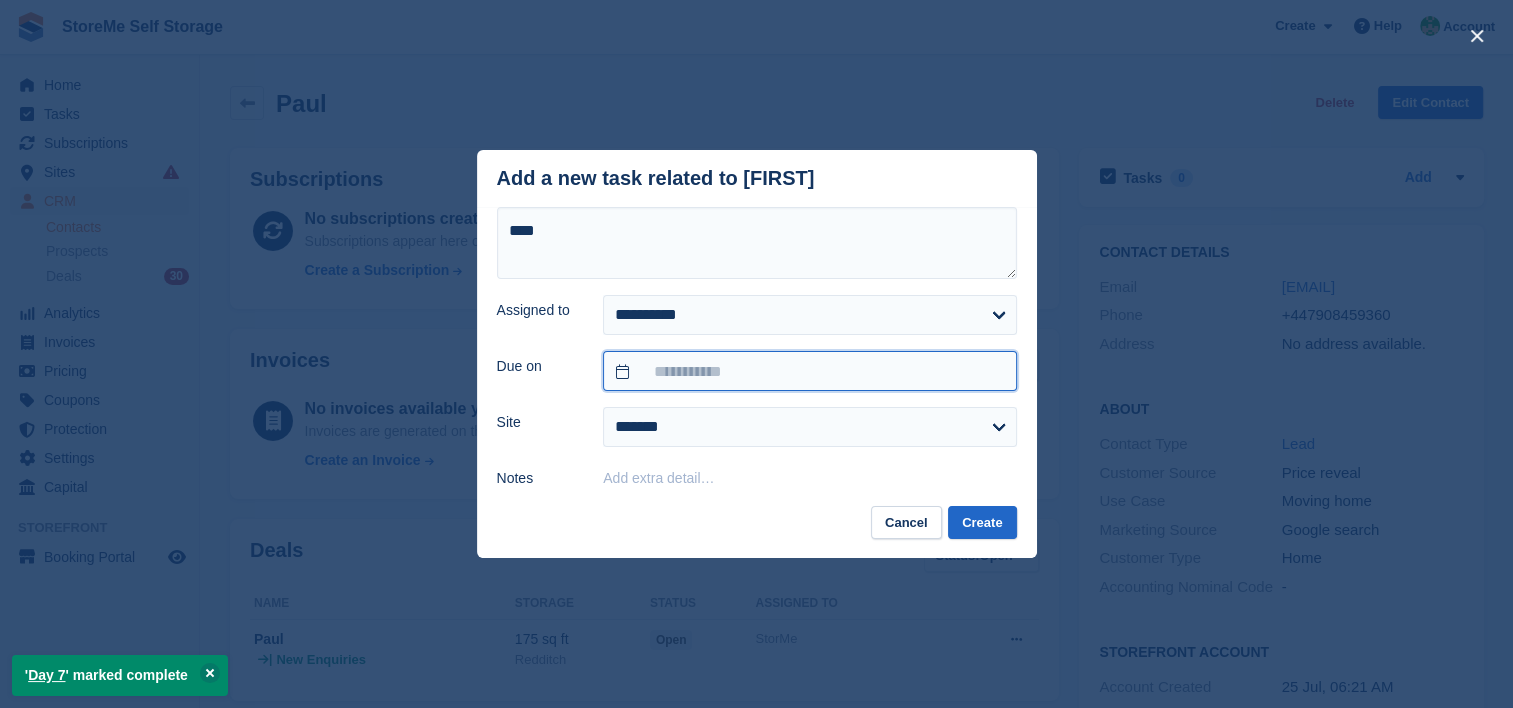 click at bounding box center [809, 371] 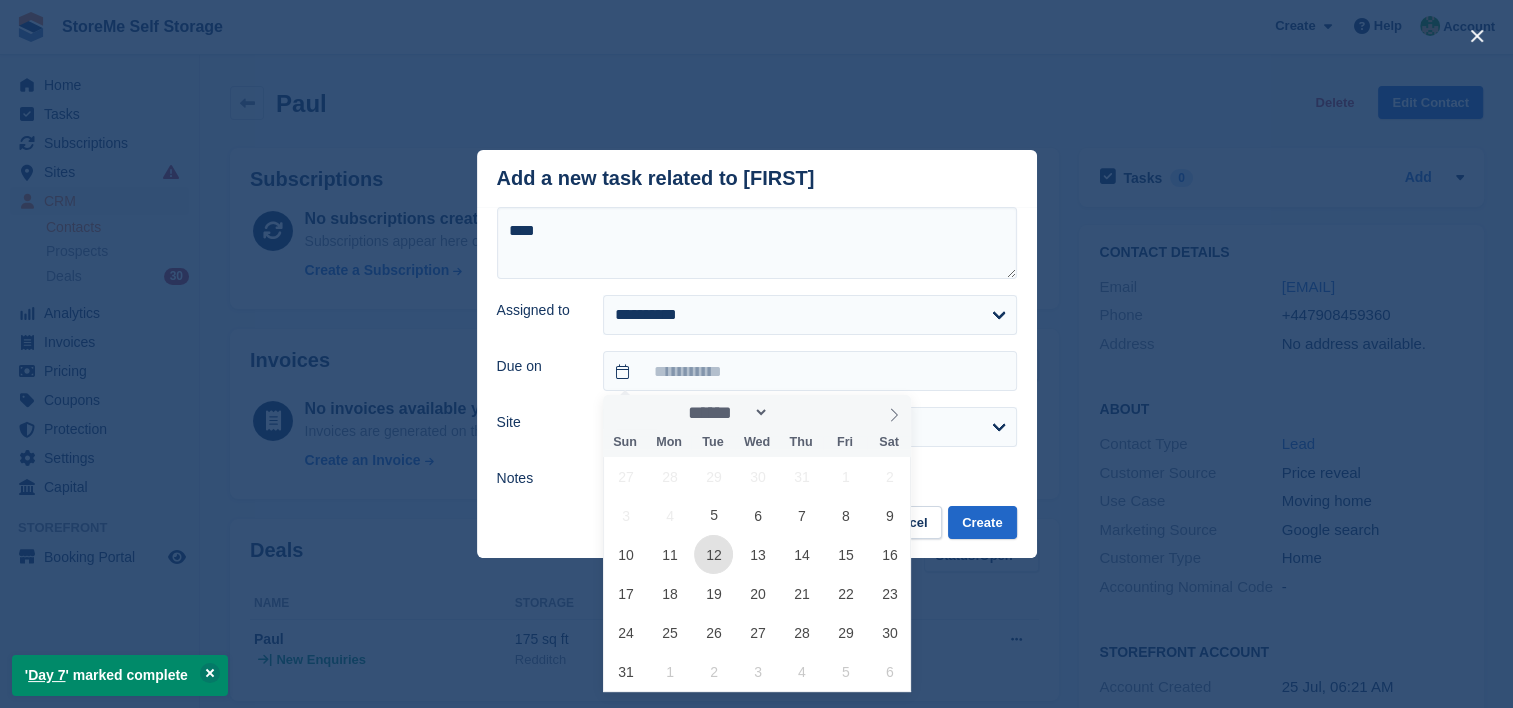 click on "12" at bounding box center (713, 554) 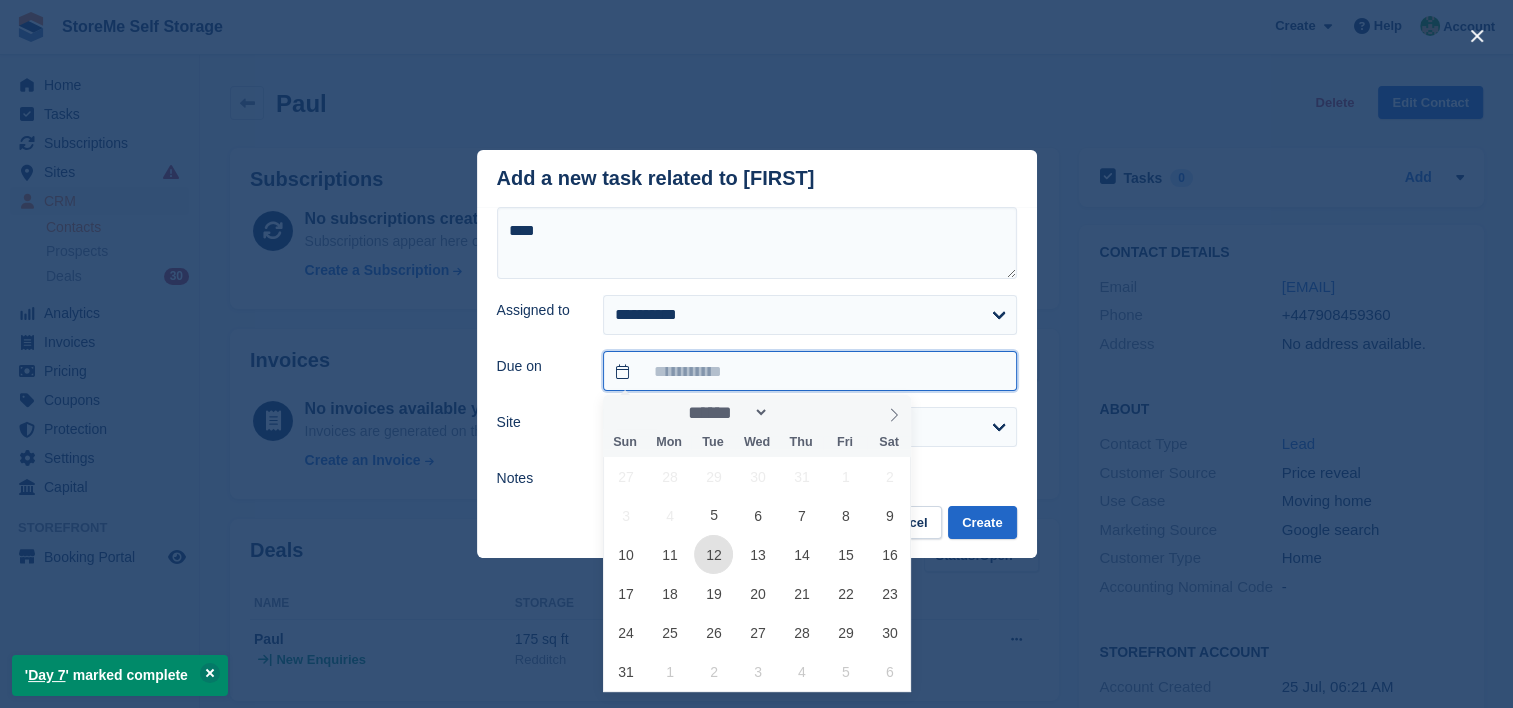 type on "**********" 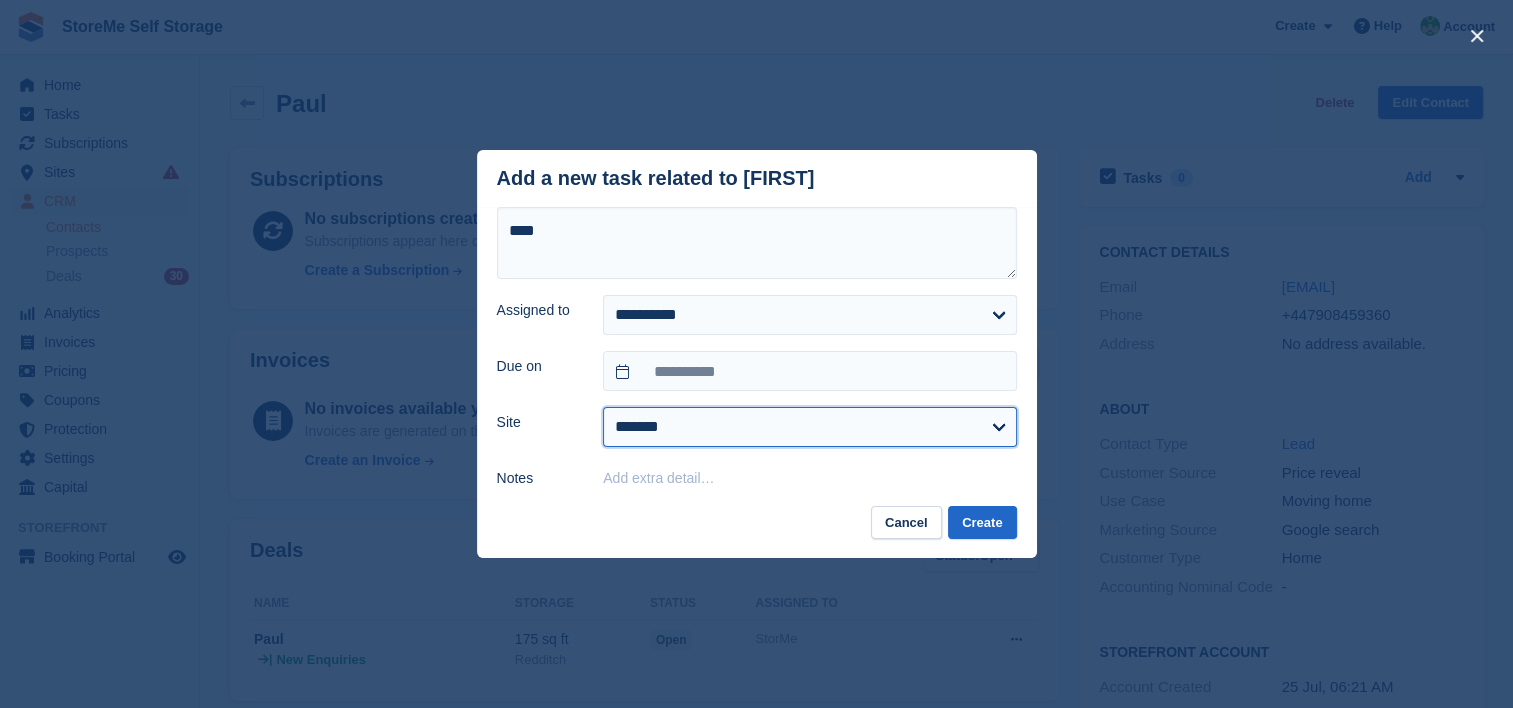 click on "*******
********" at bounding box center [809, 427] 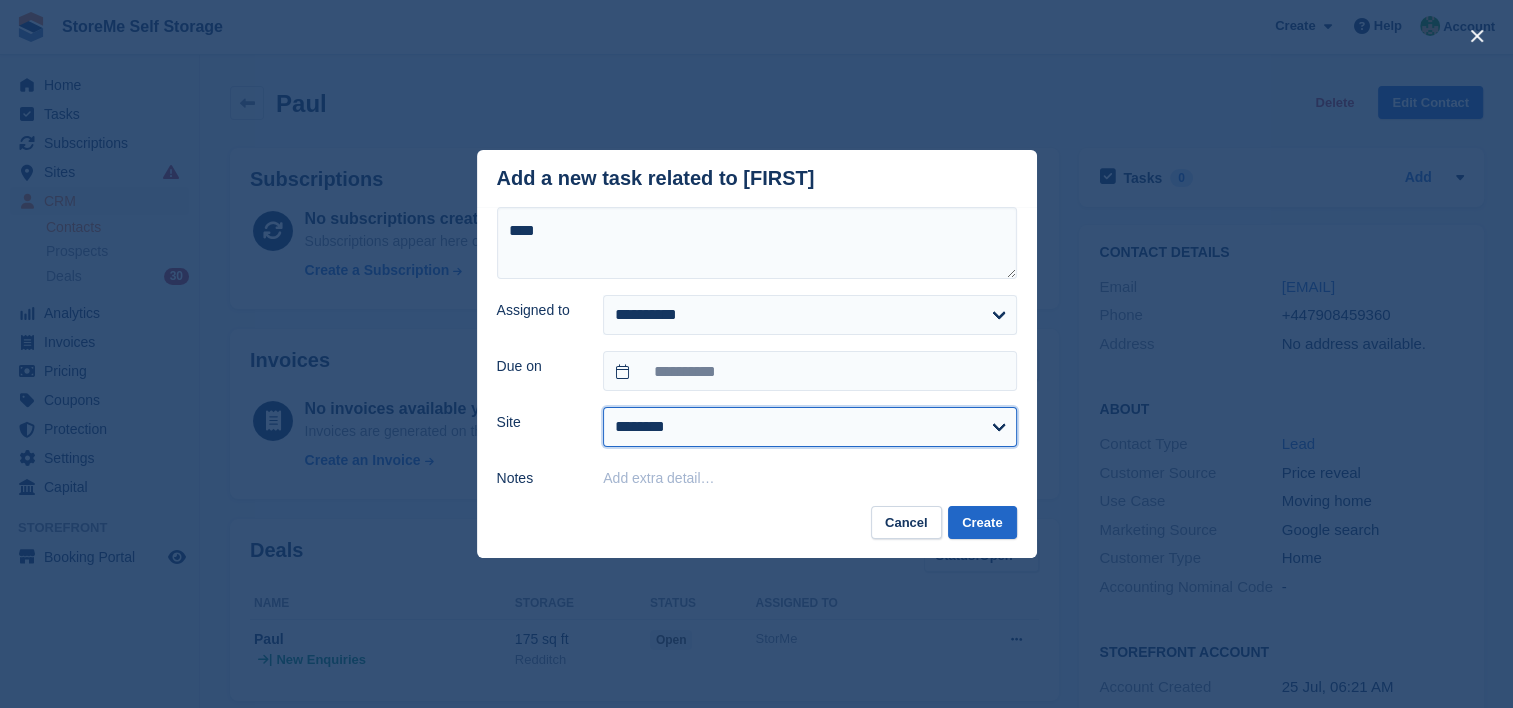 click on "*******
********" at bounding box center [809, 427] 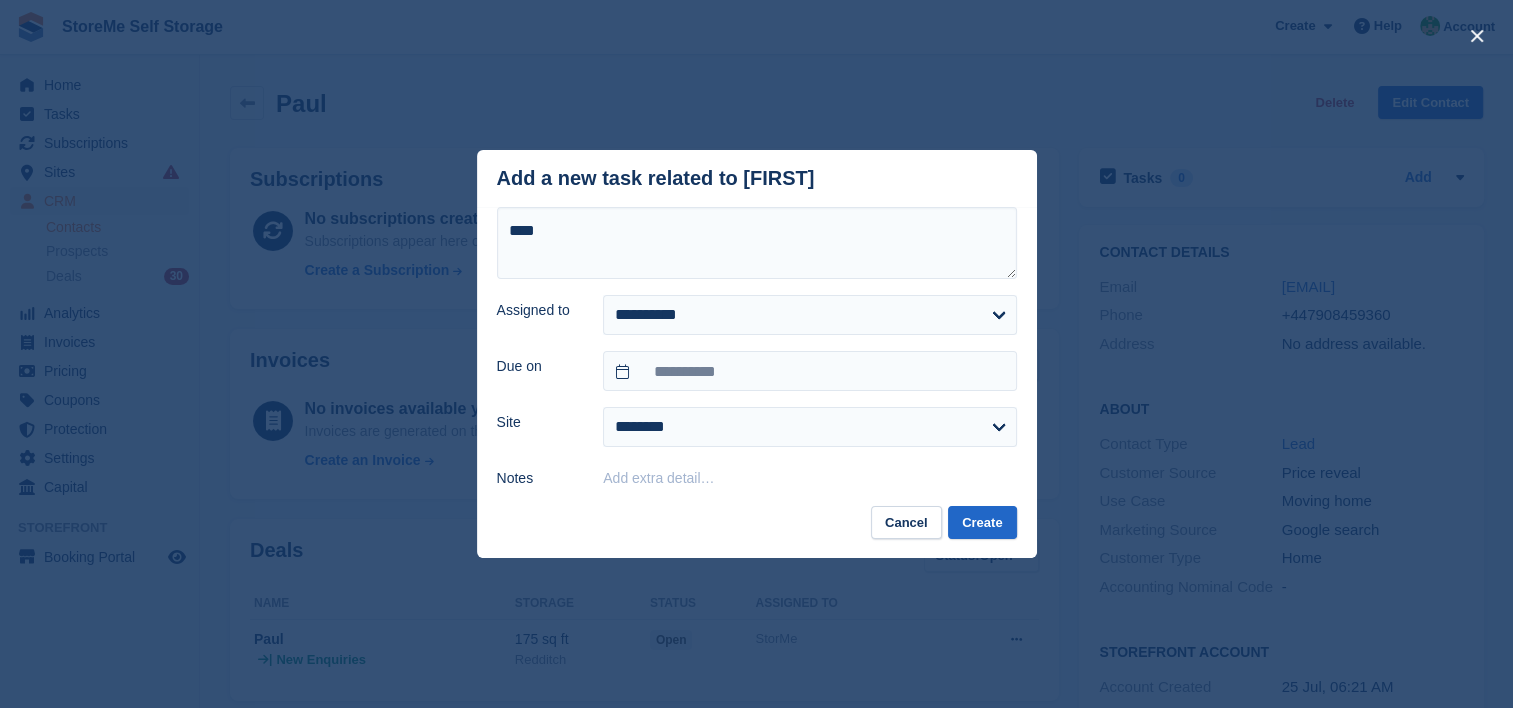 click on "Add extra detail…" at bounding box center (809, 477) 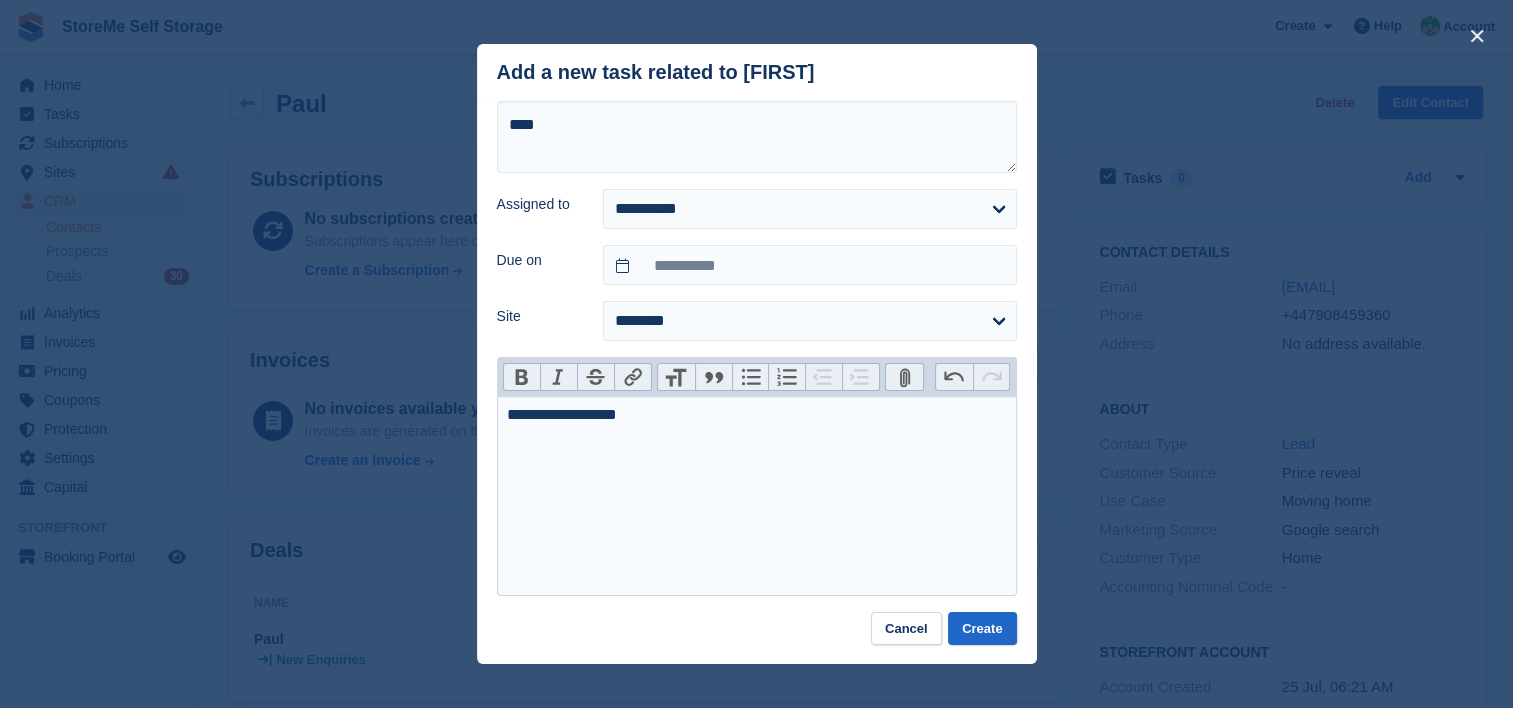 type on "**********" 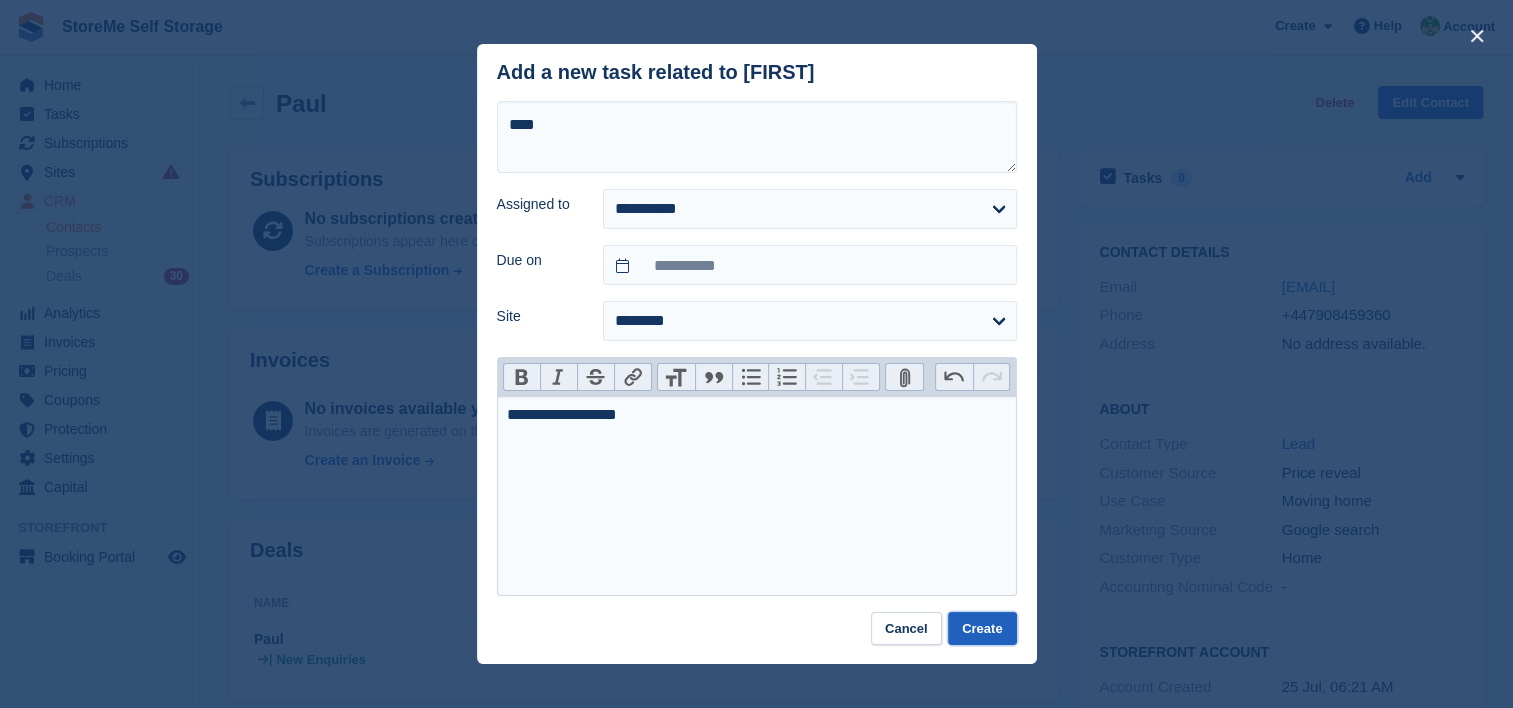 click on "Create" at bounding box center (982, 628) 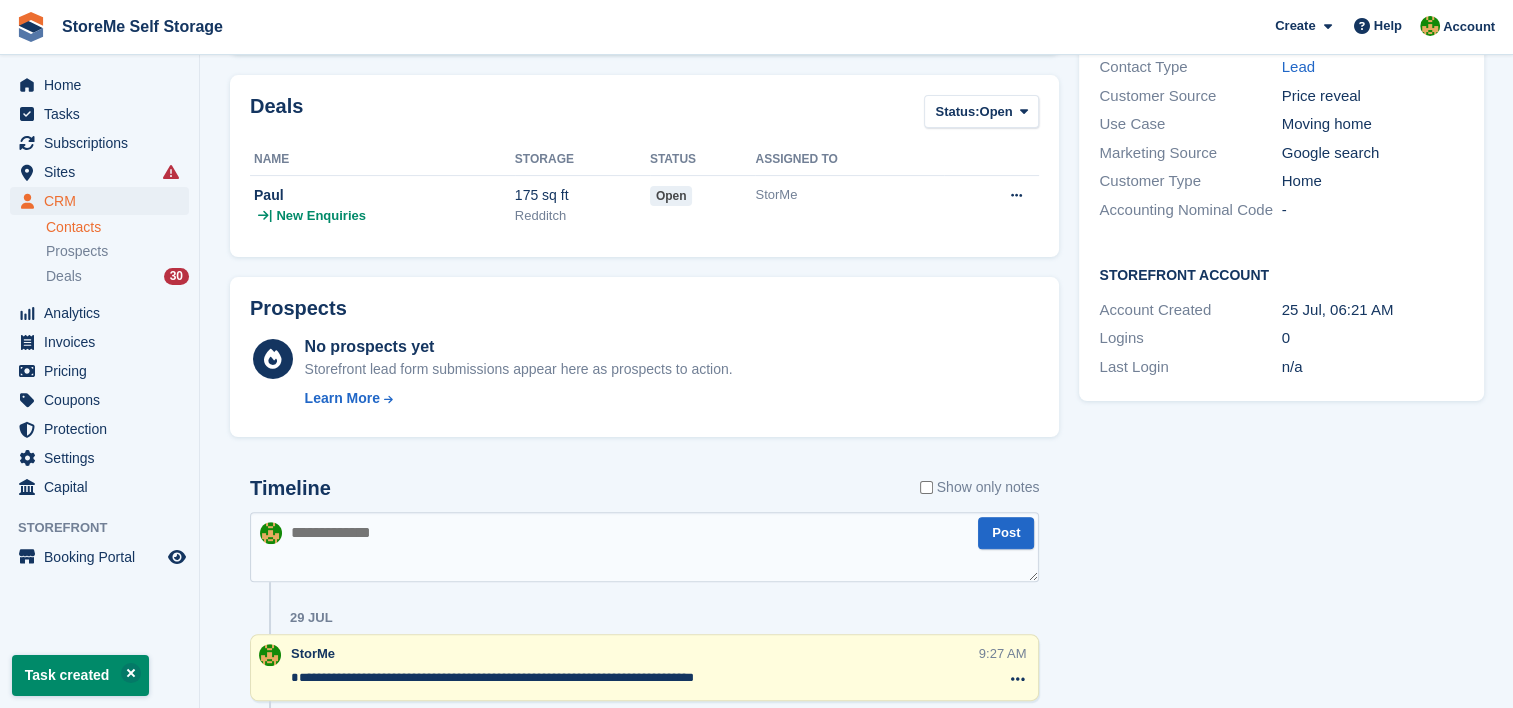 scroll, scrollTop: 600, scrollLeft: 0, axis: vertical 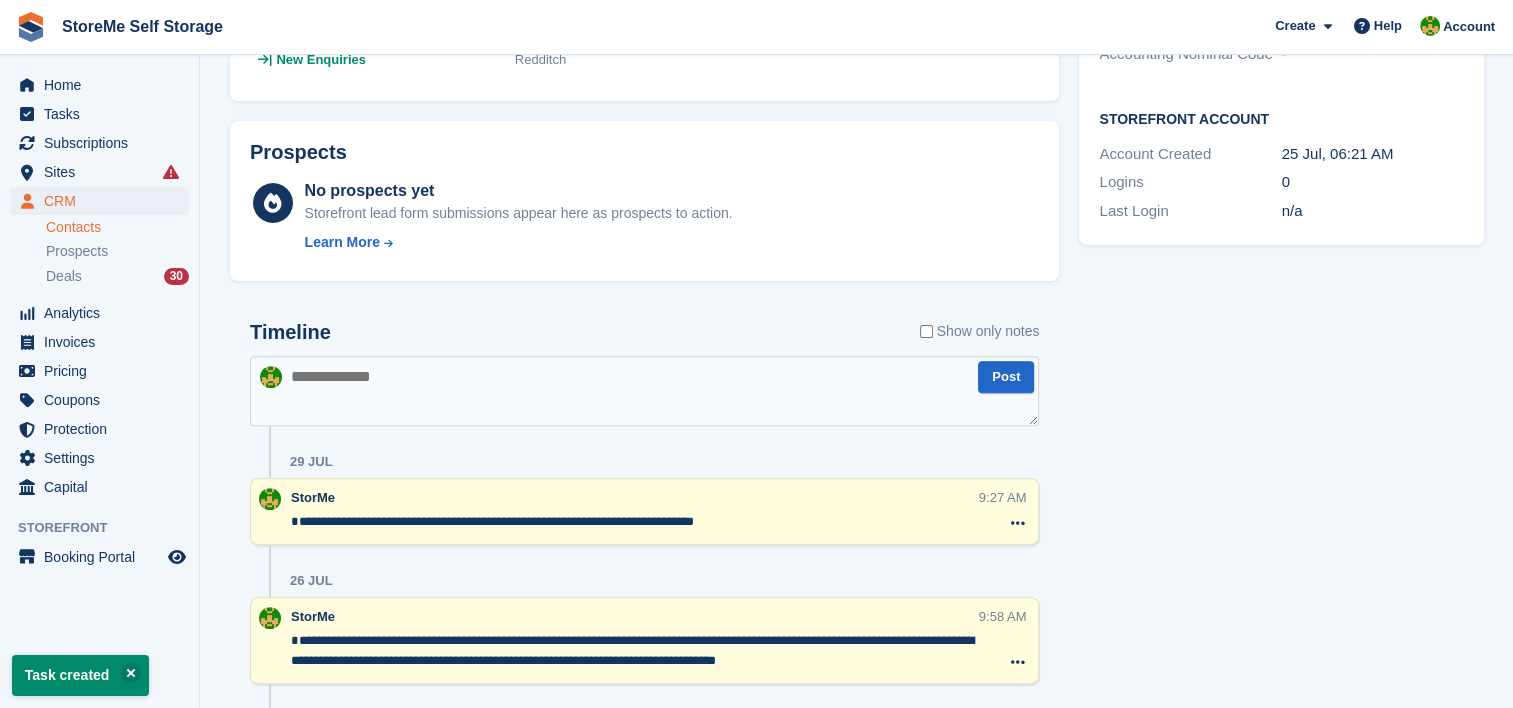 click at bounding box center [644, 391] 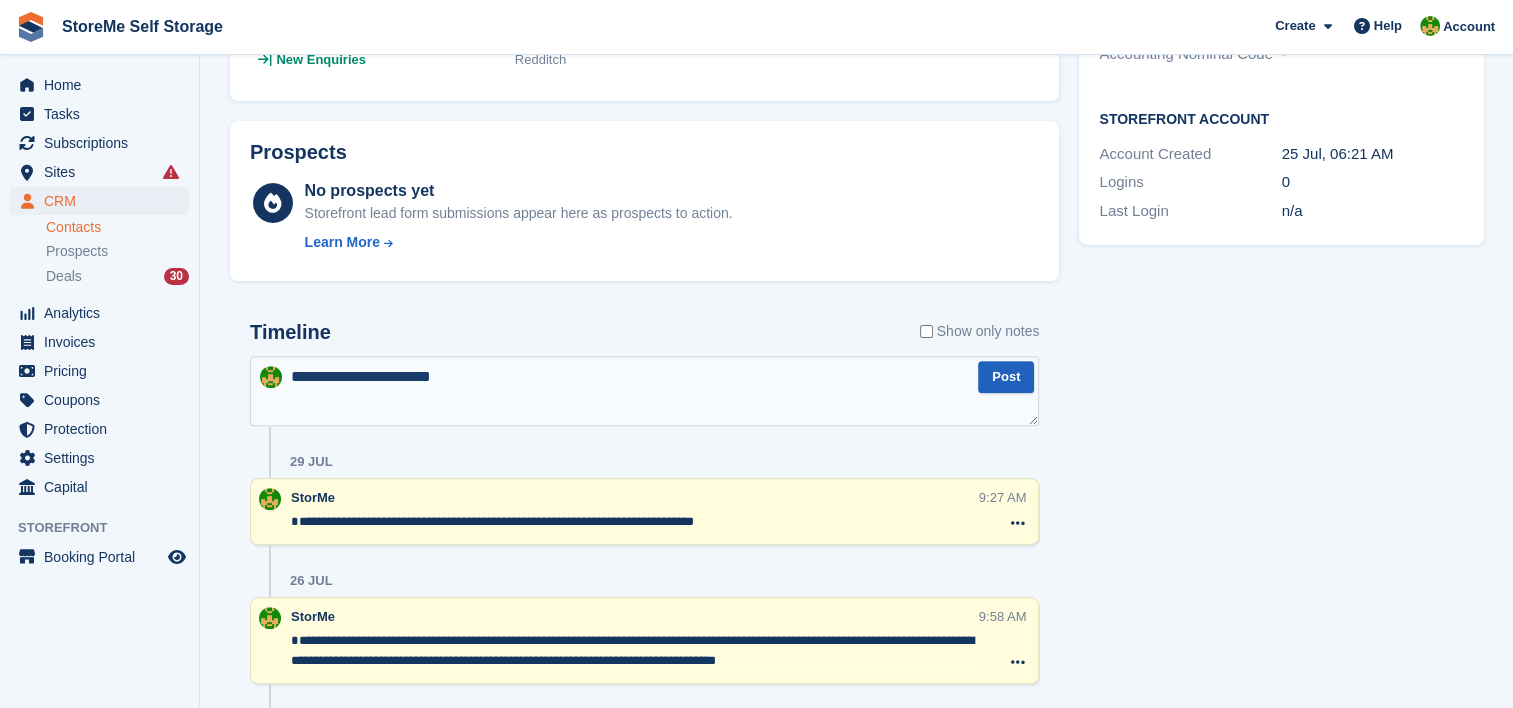 type on "**********" 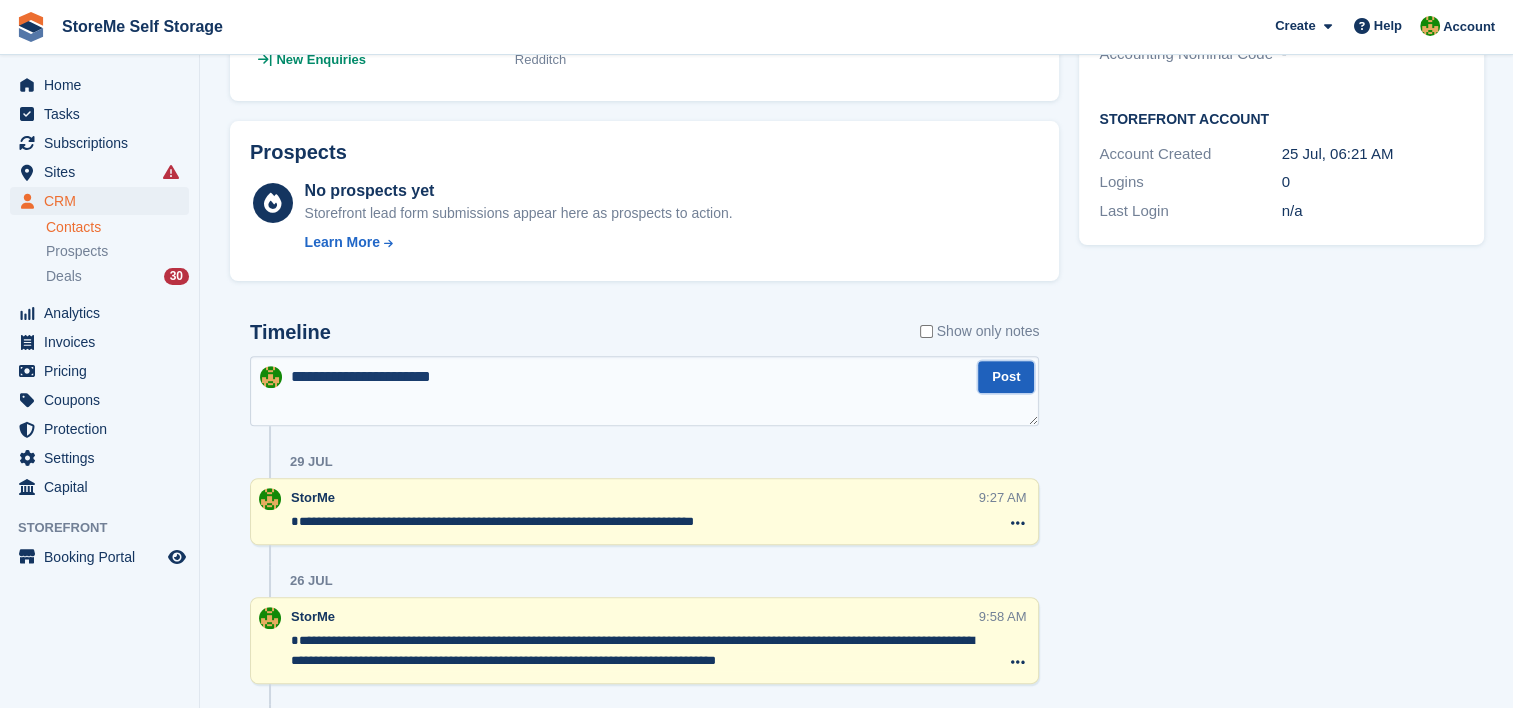 click on "Post" at bounding box center [1006, 377] 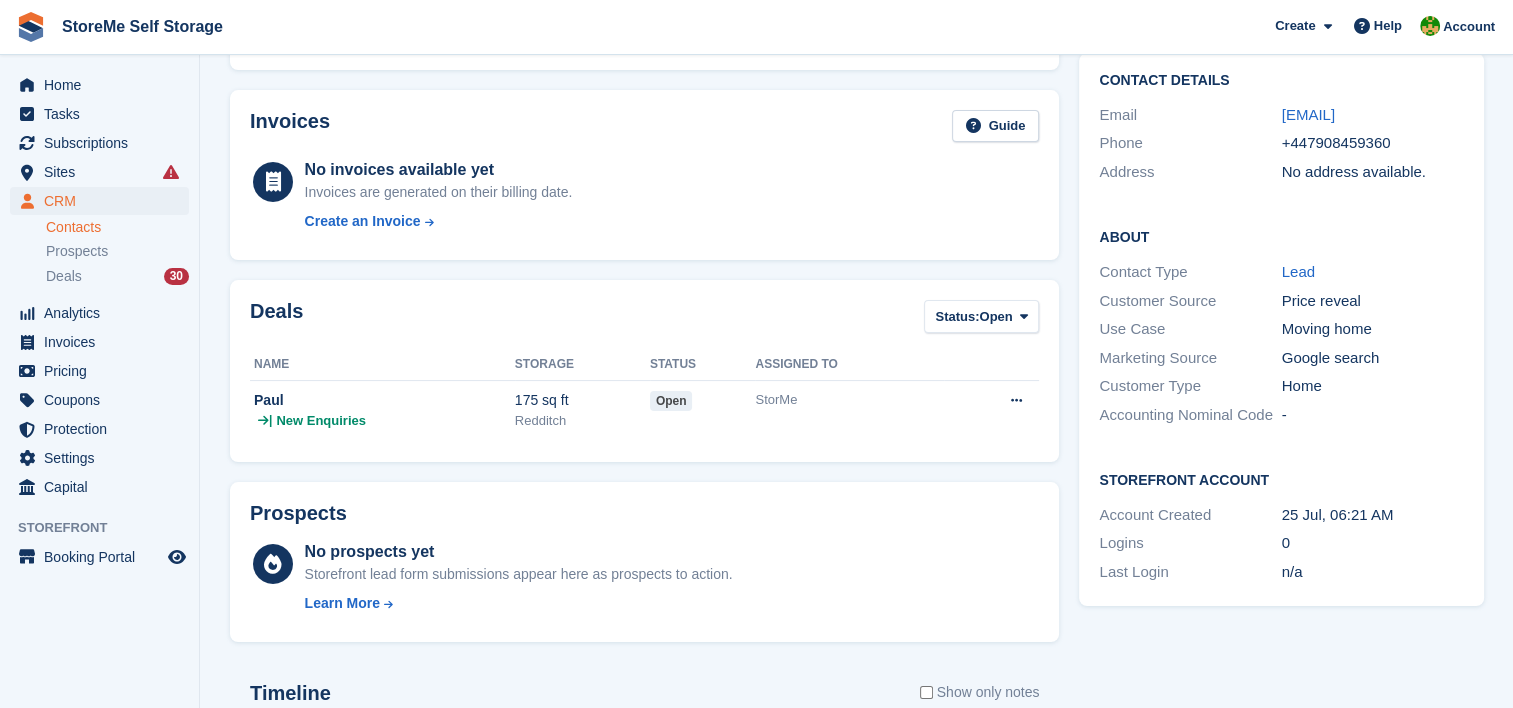 scroll, scrollTop: 0, scrollLeft: 0, axis: both 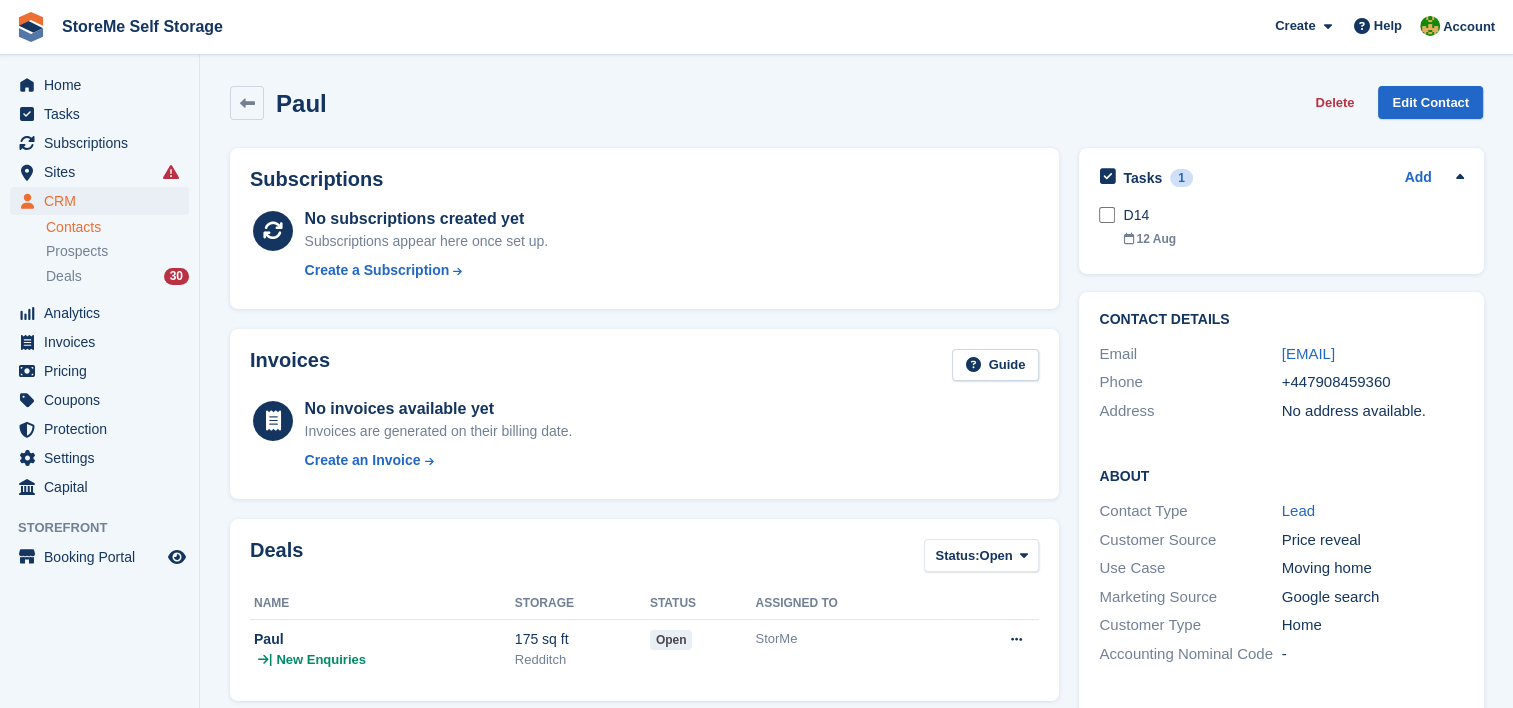 drag, startPoint x: 1318, startPoint y: 385, endPoint x: 1260, endPoint y: 346, distance: 69.89278 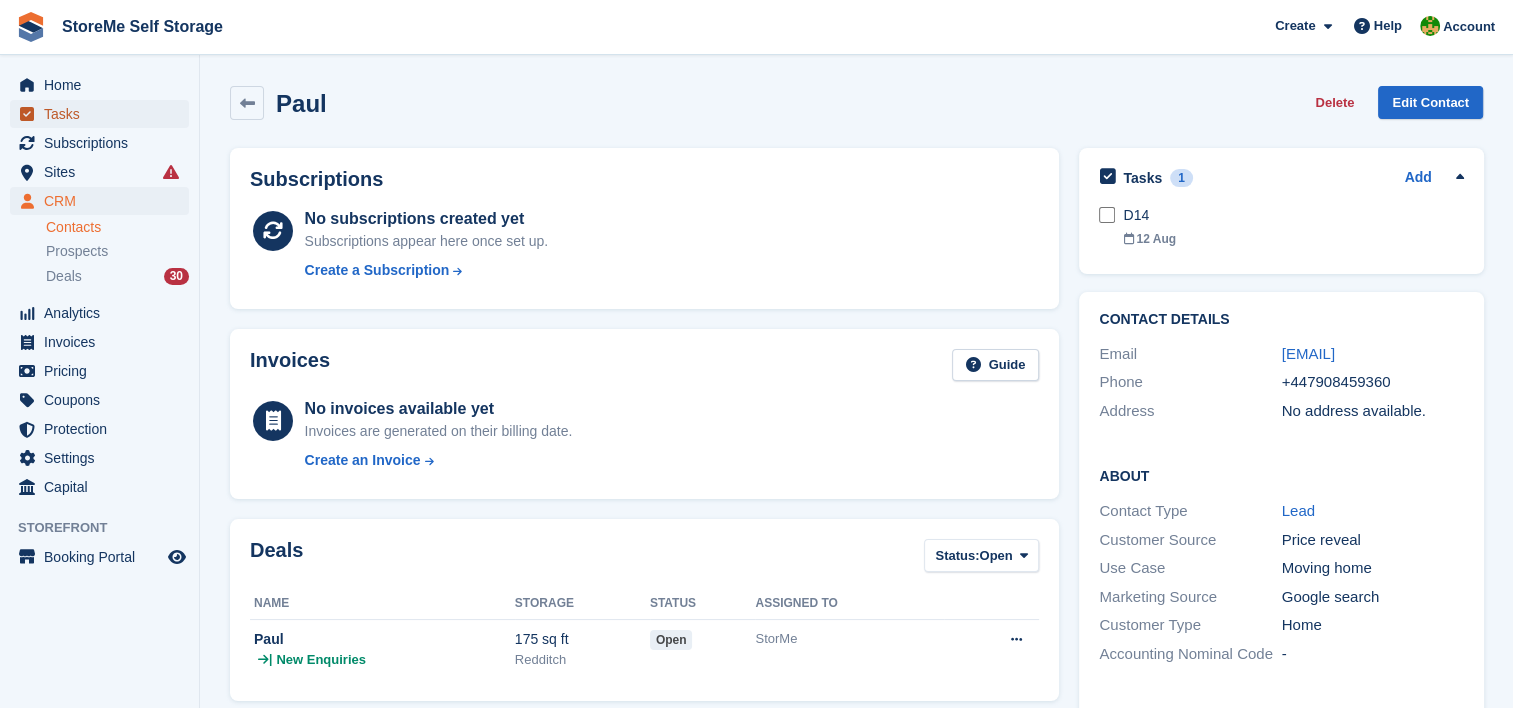 click at bounding box center [27, 114] 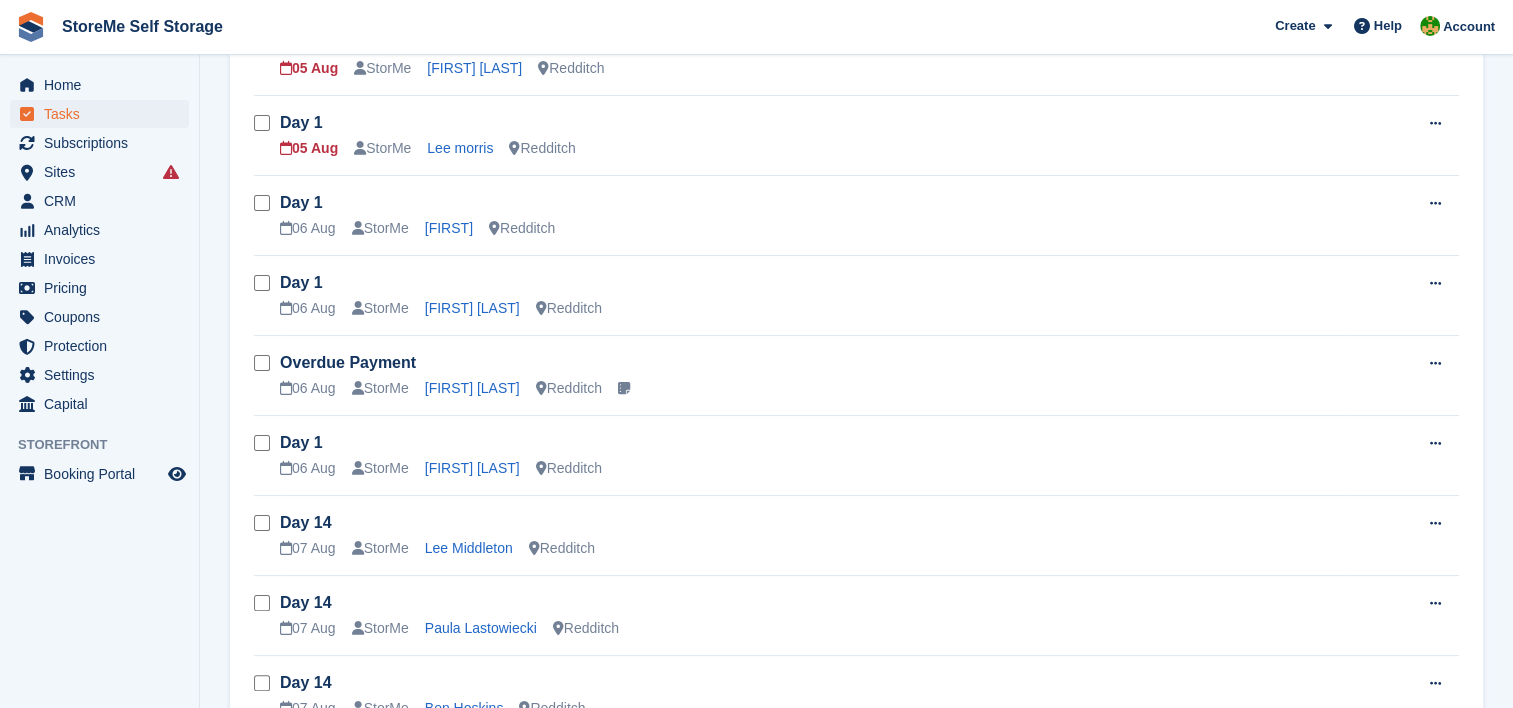 scroll, scrollTop: 100, scrollLeft: 0, axis: vertical 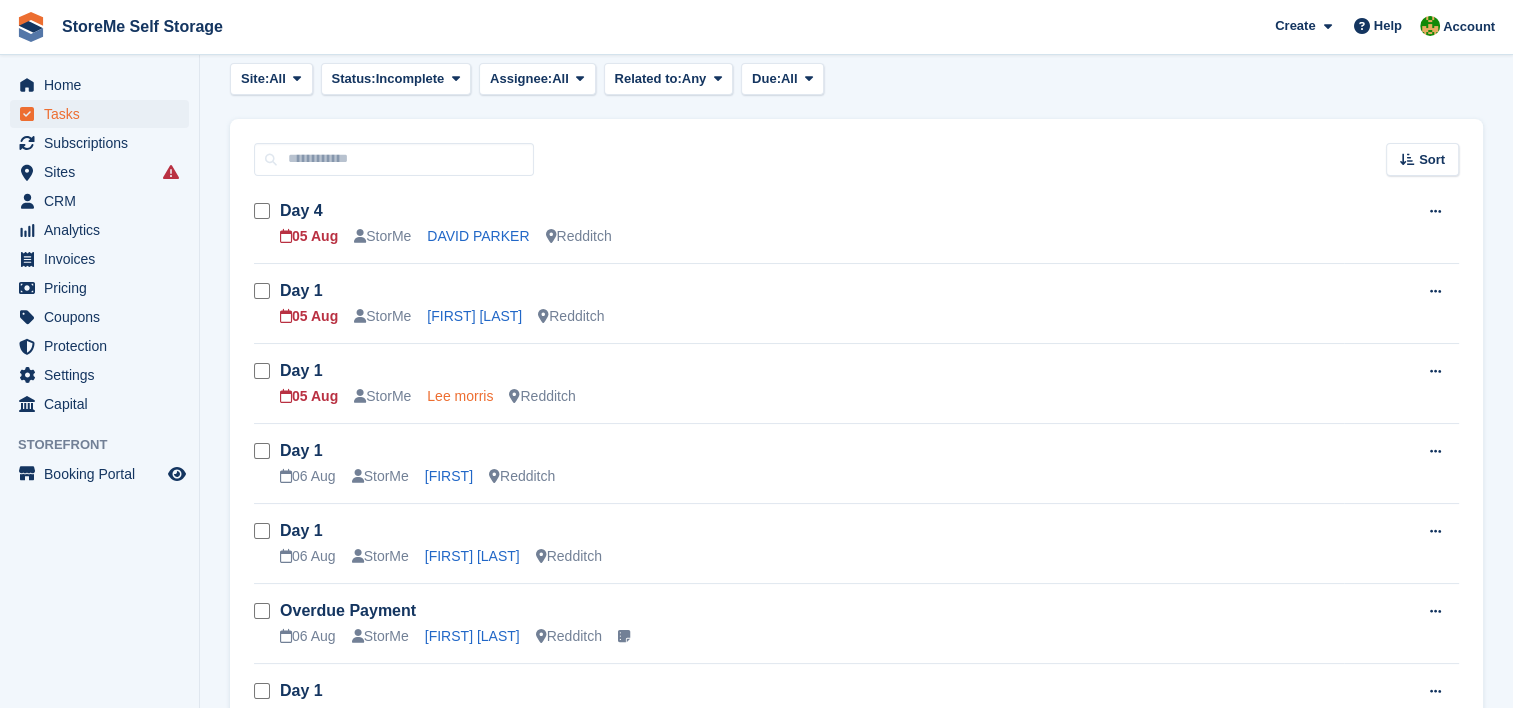 click on "Lee morris" at bounding box center [460, 396] 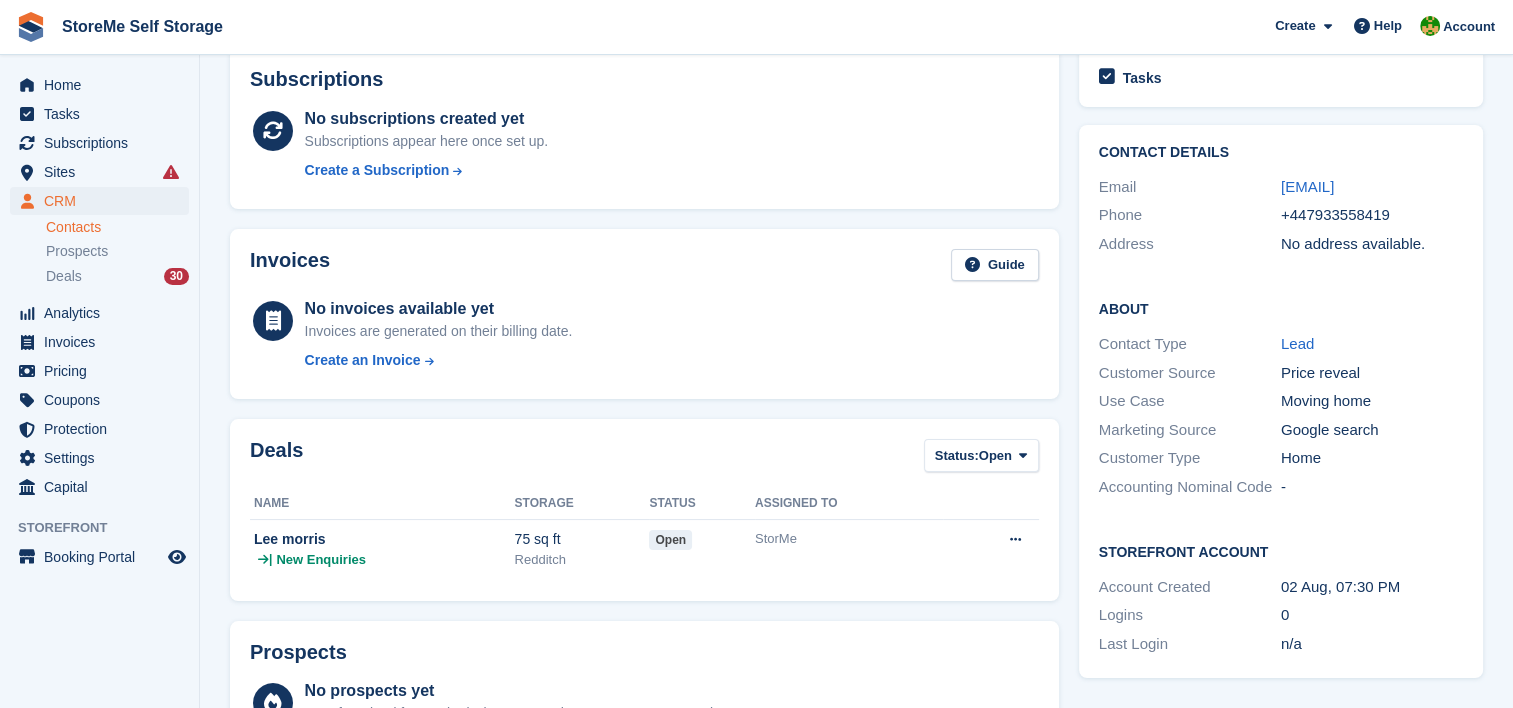 scroll, scrollTop: 0, scrollLeft: 0, axis: both 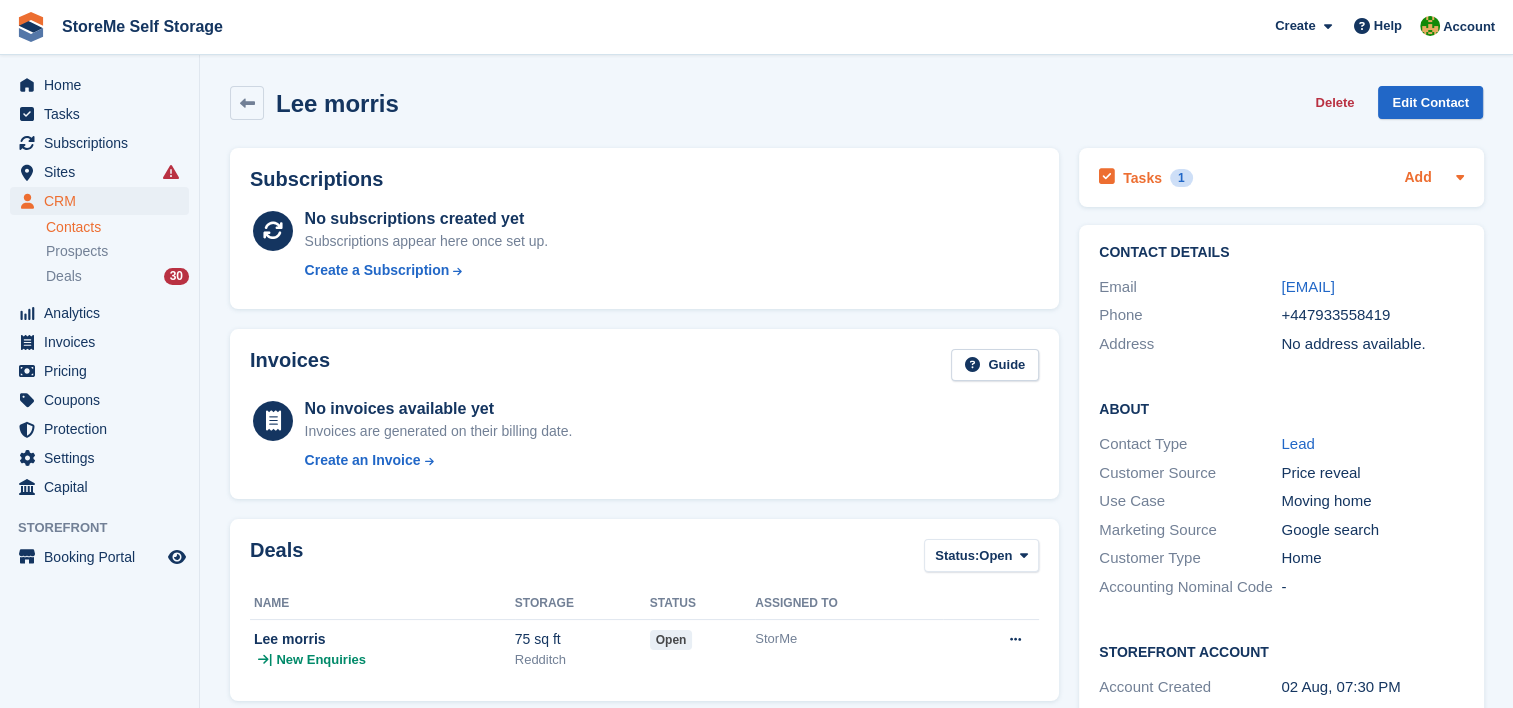 click on "Add" at bounding box center [1417, 178] 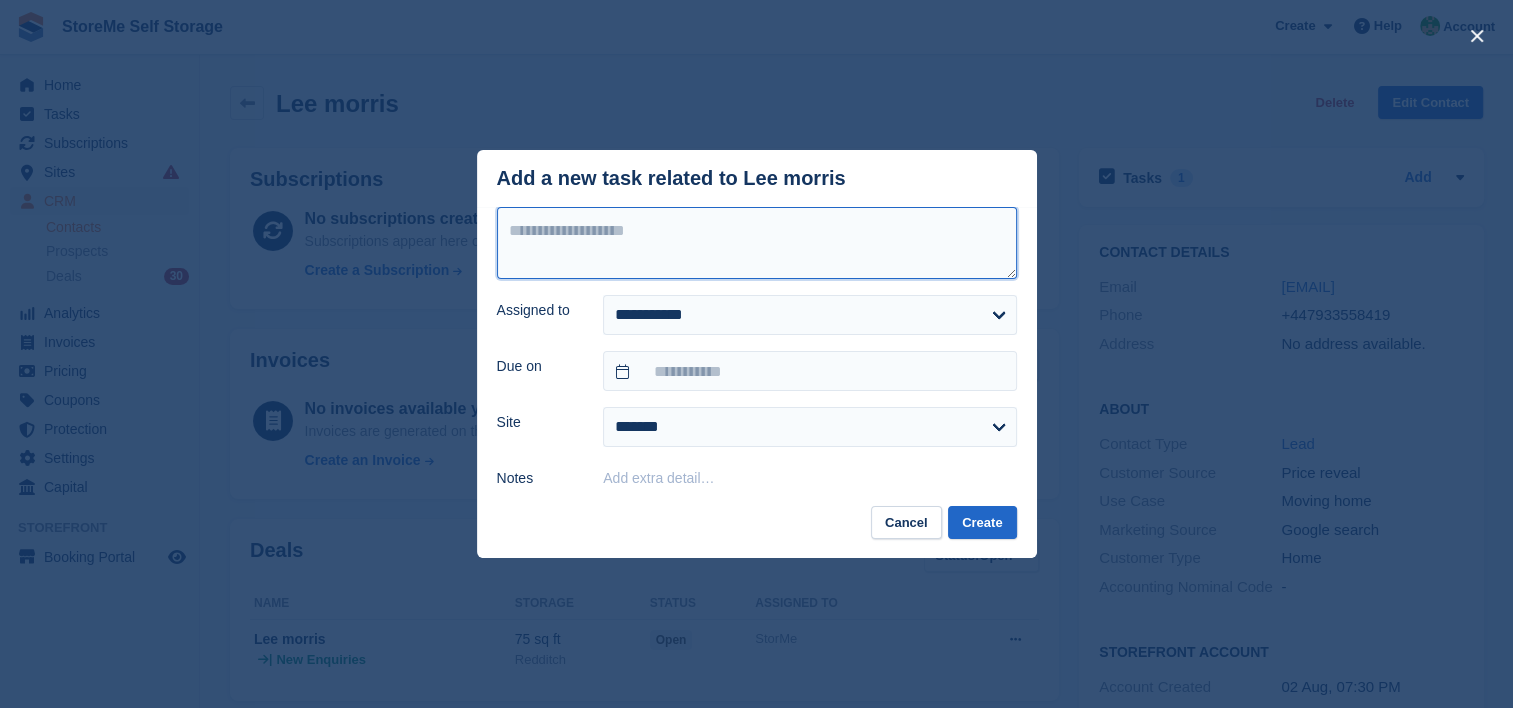 click at bounding box center (757, 243) 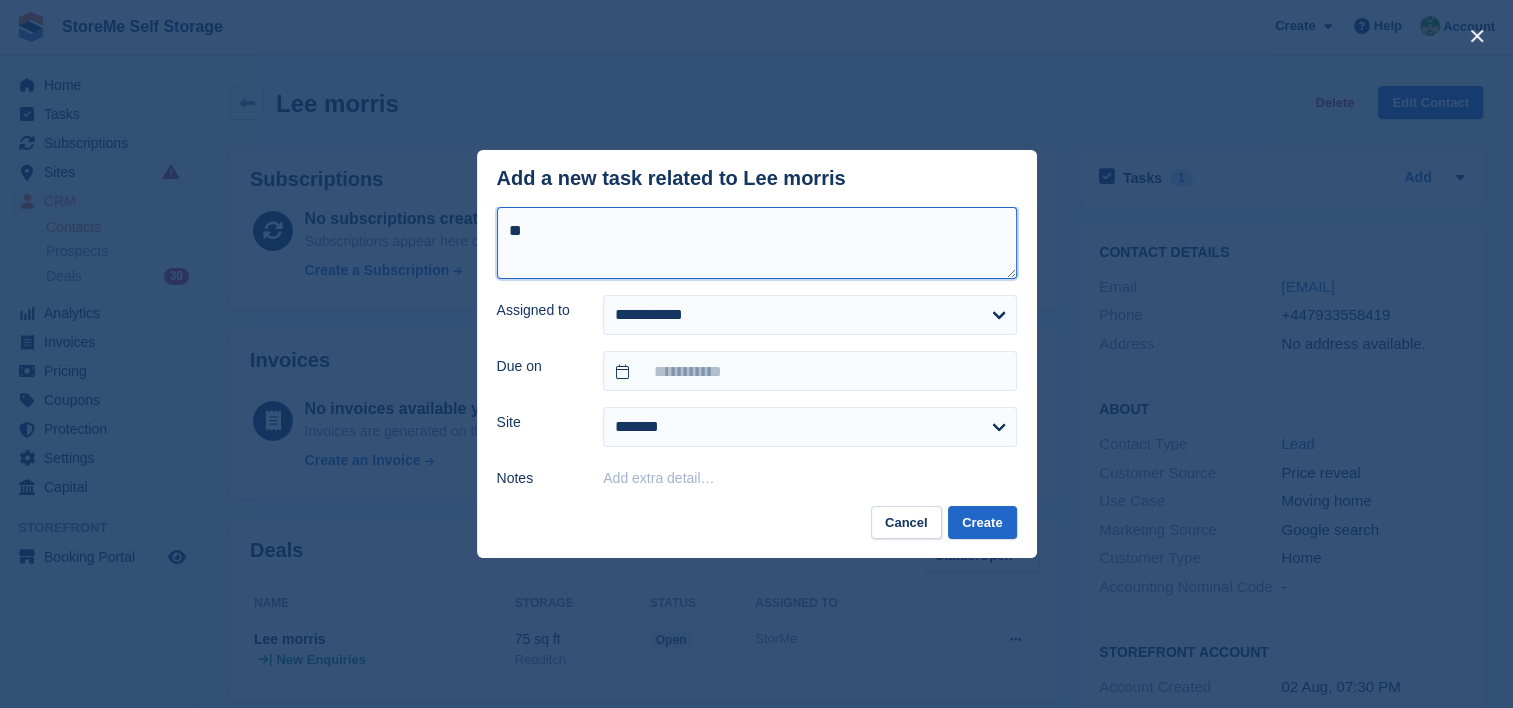 type on "*" 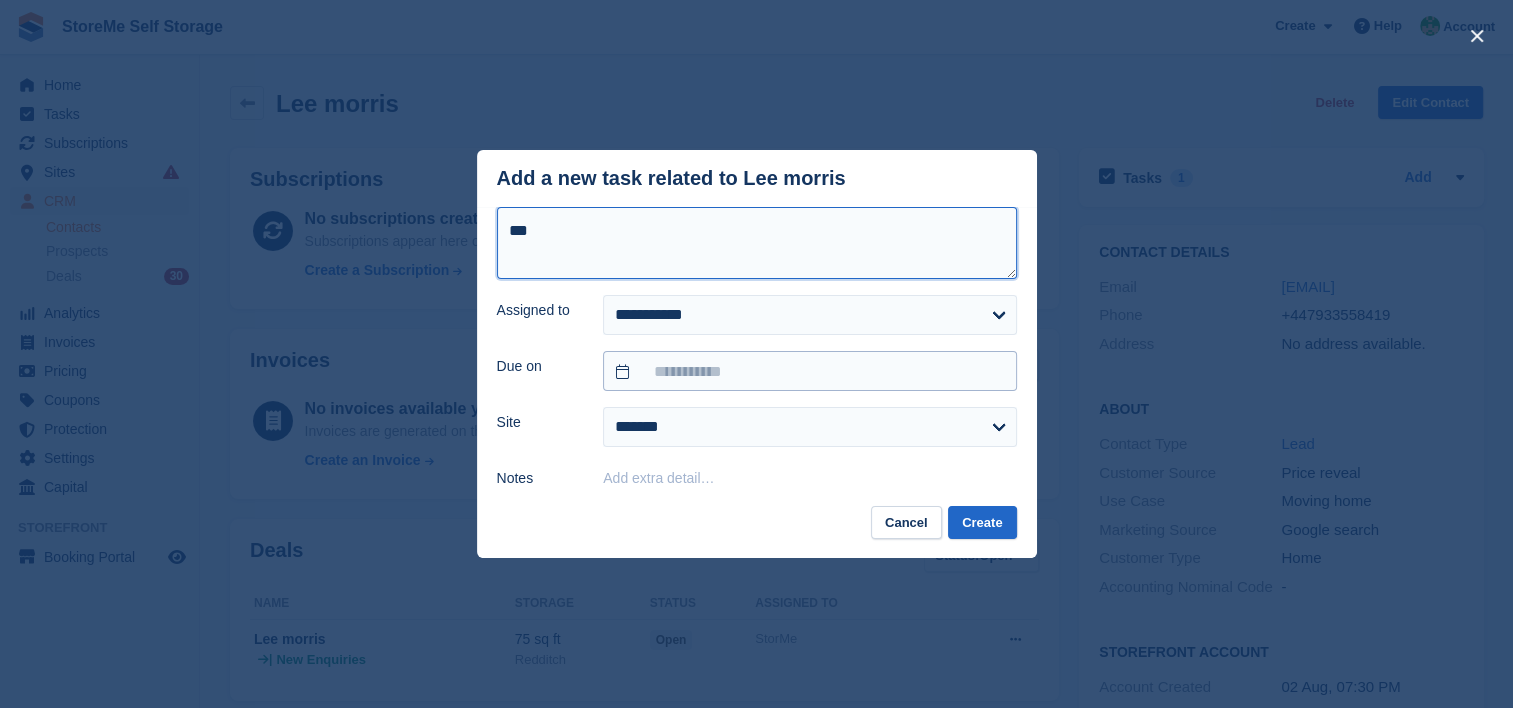type on "**" 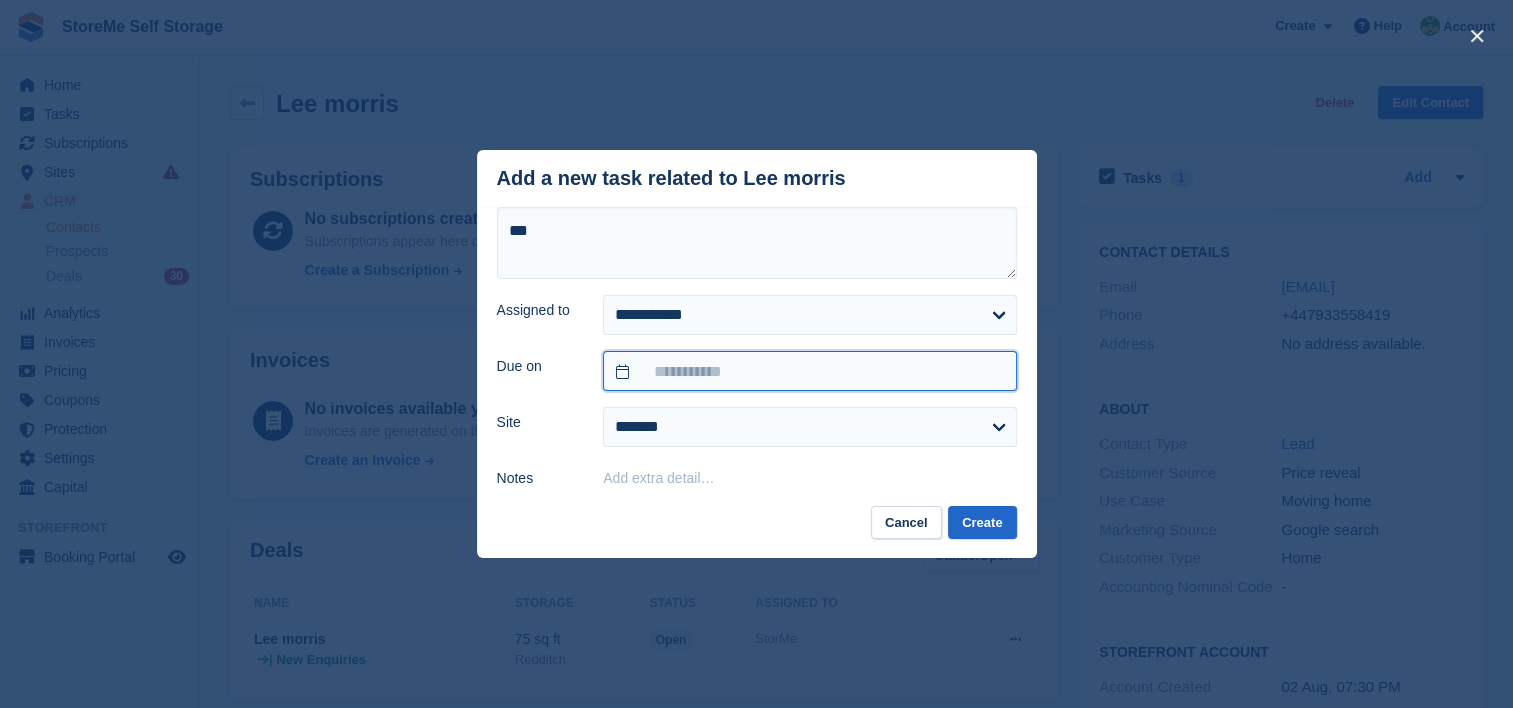 click at bounding box center (809, 371) 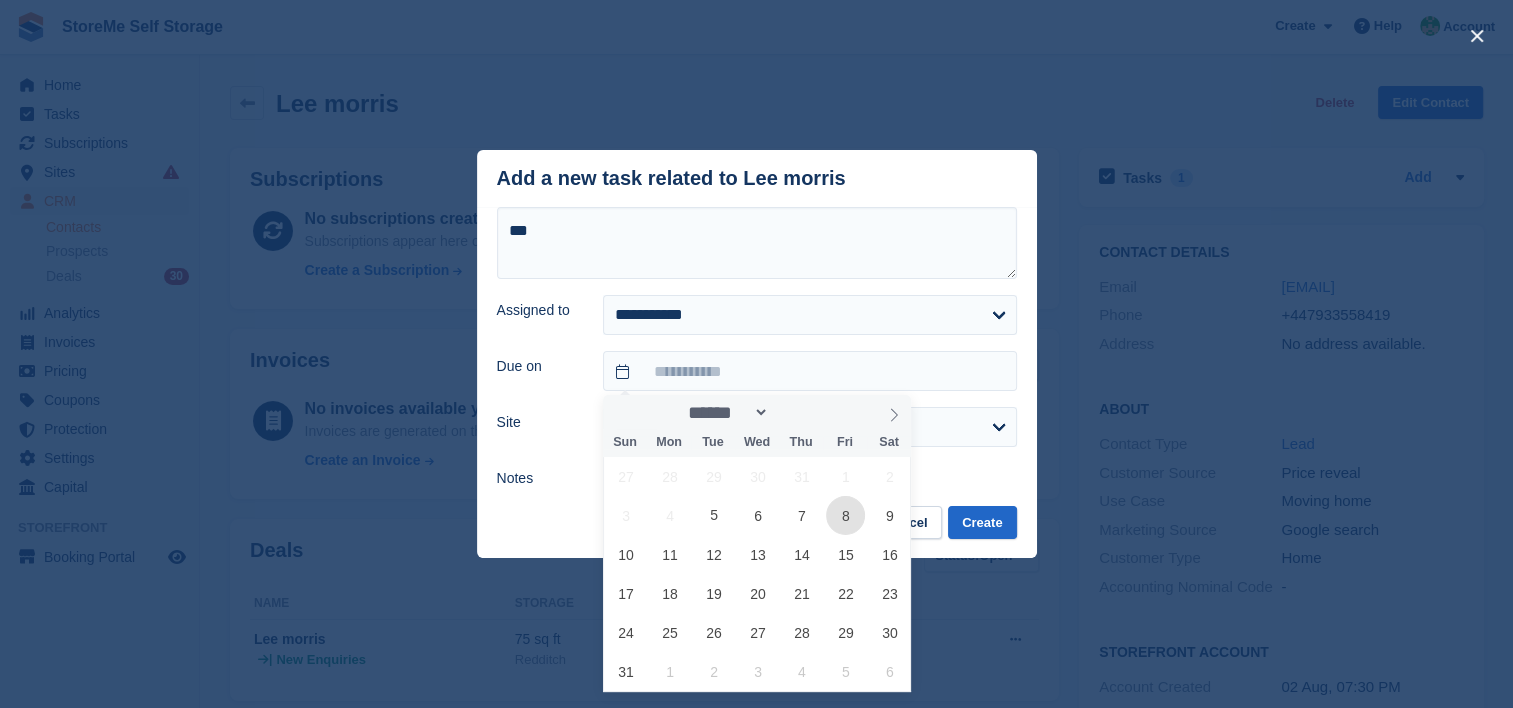 click on "8" at bounding box center [845, 515] 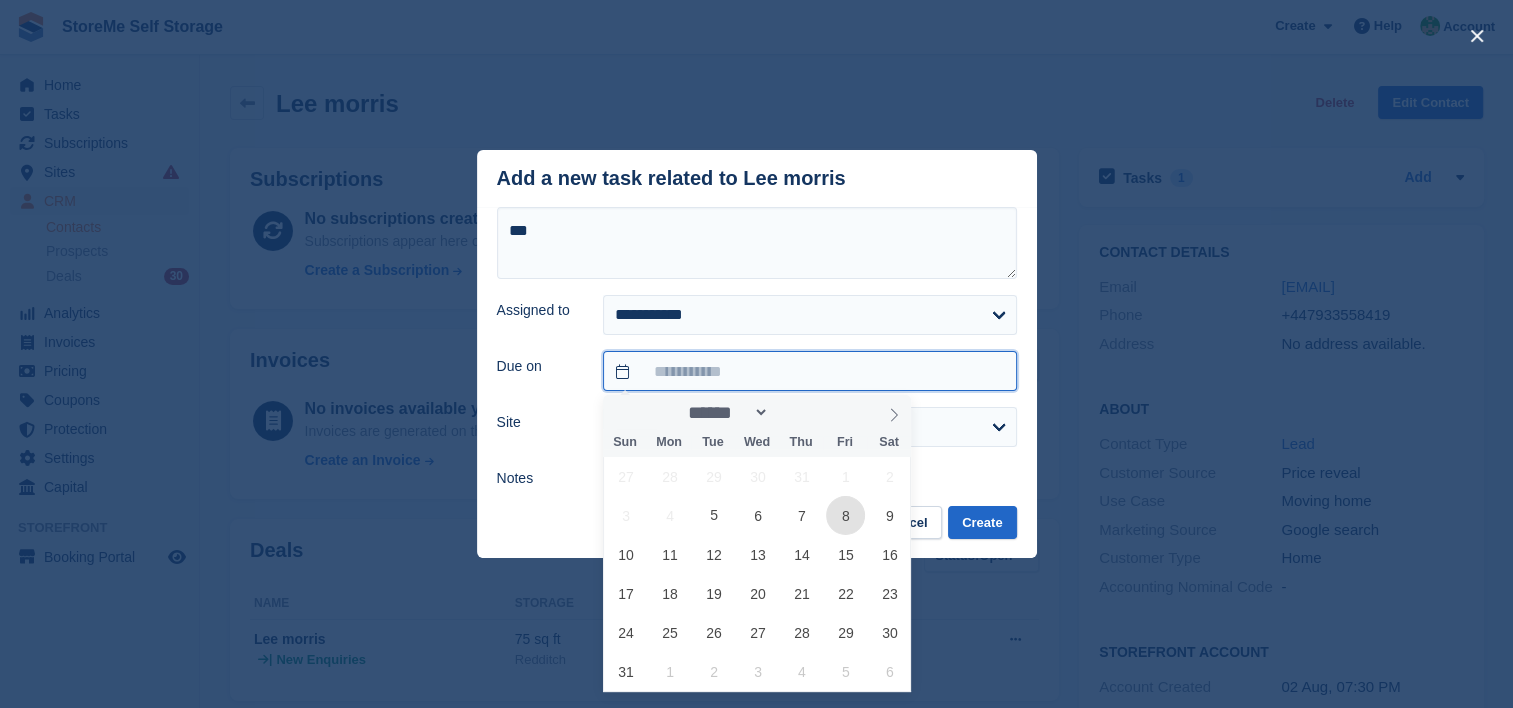 type on "**********" 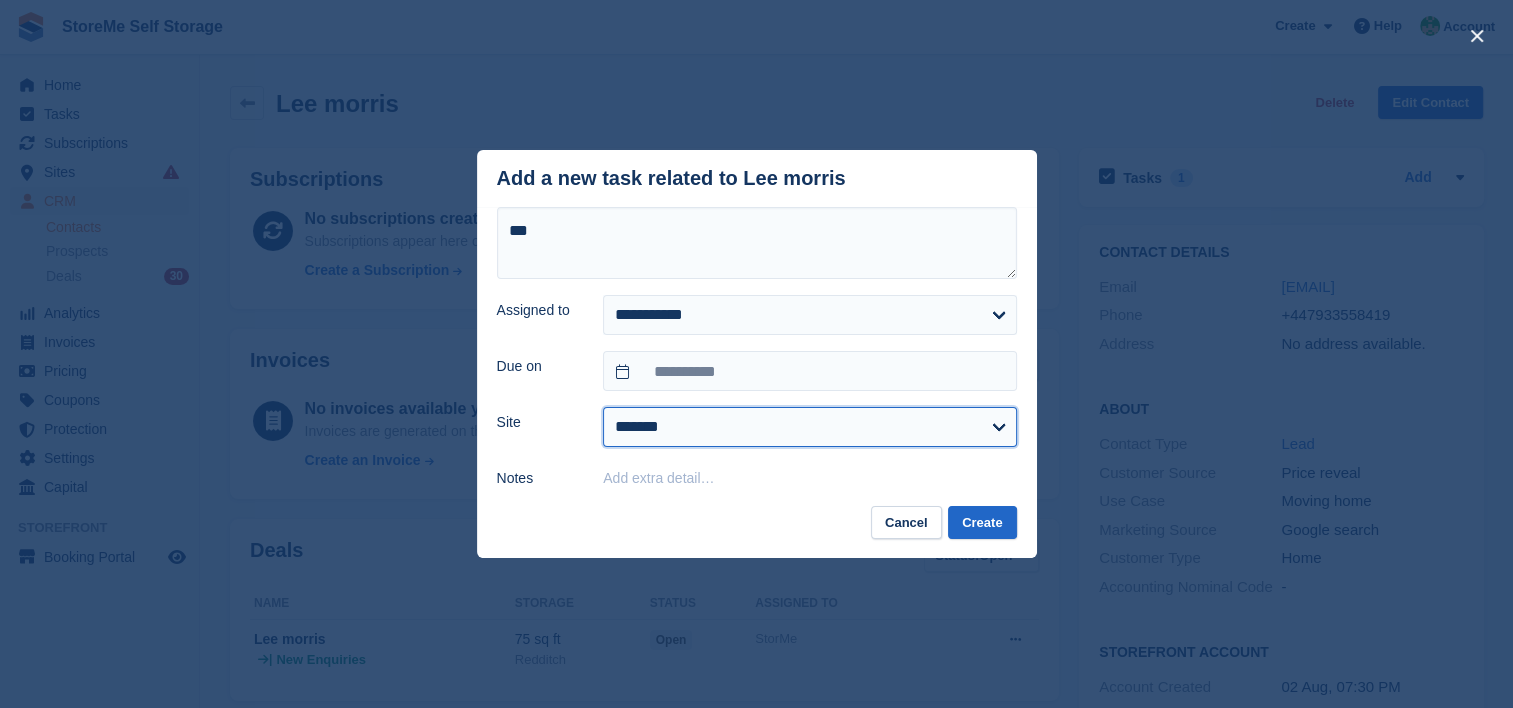 click on "*******
********" at bounding box center [809, 427] 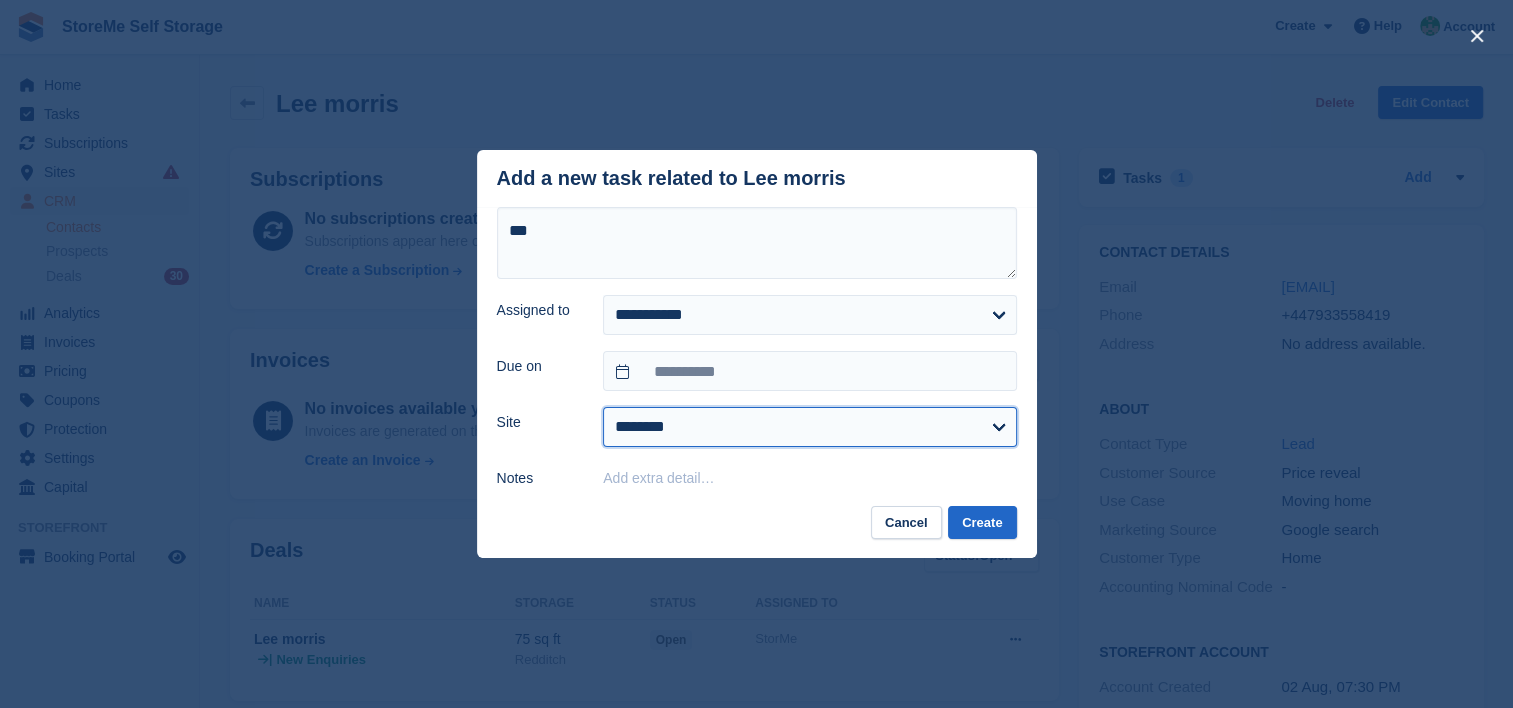 click on "*******
********" at bounding box center (809, 427) 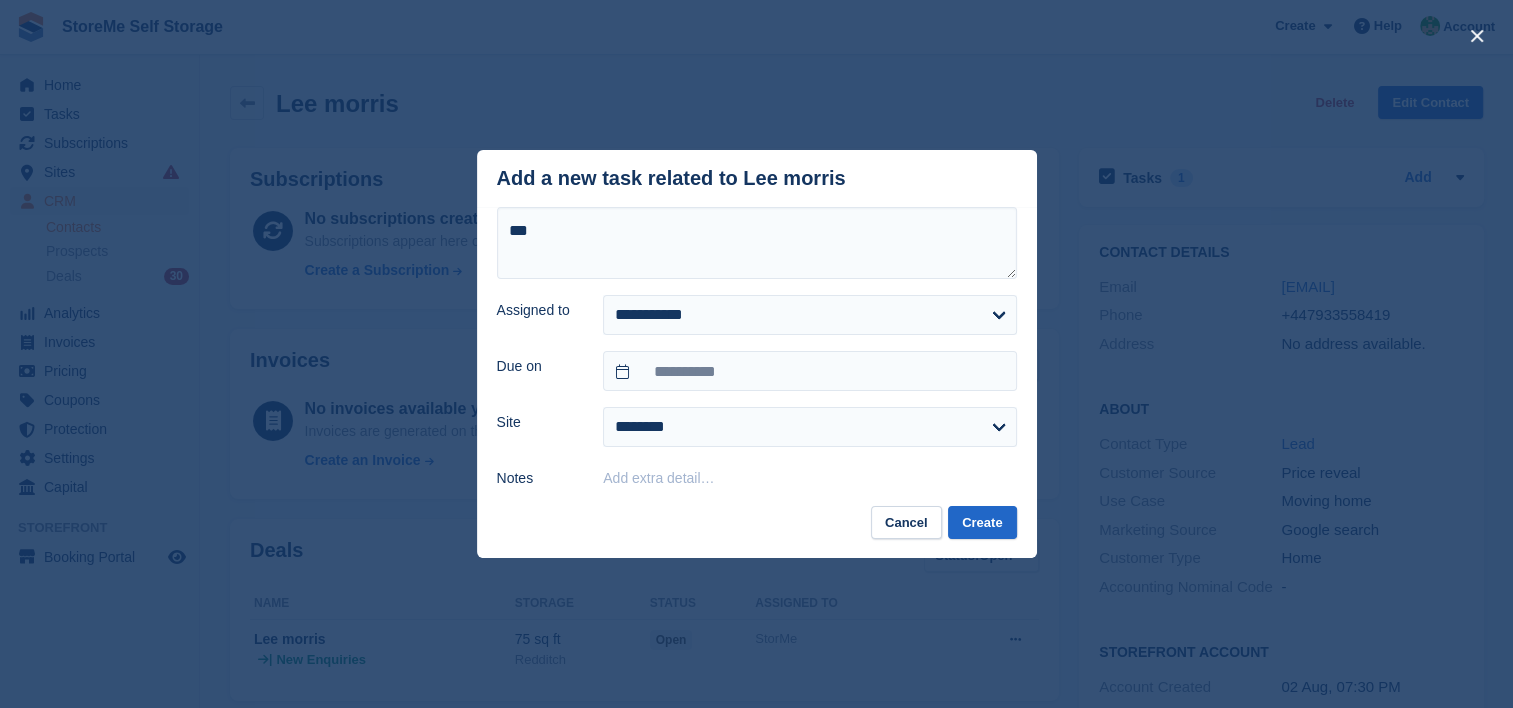 click on "Add extra detail…" at bounding box center (809, 477) 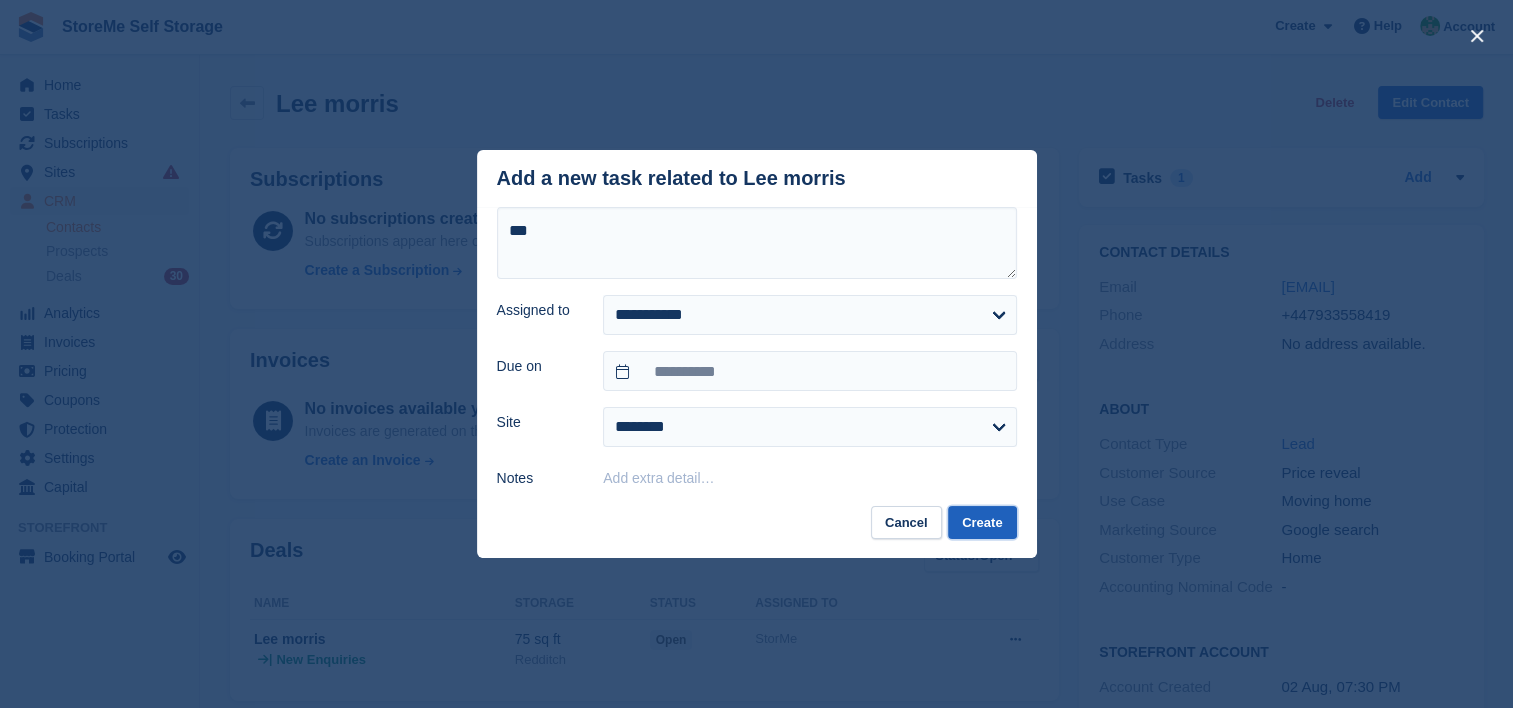 click on "Create" at bounding box center [982, 522] 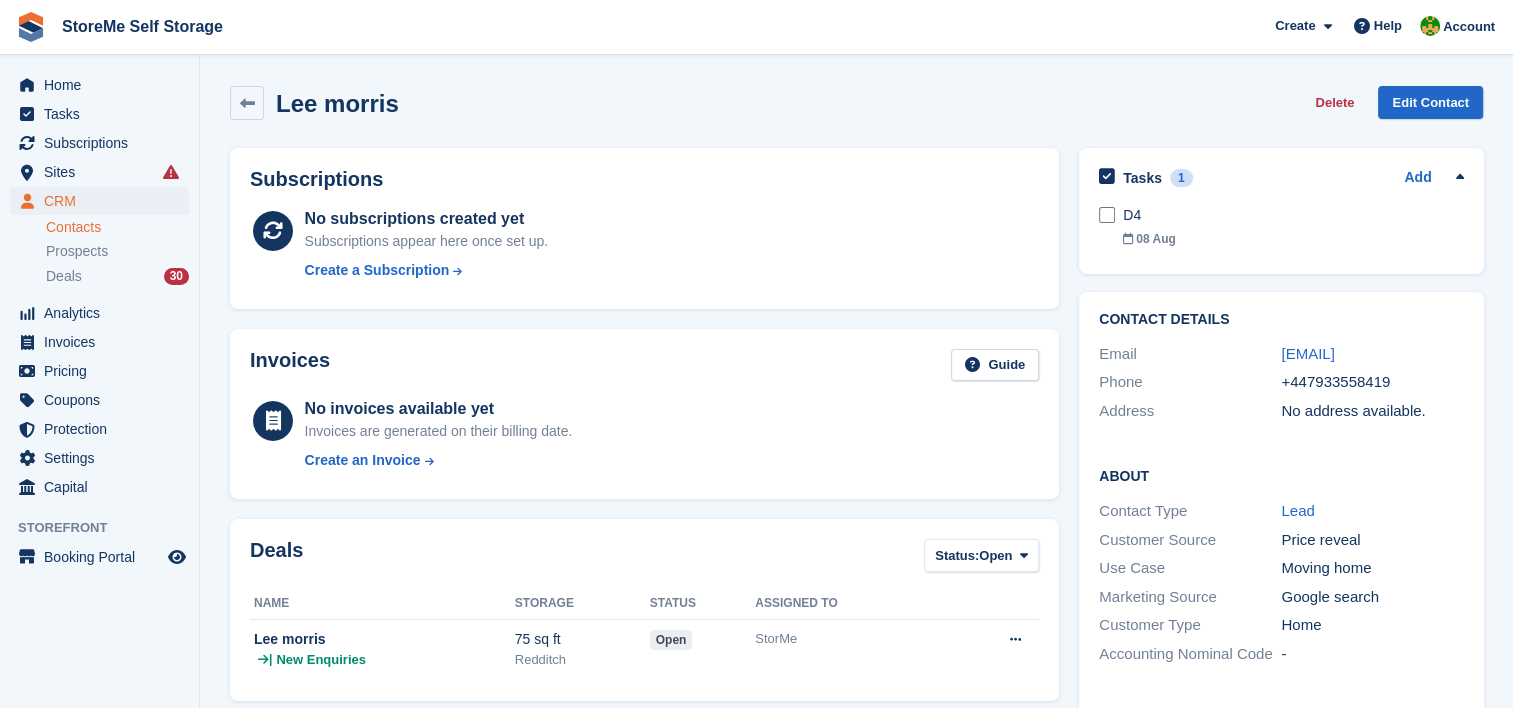 scroll, scrollTop: 0, scrollLeft: 0, axis: both 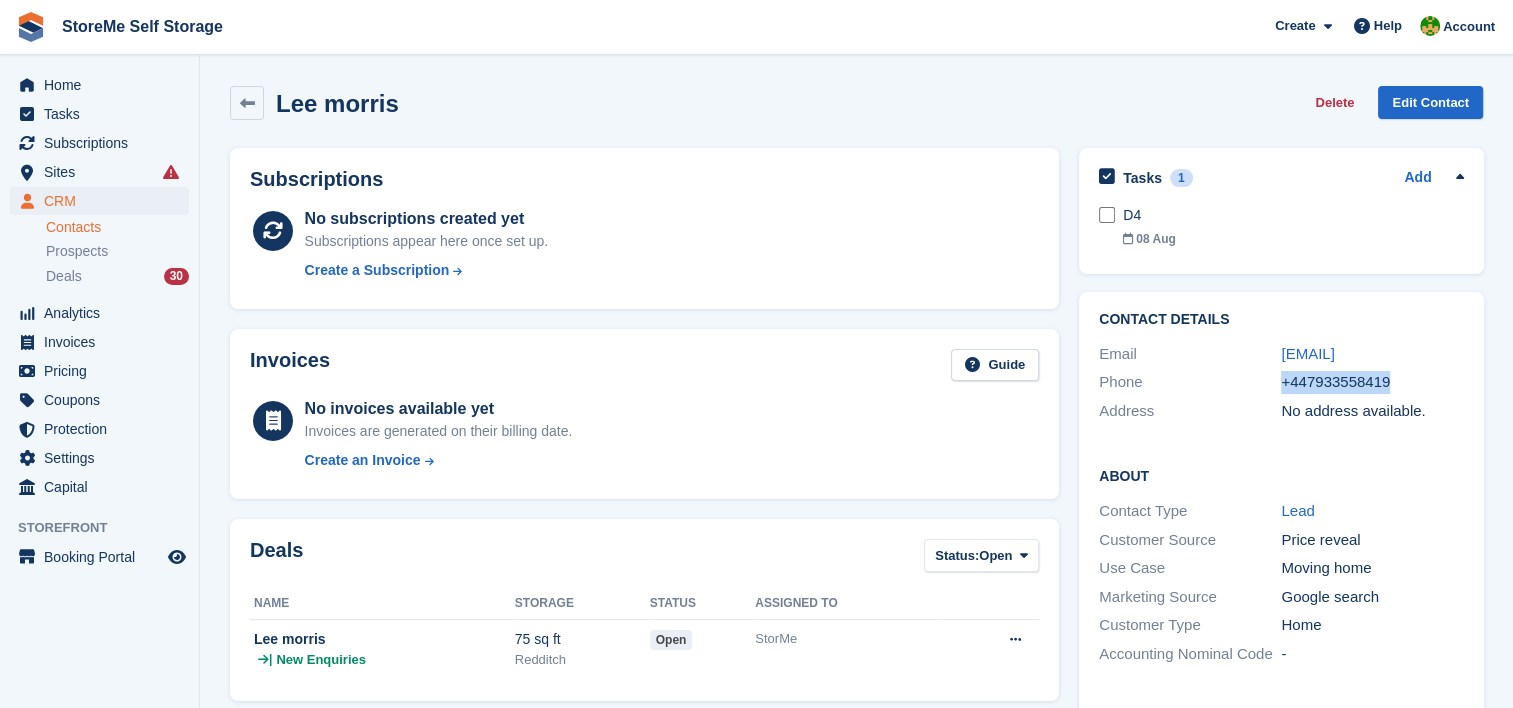 drag, startPoint x: 1357, startPoint y: 387, endPoint x: 1274, endPoint y: 386, distance: 83.00603 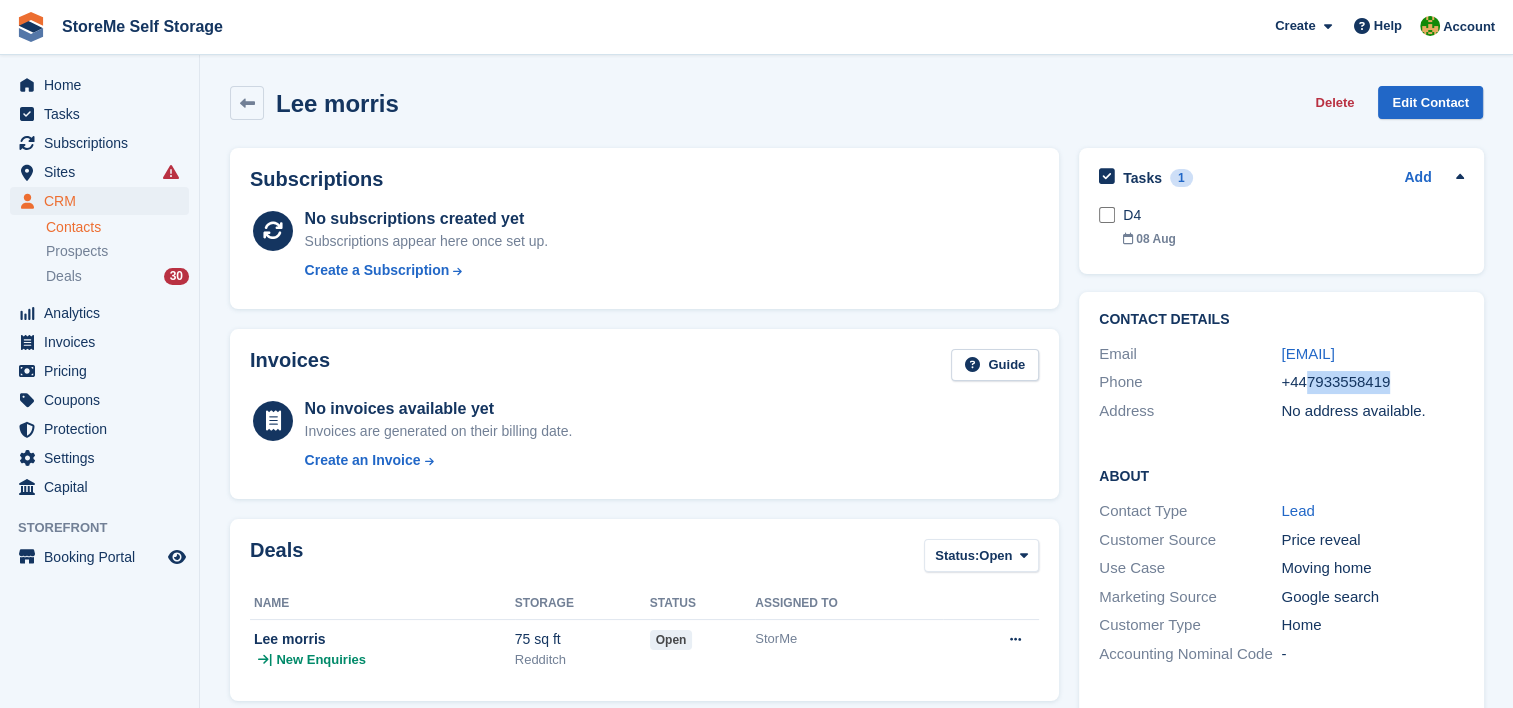 drag, startPoint x: 1391, startPoint y: 380, endPoint x: 1309, endPoint y: 390, distance: 82.607506 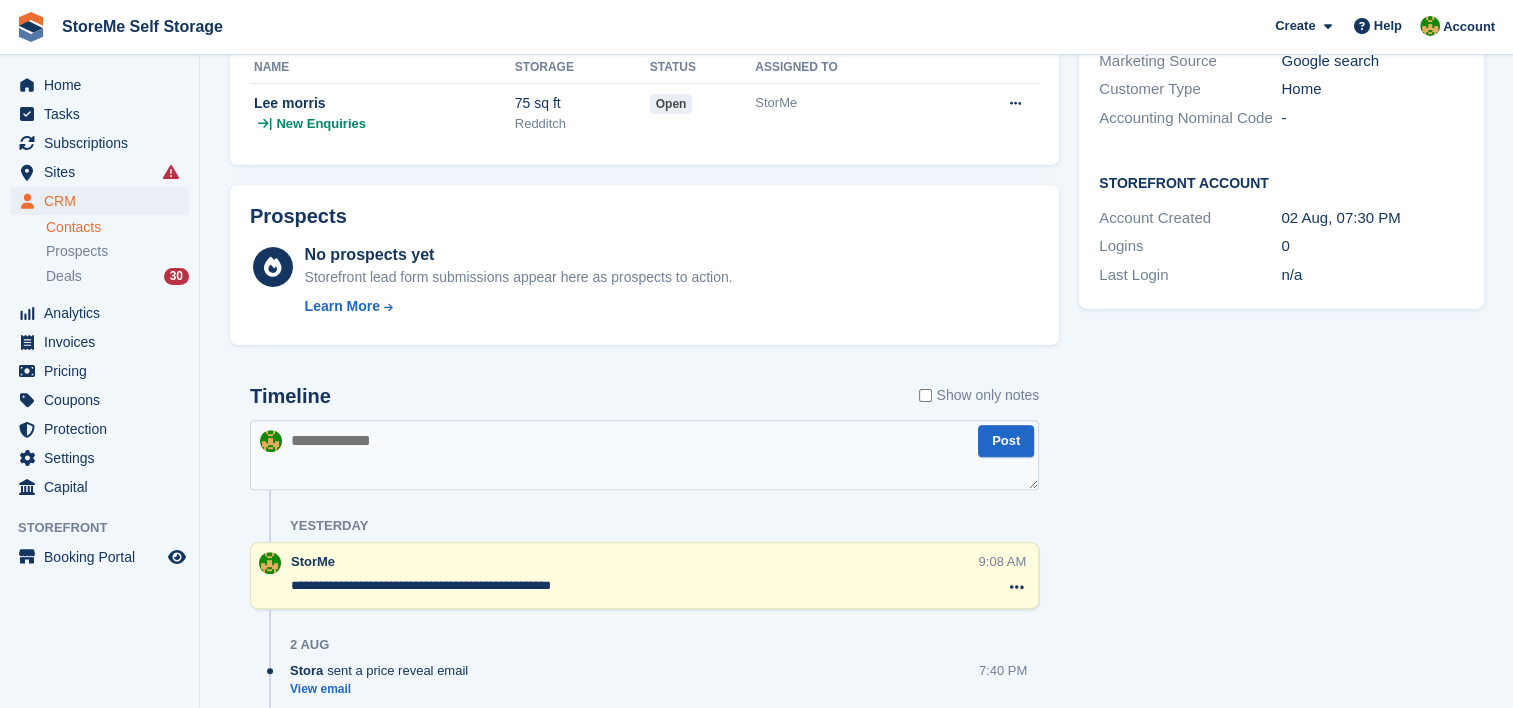 scroll, scrollTop: 100, scrollLeft: 0, axis: vertical 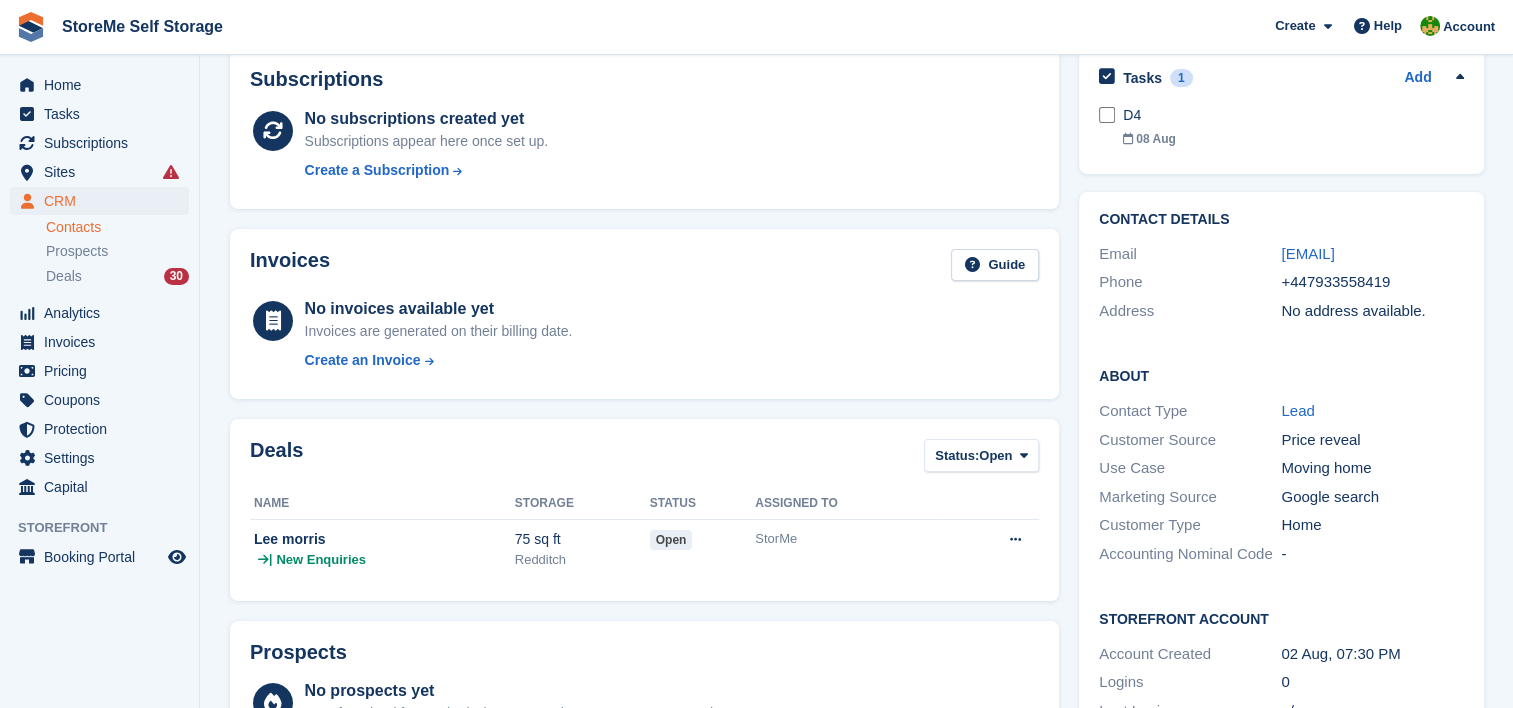 click on "About" at bounding box center [1281, 375] 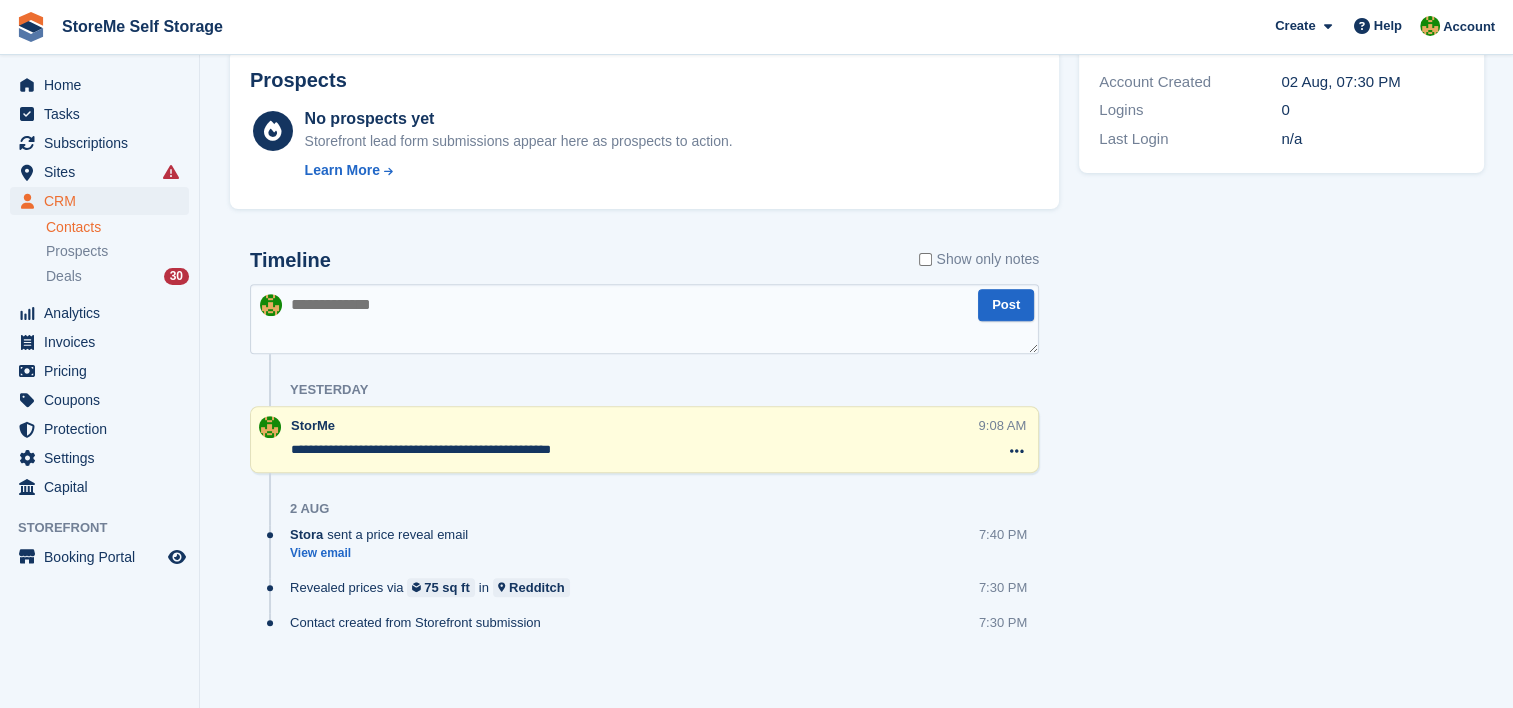scroll, scrollTop: 683, scrollLeft: 0, axis: vertical 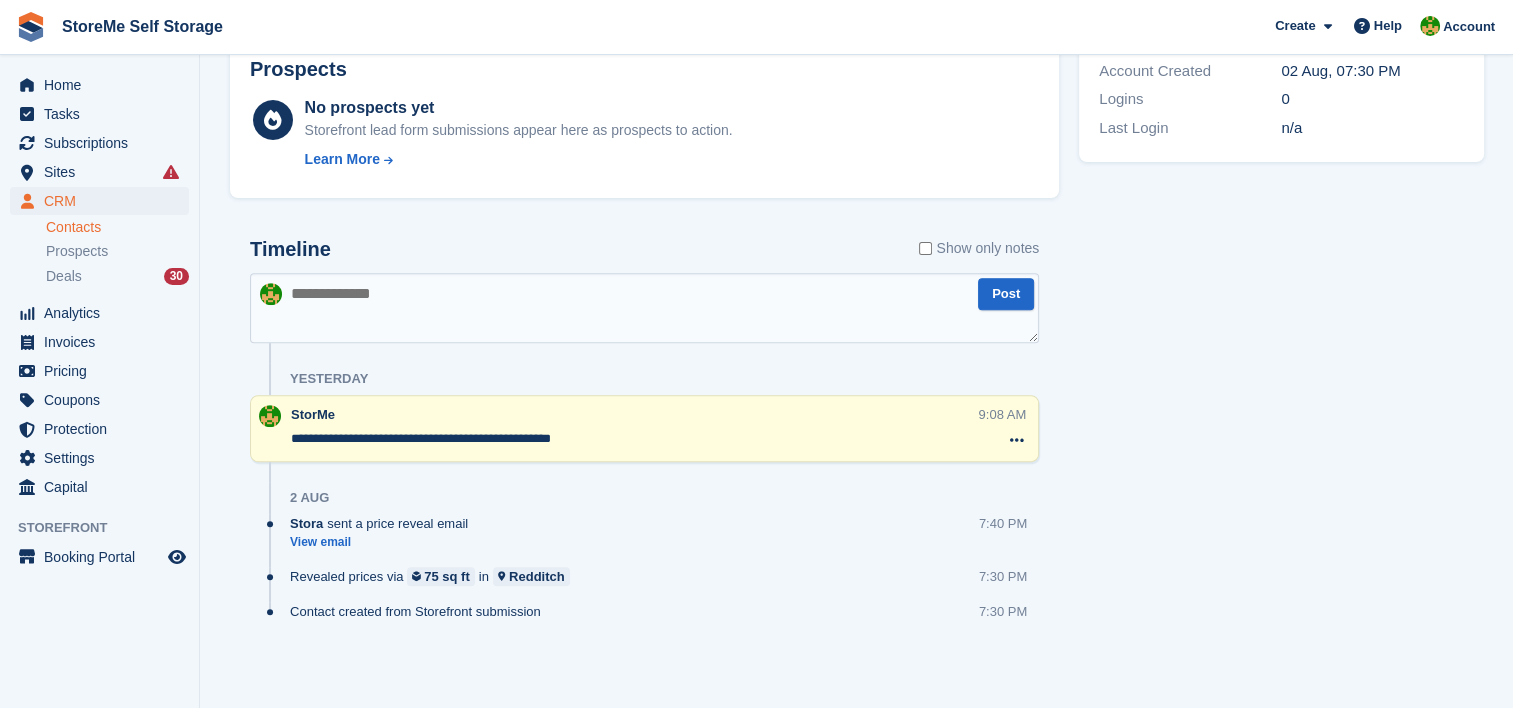 click at bounding box center [644, 308] 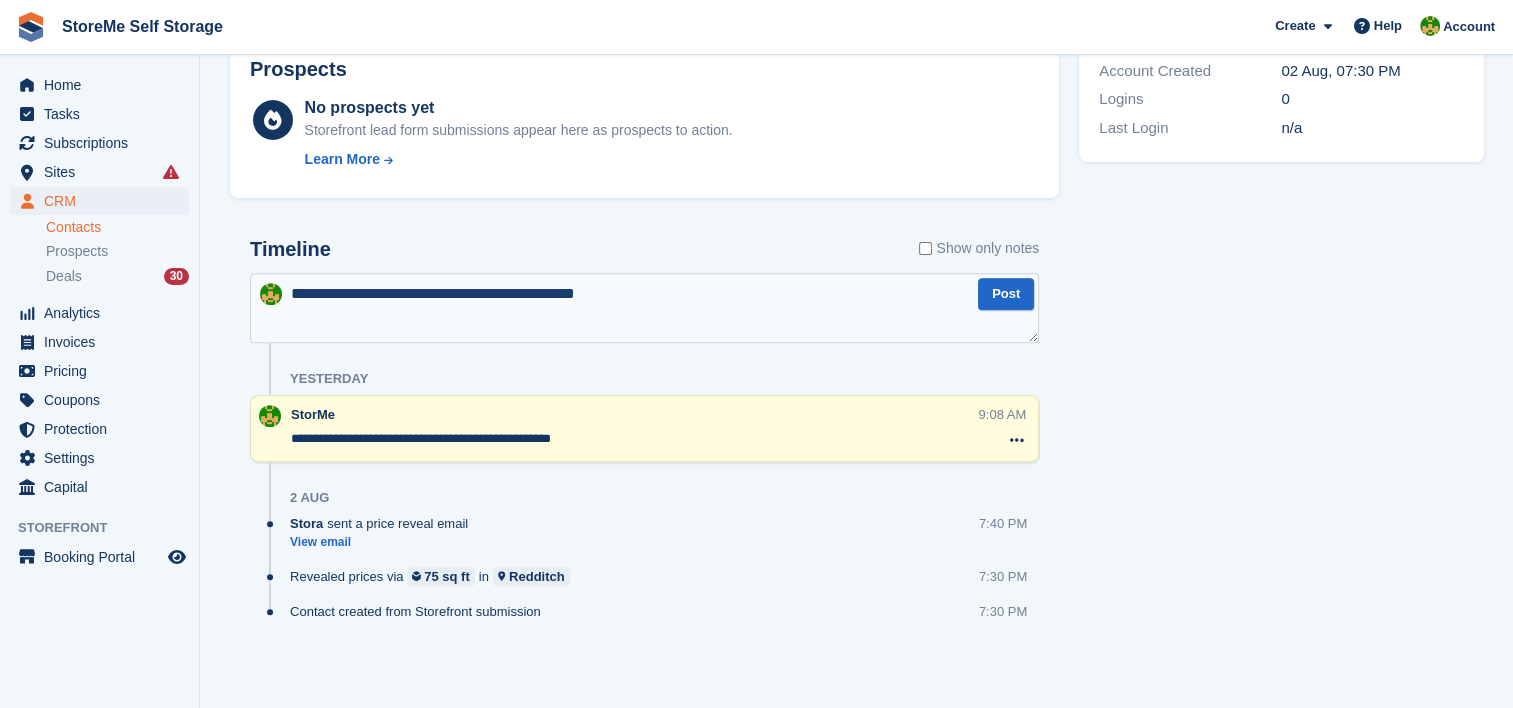 type on "**********" 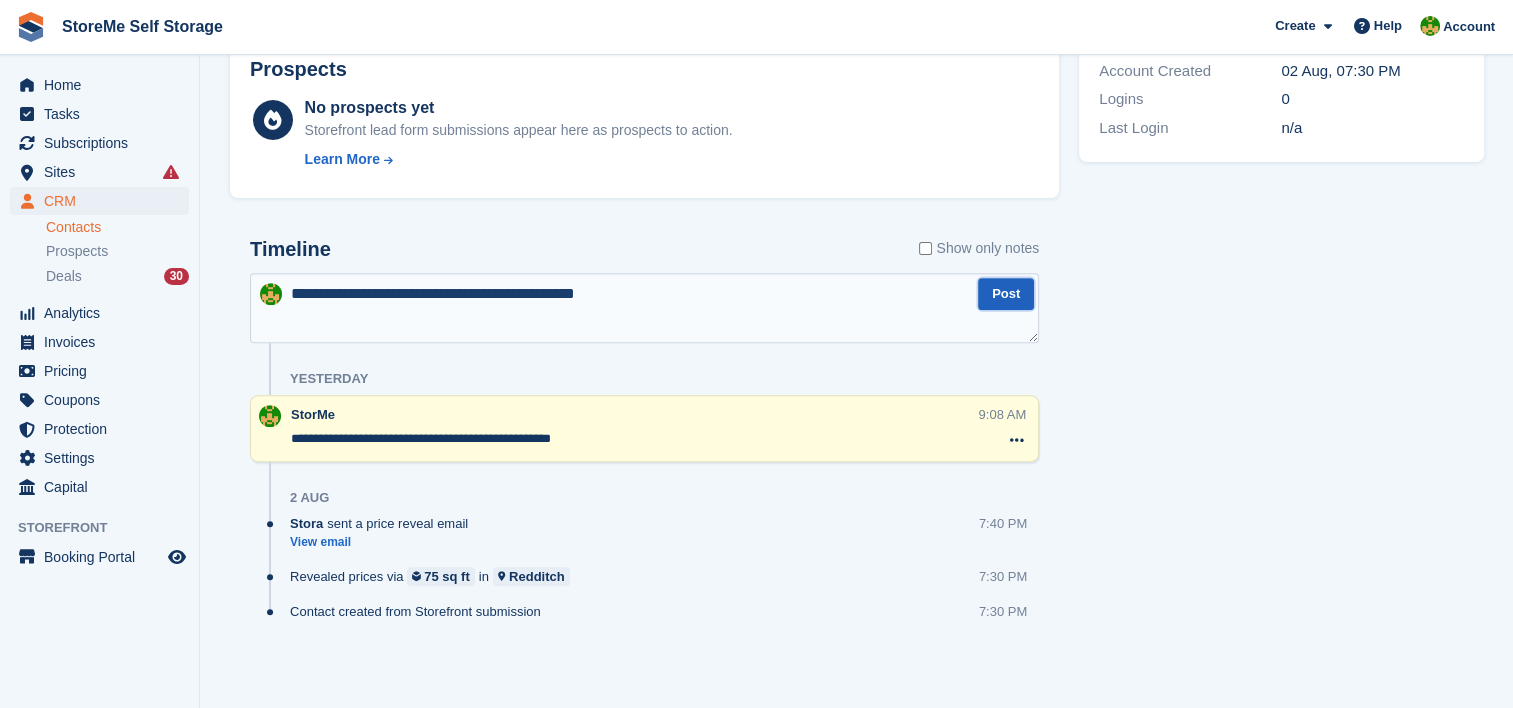 click on "Post" at bounding box center [1006, 294] 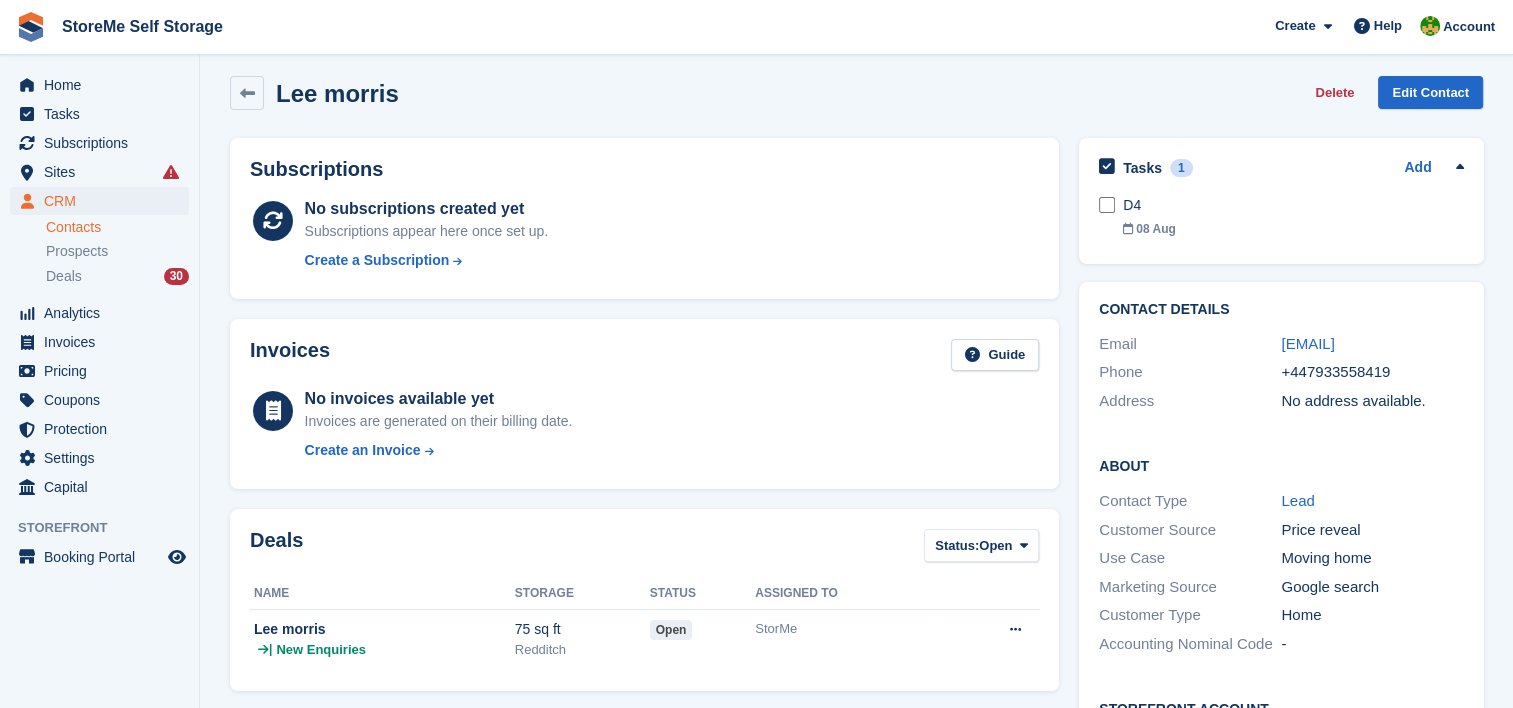 scroll, scrollTop: 0, scrollLeft: 0, axis: both 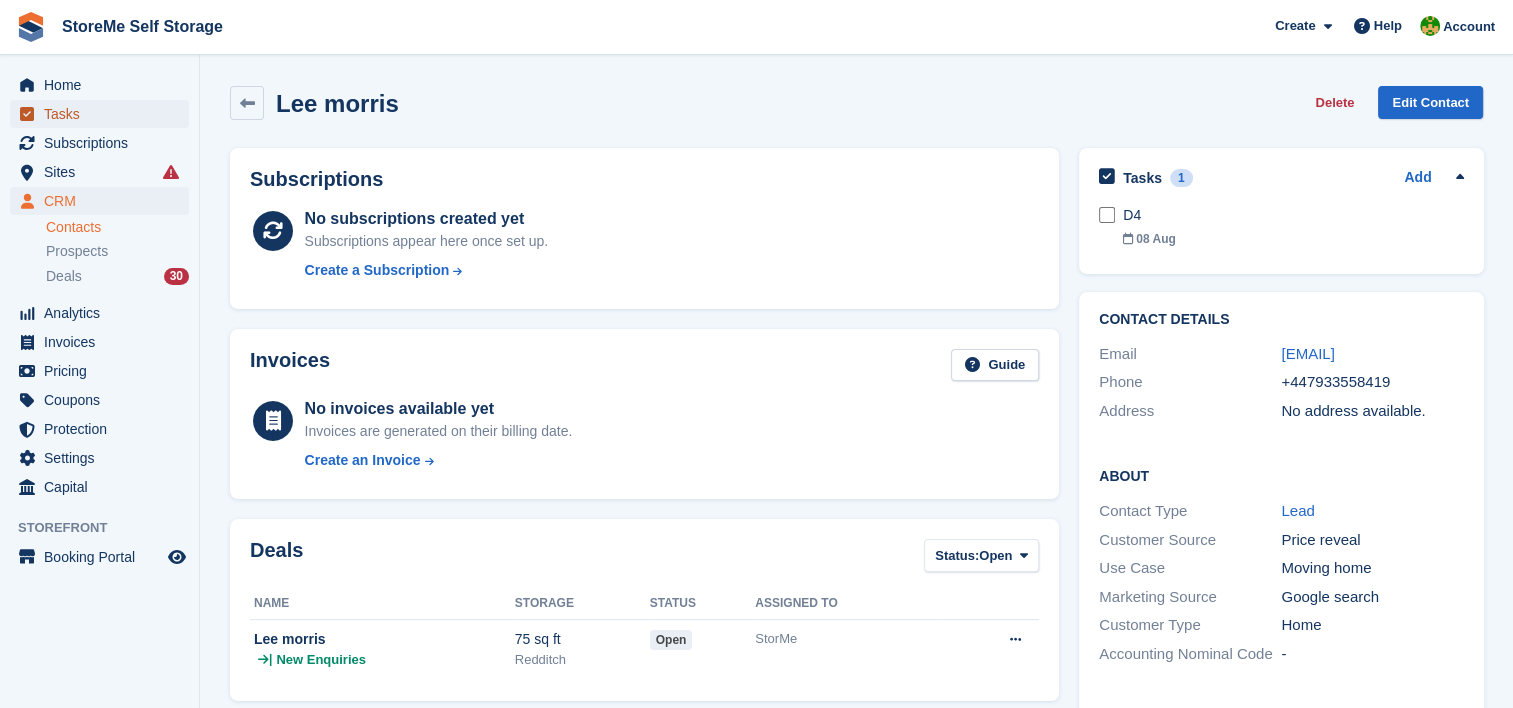 click on "Tasks" at bounding box center [104, 114] 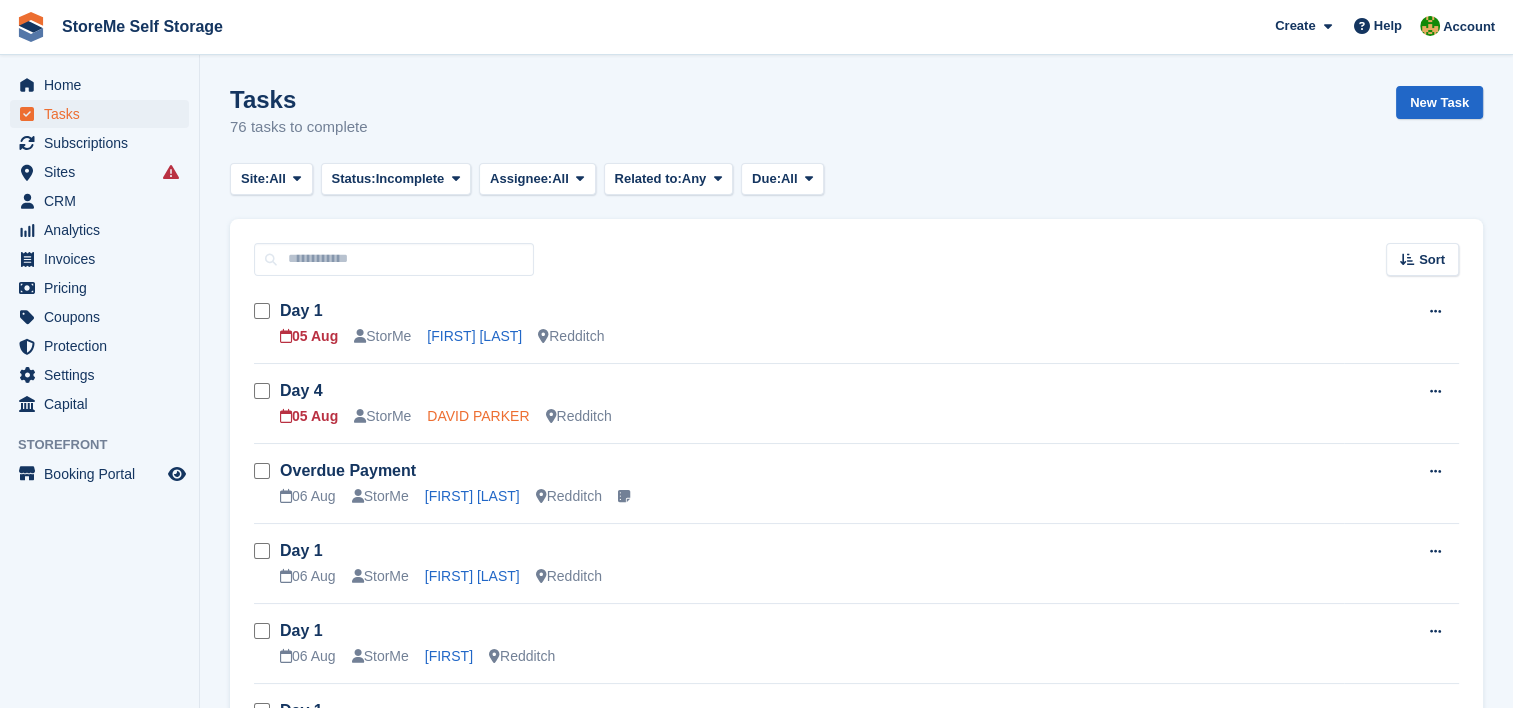 click on "DAVID PARKER" at bounding box center (478, 416) 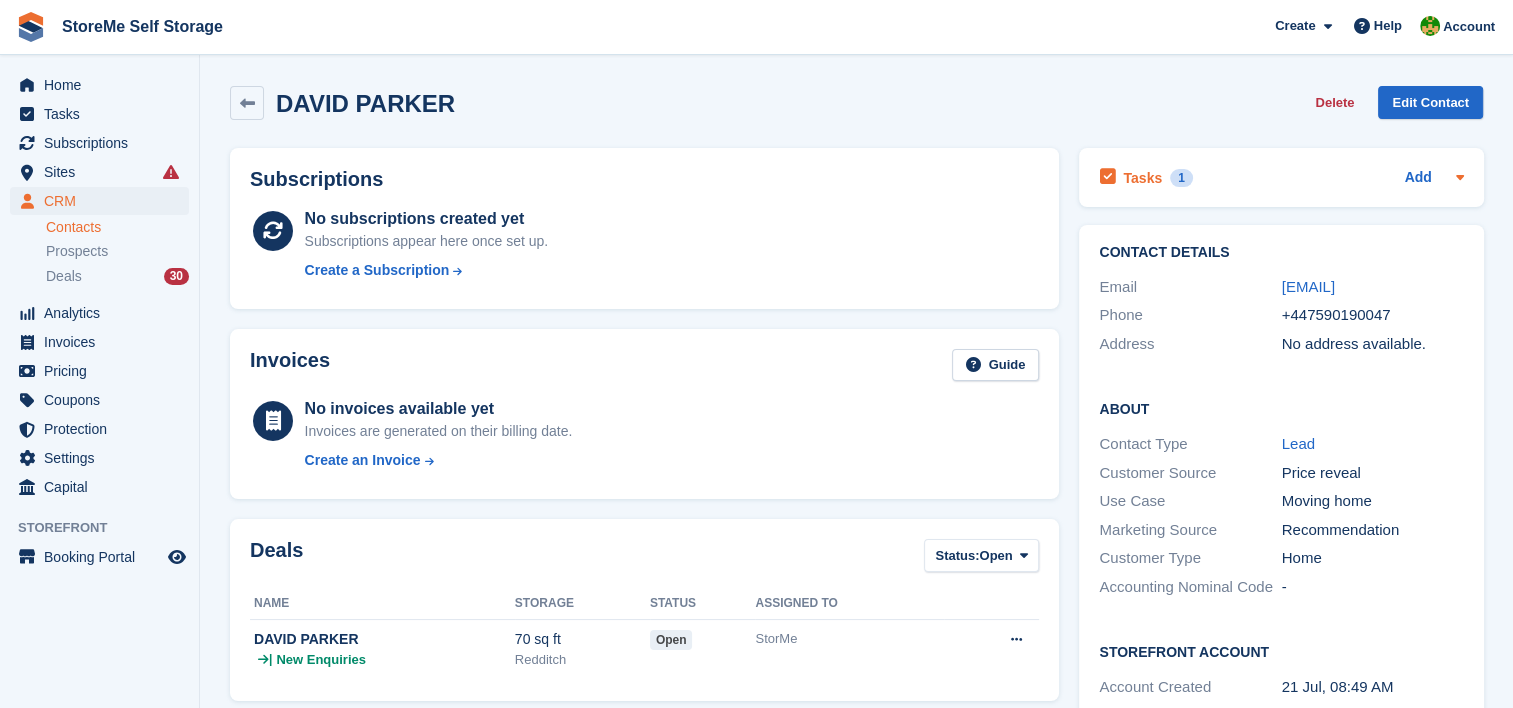 click on "Tasks" at bounding box center (1142, 178) 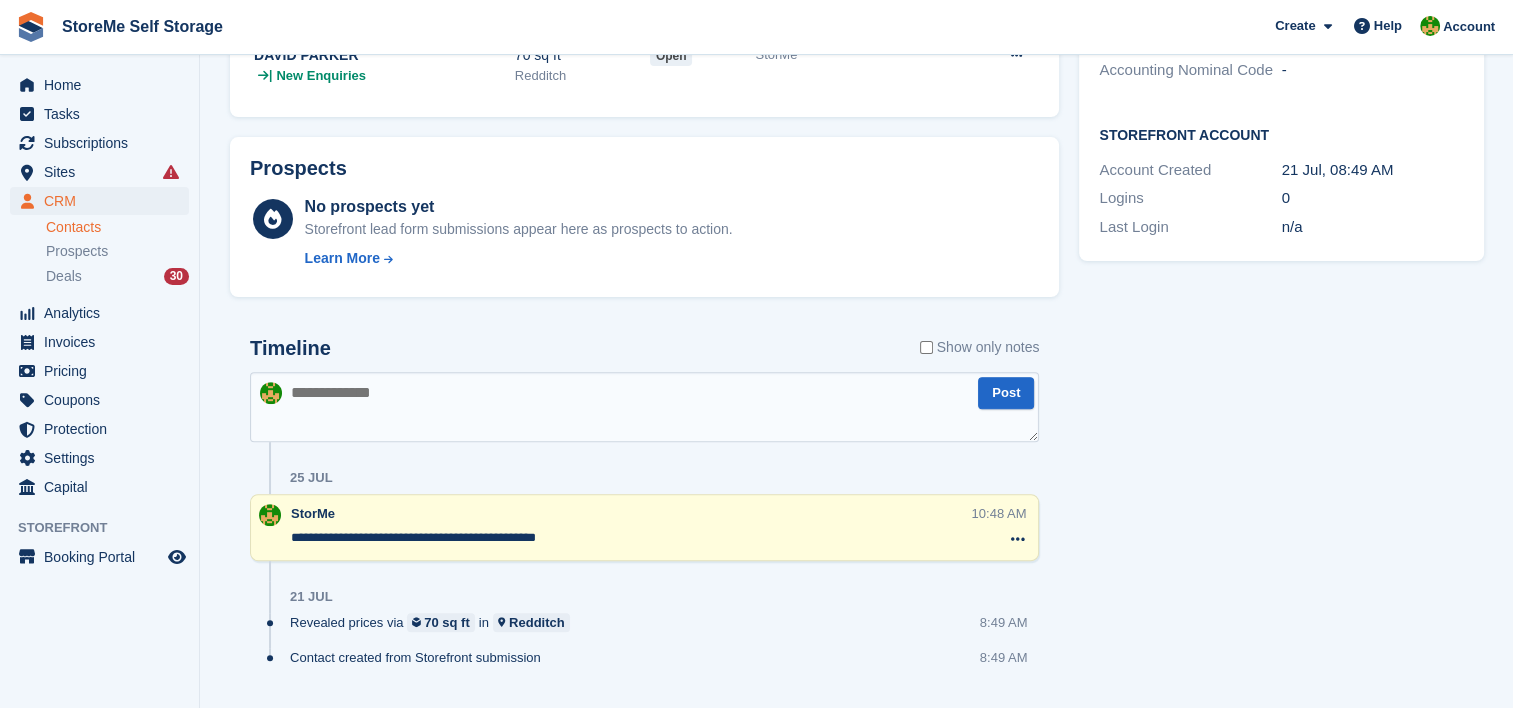 scroll, scrollTop: 629, scrollLeft: 0, axis: vertical 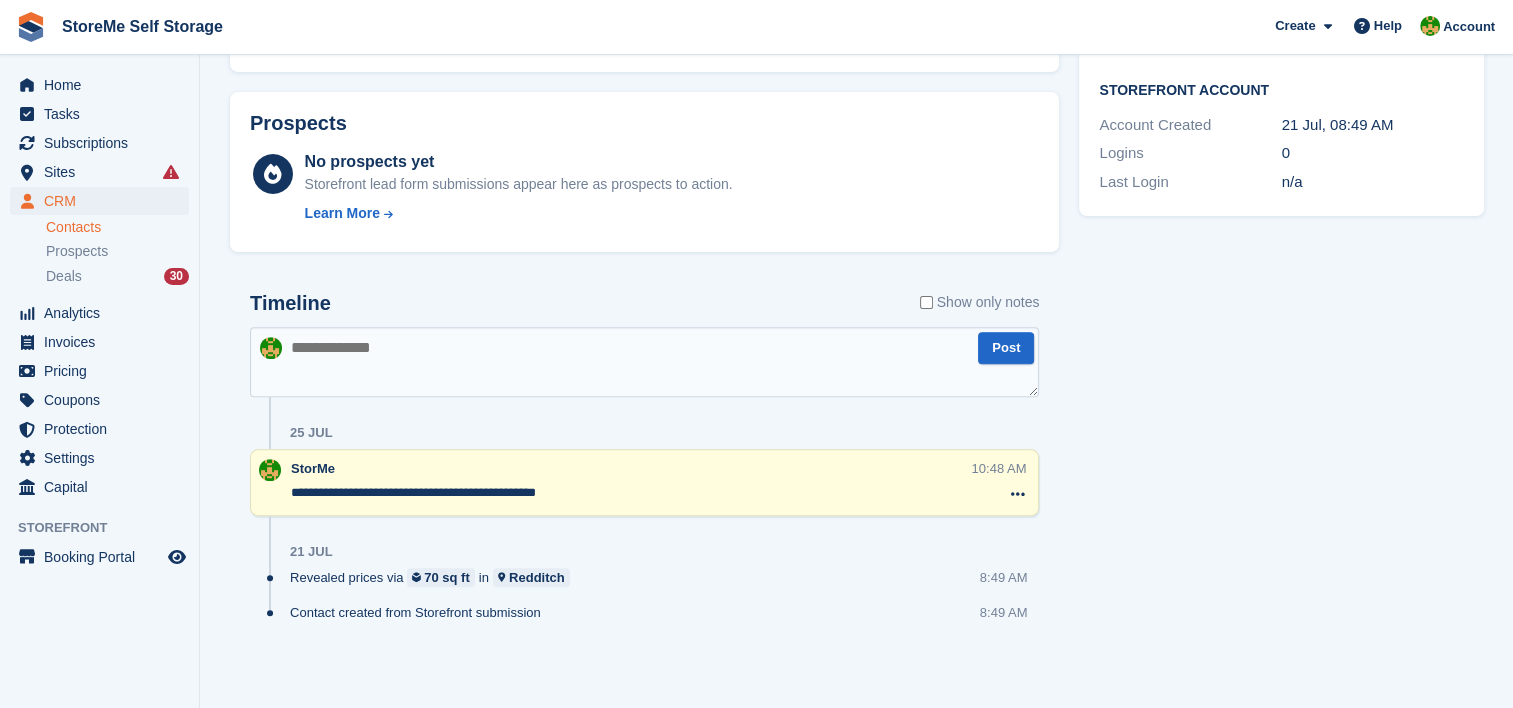 click at bounding box center (644, 362) 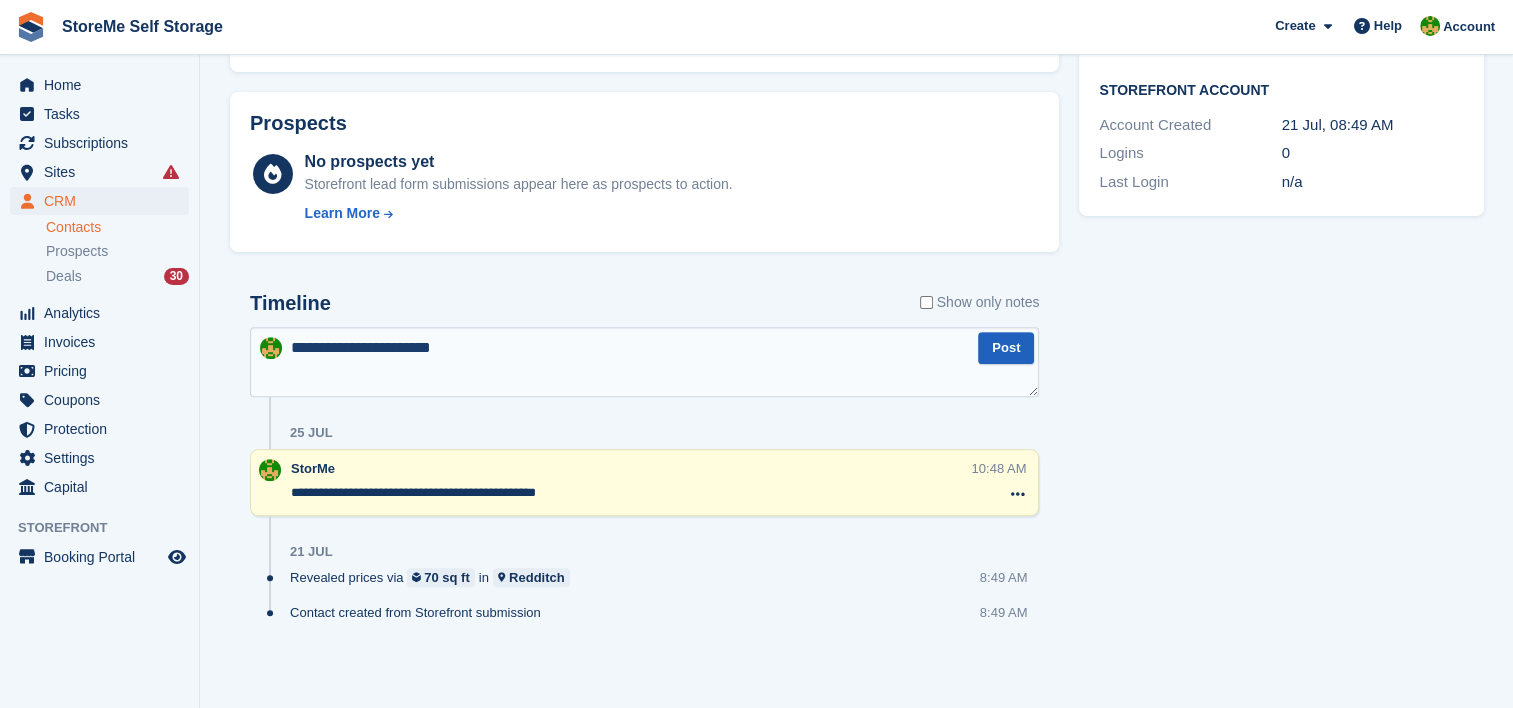 type on "**********" 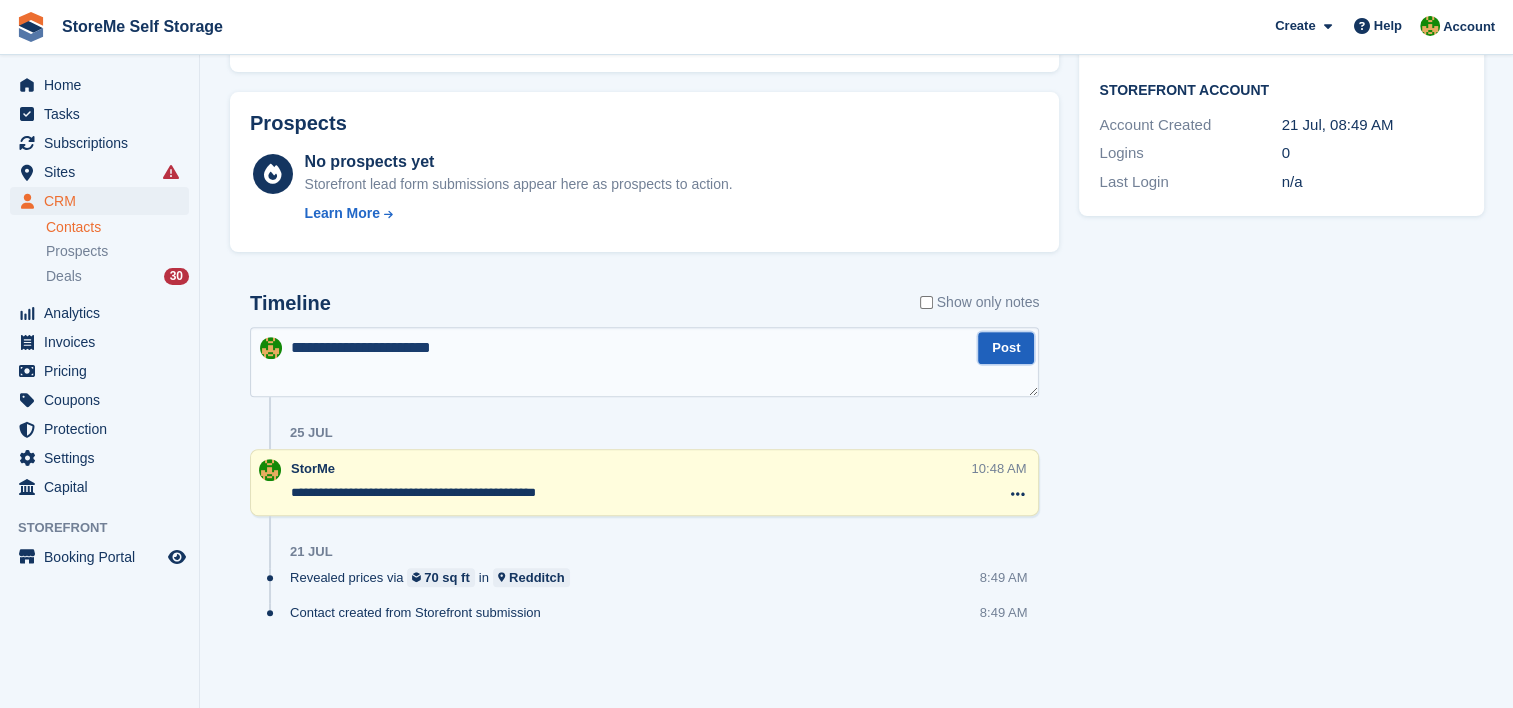 click on "Post" at bounding box center [1006, 348] 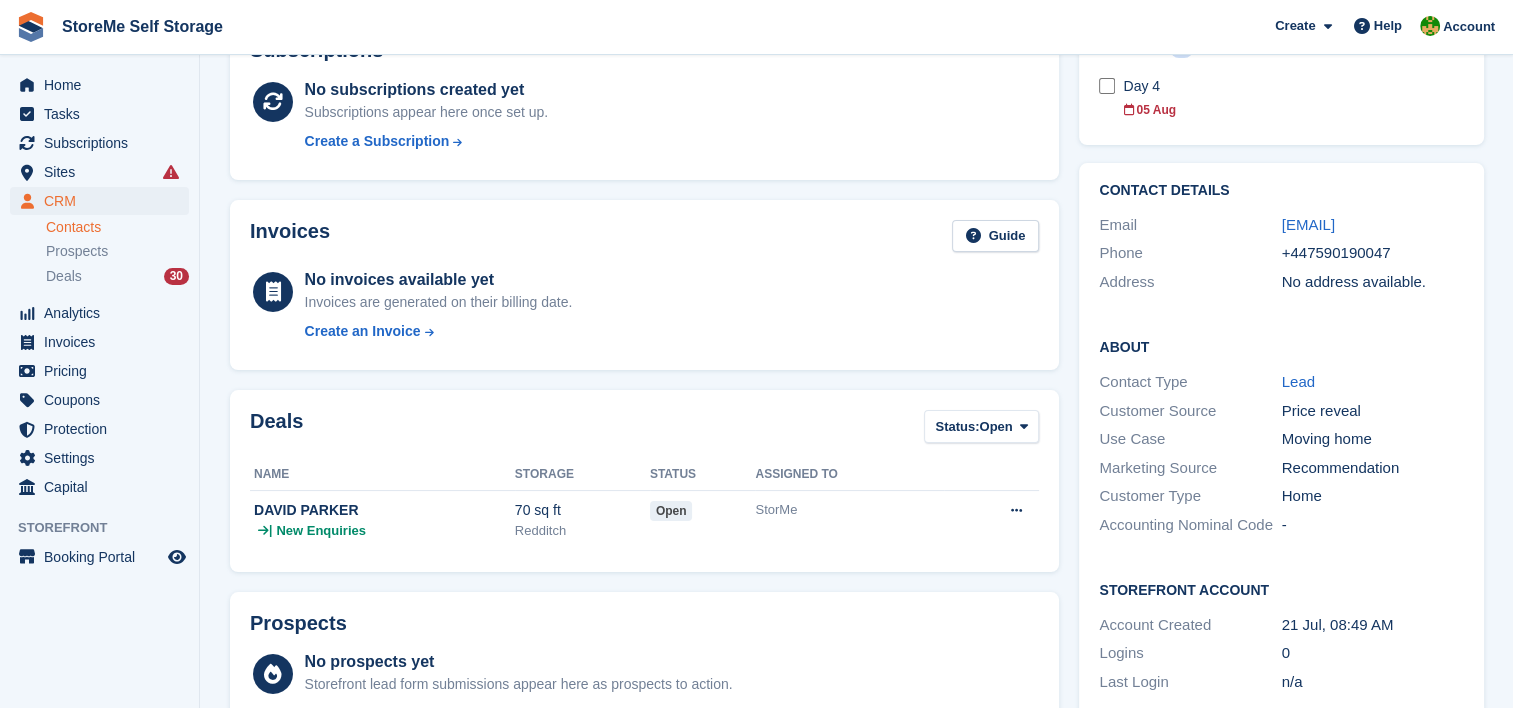 scroll, scrollTop: 0, scrollLeft: 0, axis: both 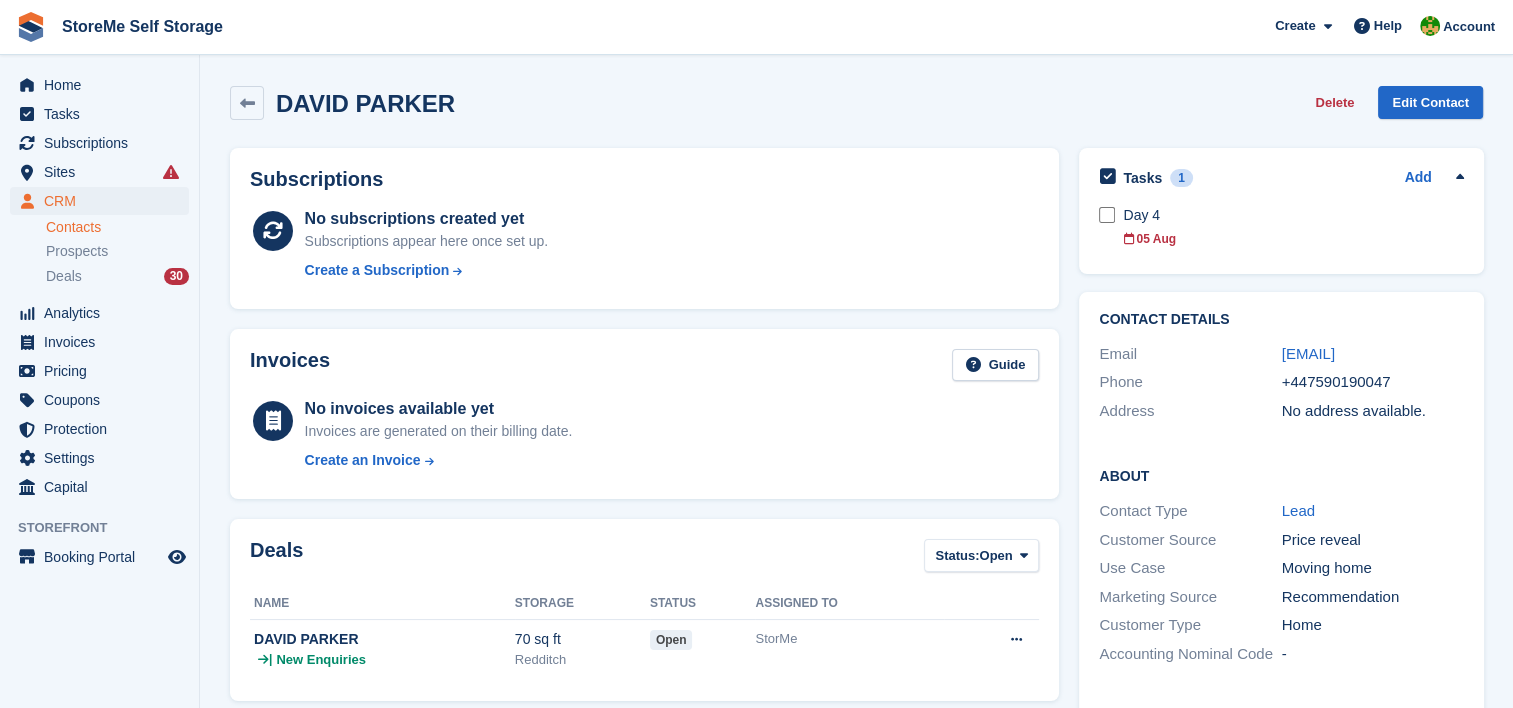 drag, startPoint x: 1330, startPoint y: 374, endPoint x: 1242, endPoint y: 328, distance: 99.29753 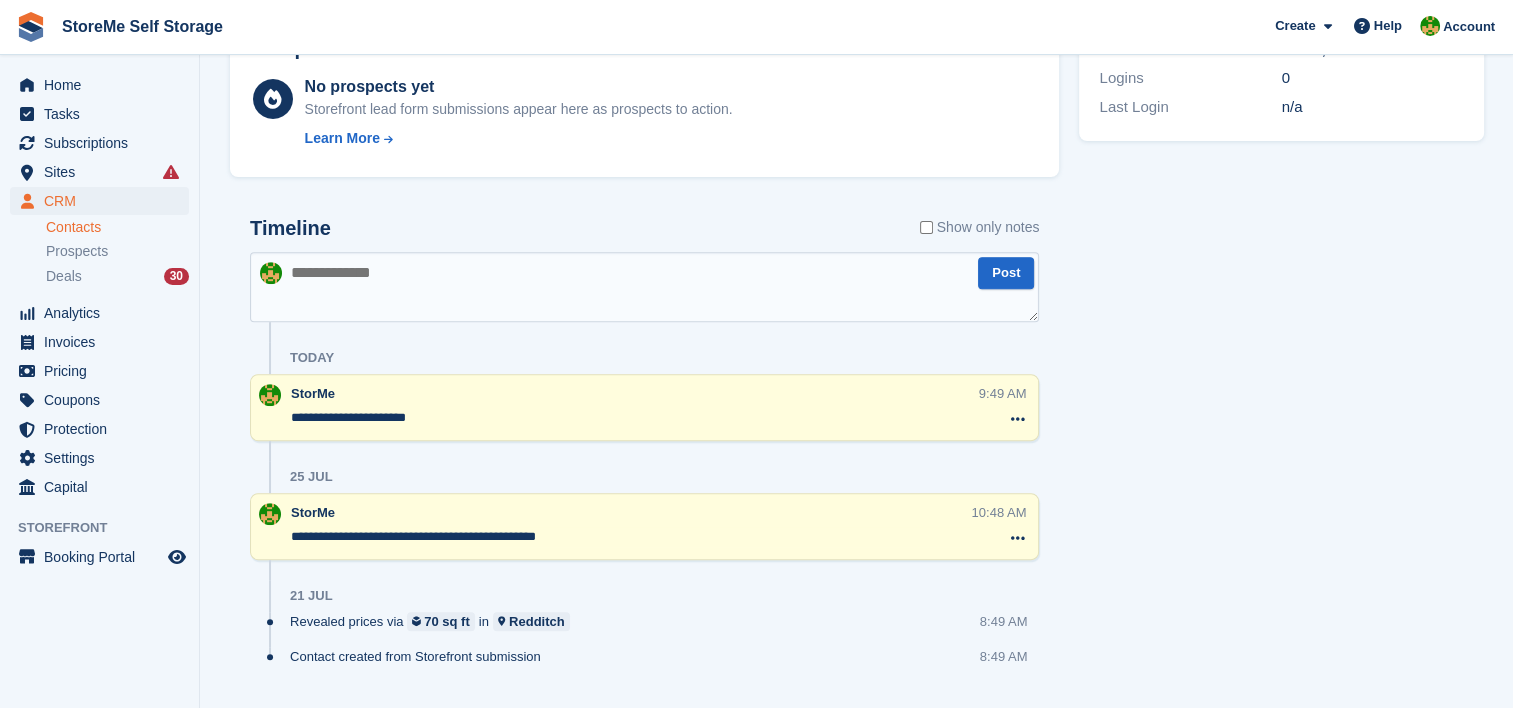 scroll, scrollTop: 748, scrollLeft: 0, axis: vertical 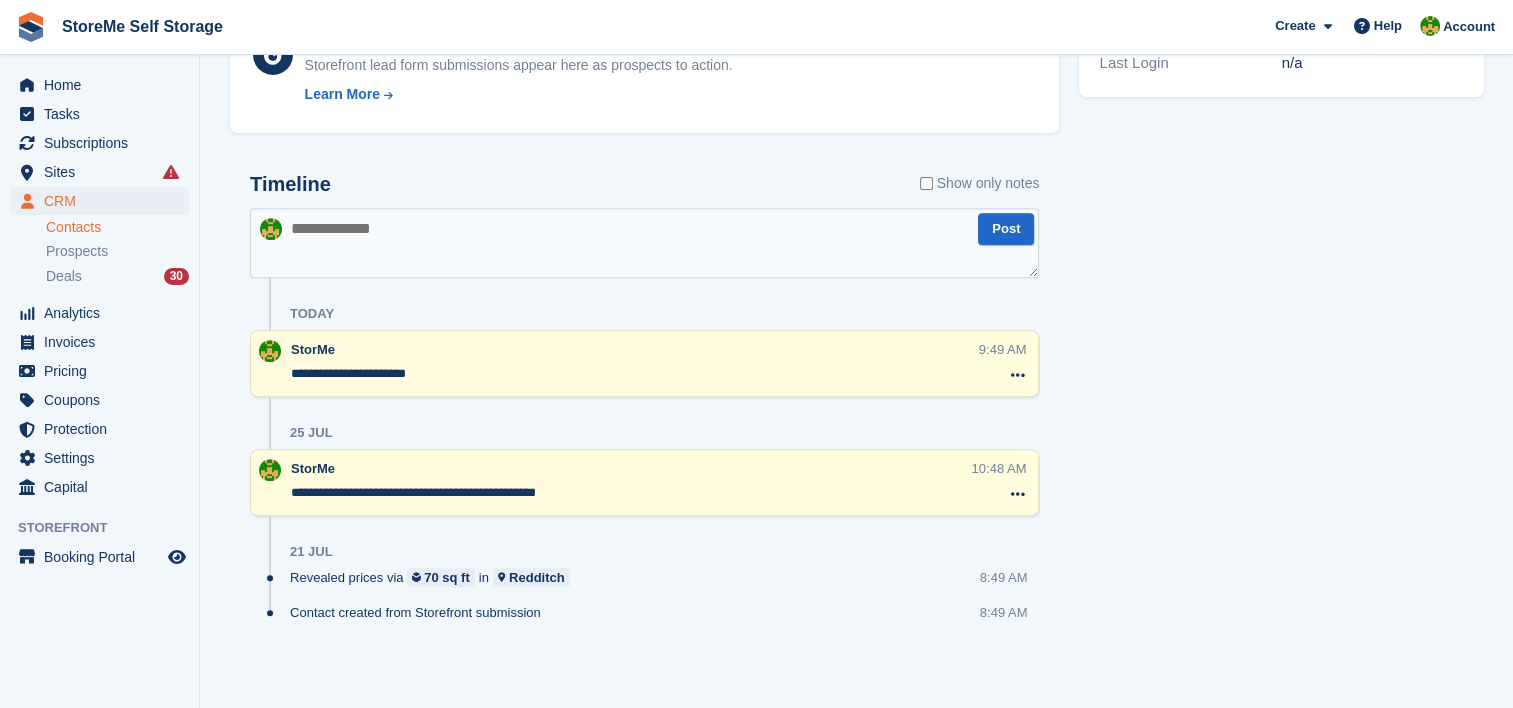 click at bounding box center (644, 243) 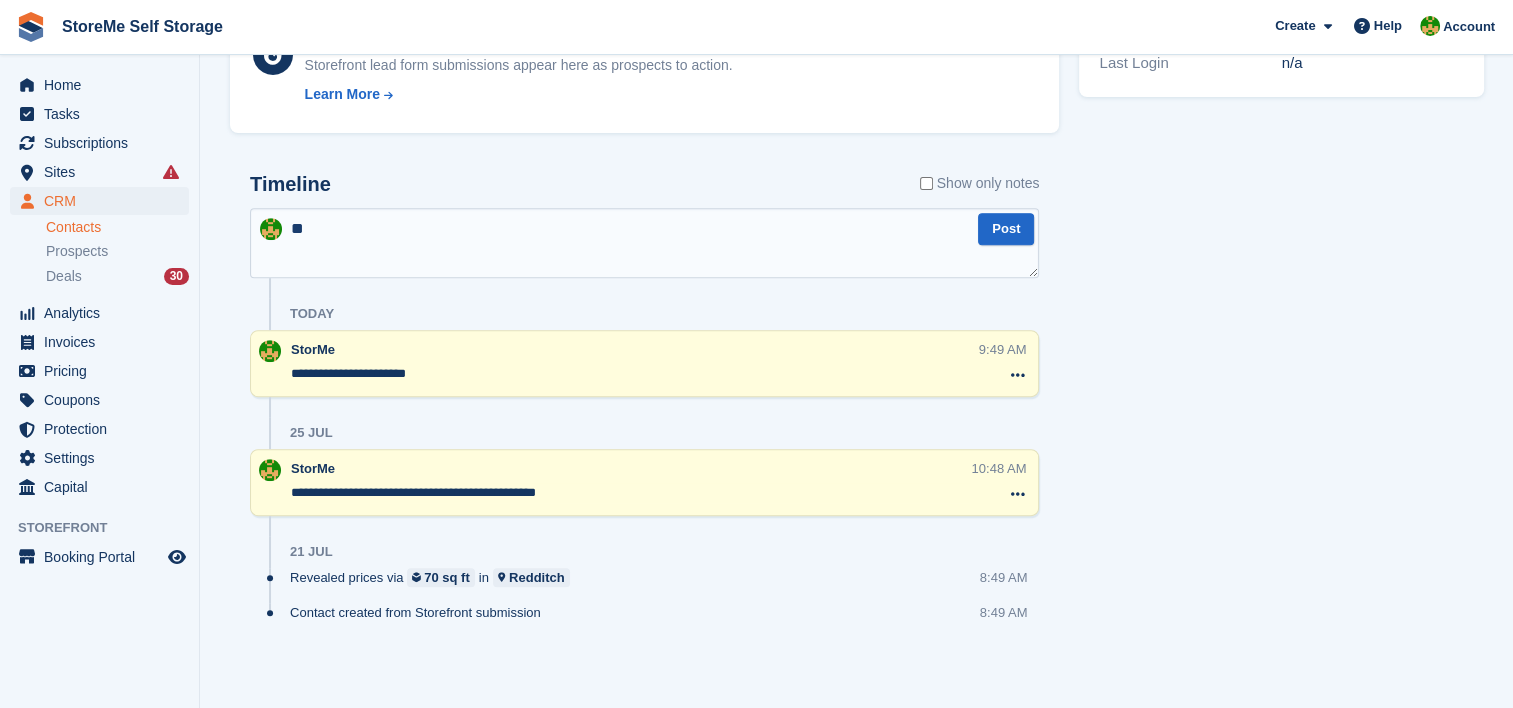 type on "*" 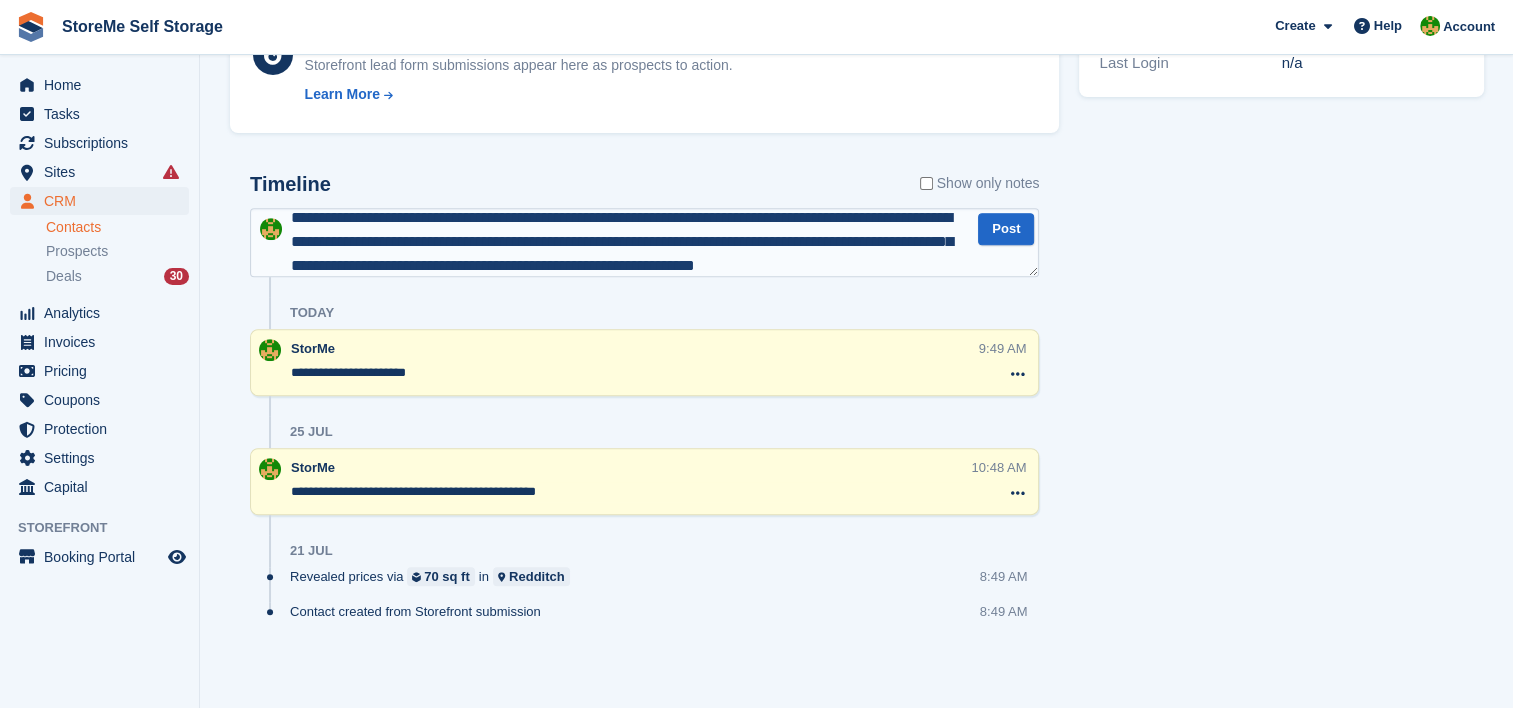 scroll, scrollTop: 35, scrollLeft: 0, axis: vertical 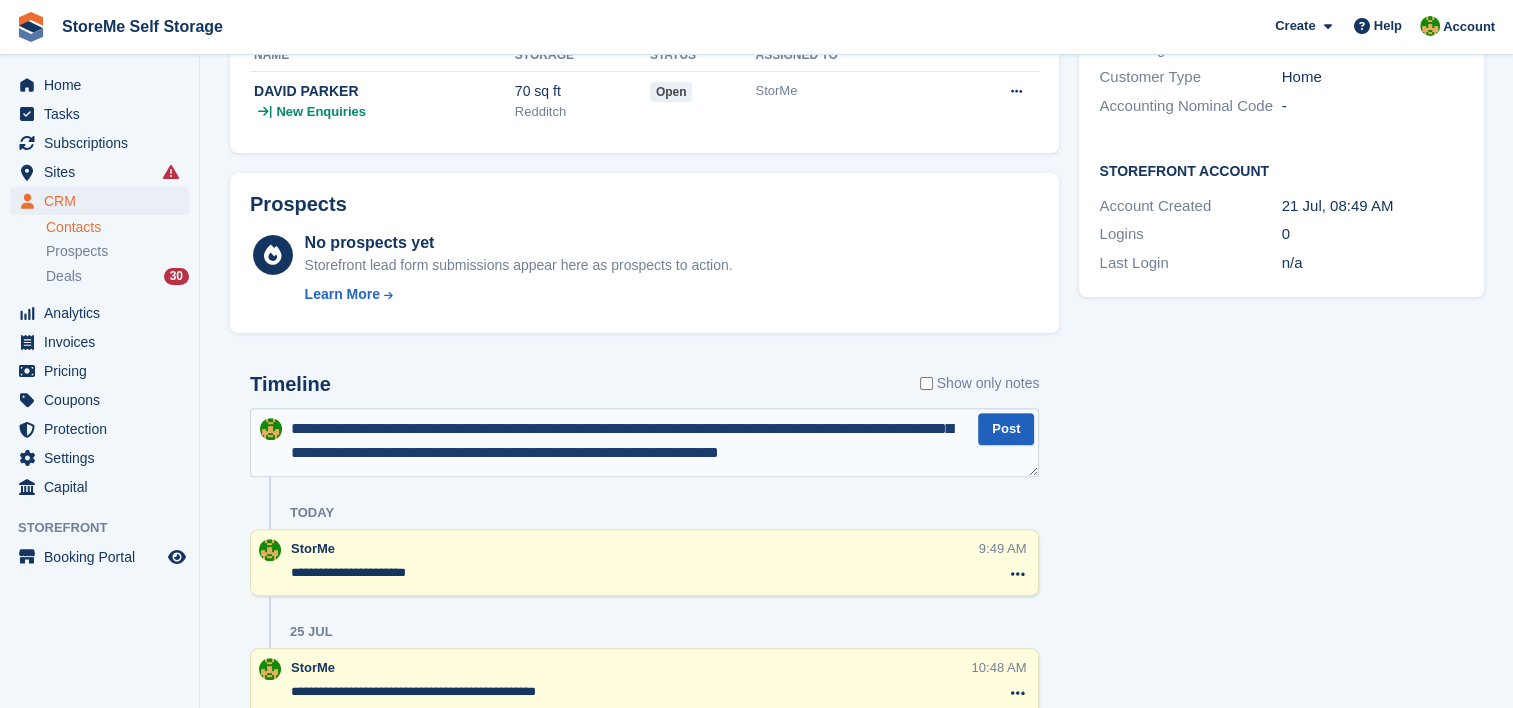 type on "**********" 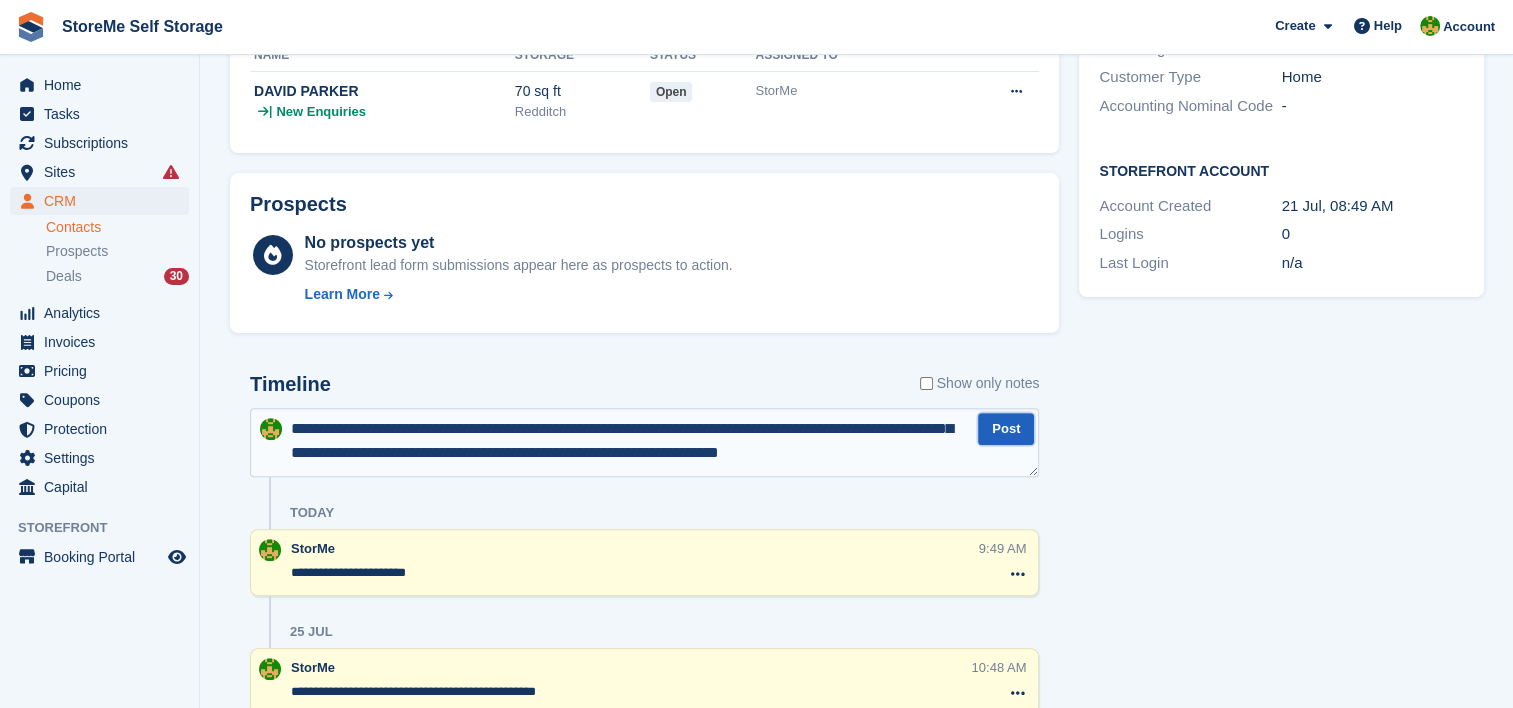 click on "Post" at bounding box center (1006, 429) 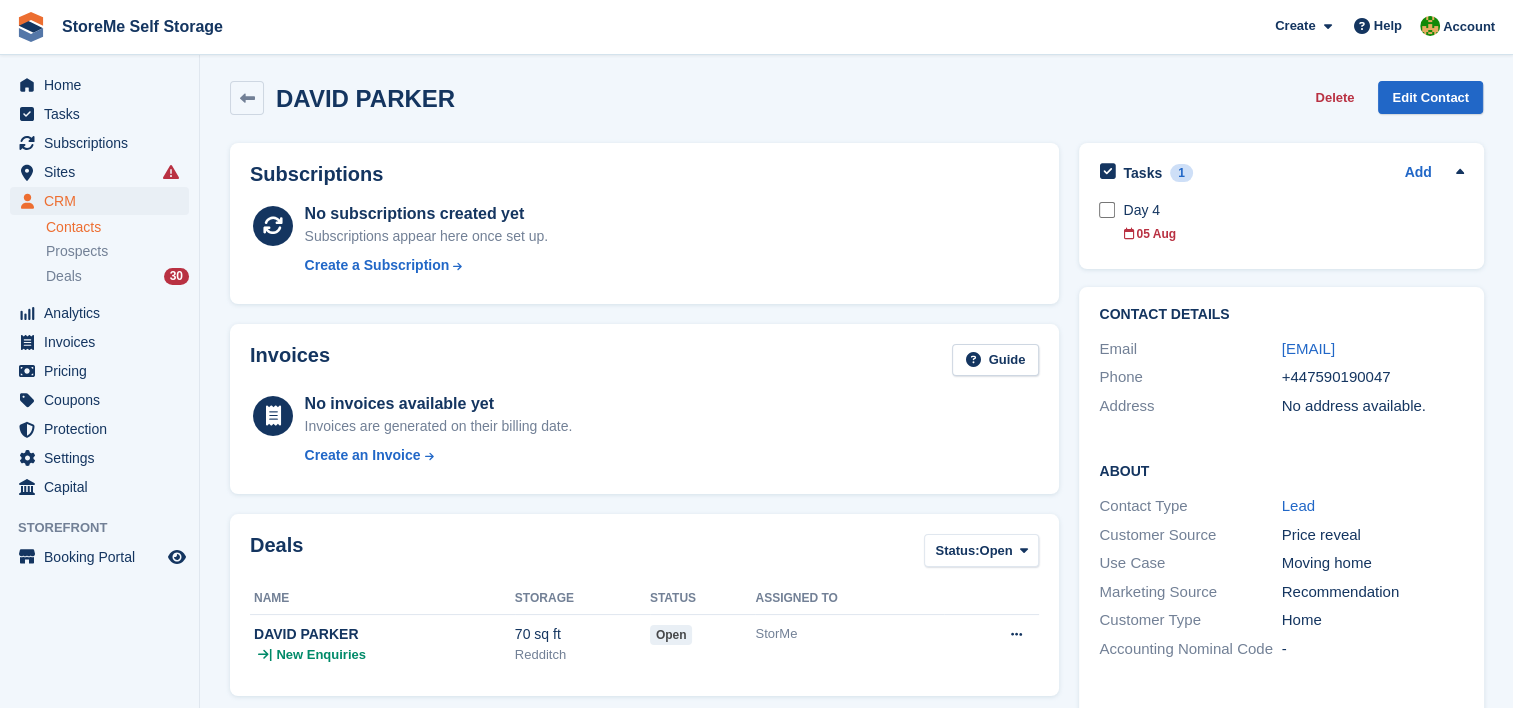 scroll, scrollTop: 0, scrollLeft: 0, axis: both 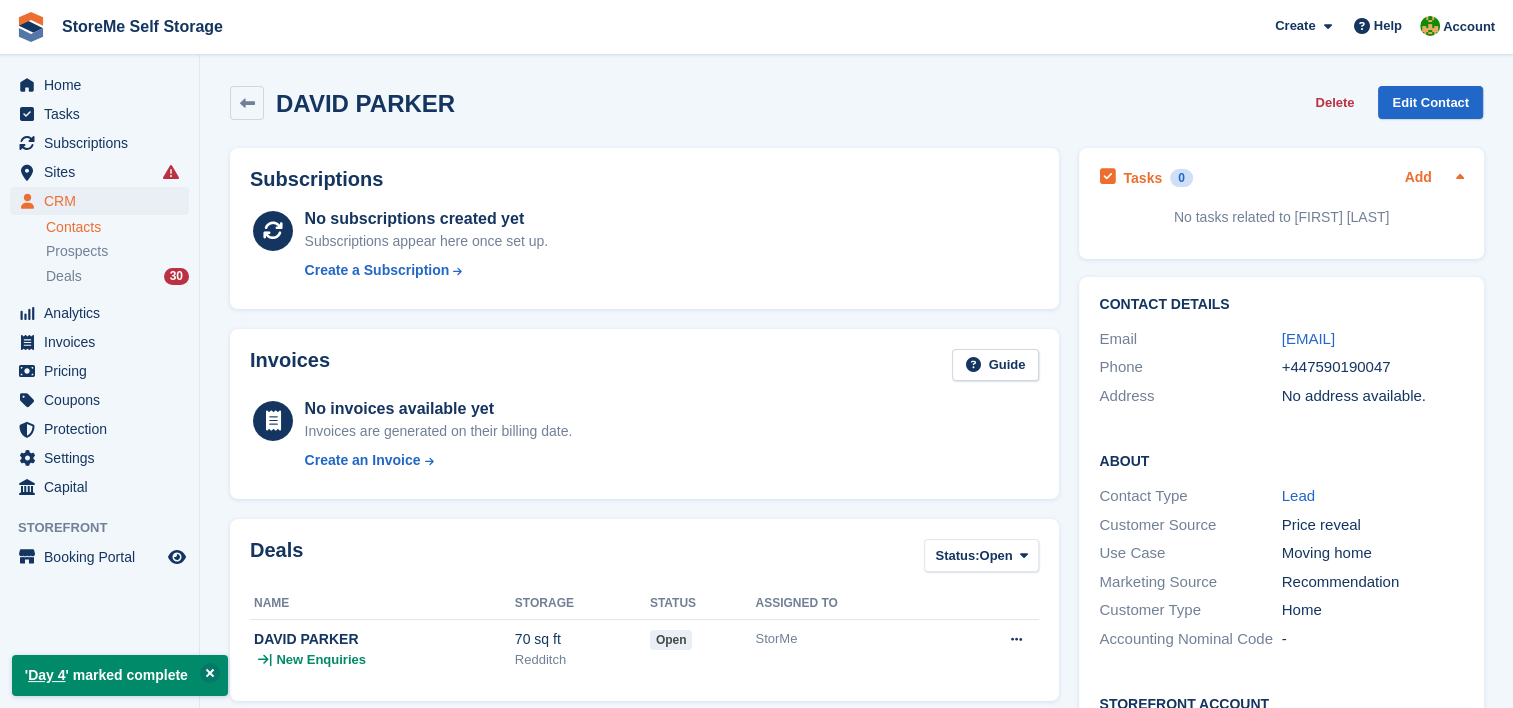 click on "Add" at bounding box center (1418, 178) 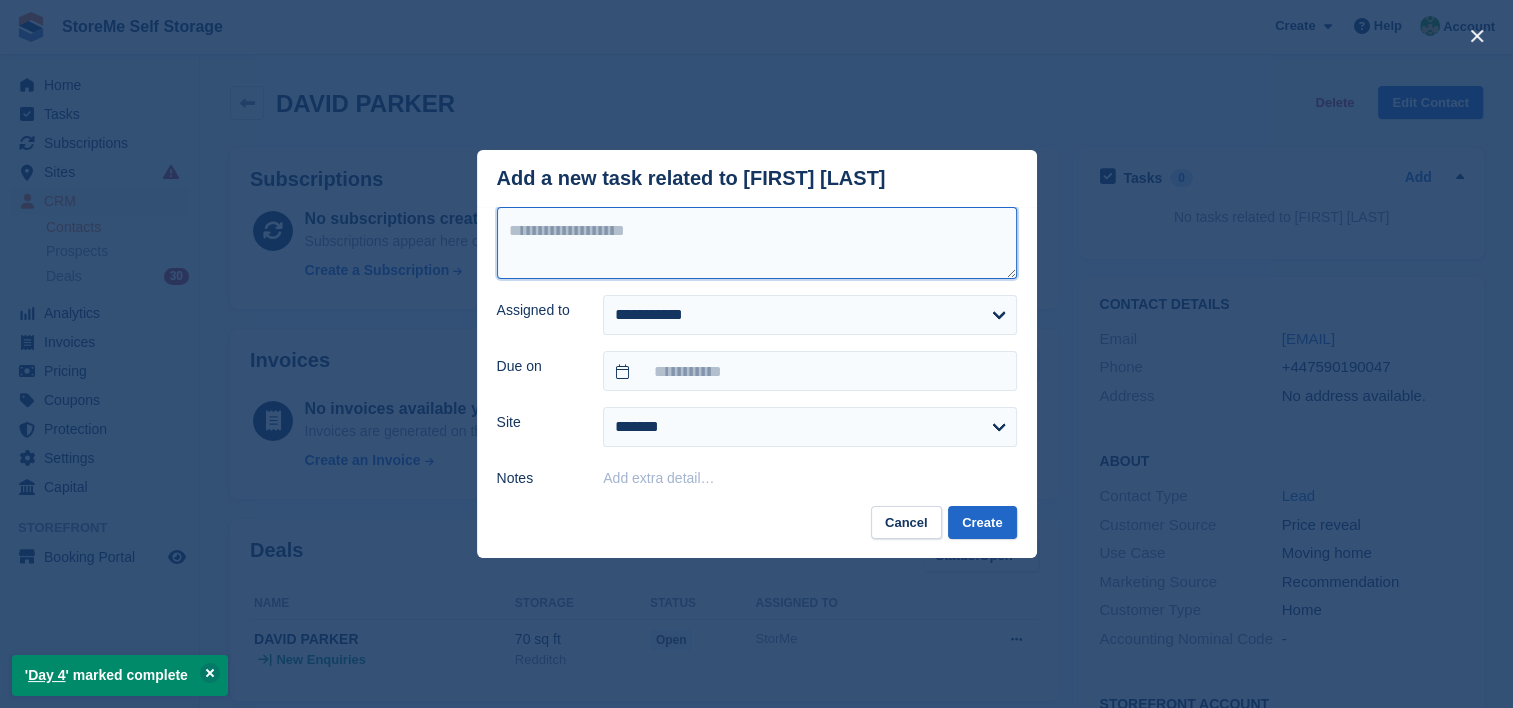 click at bounding box center (757, 243) 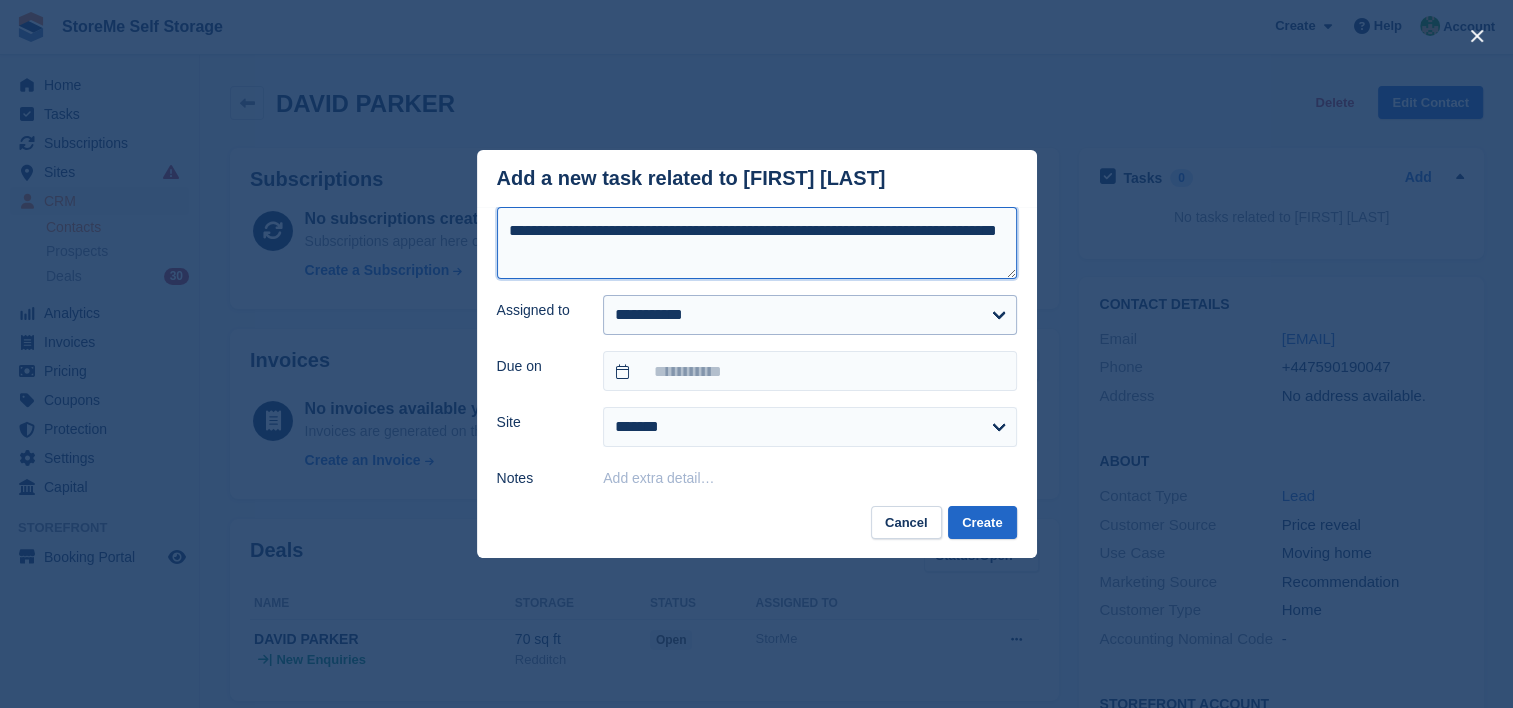 type on "**********" 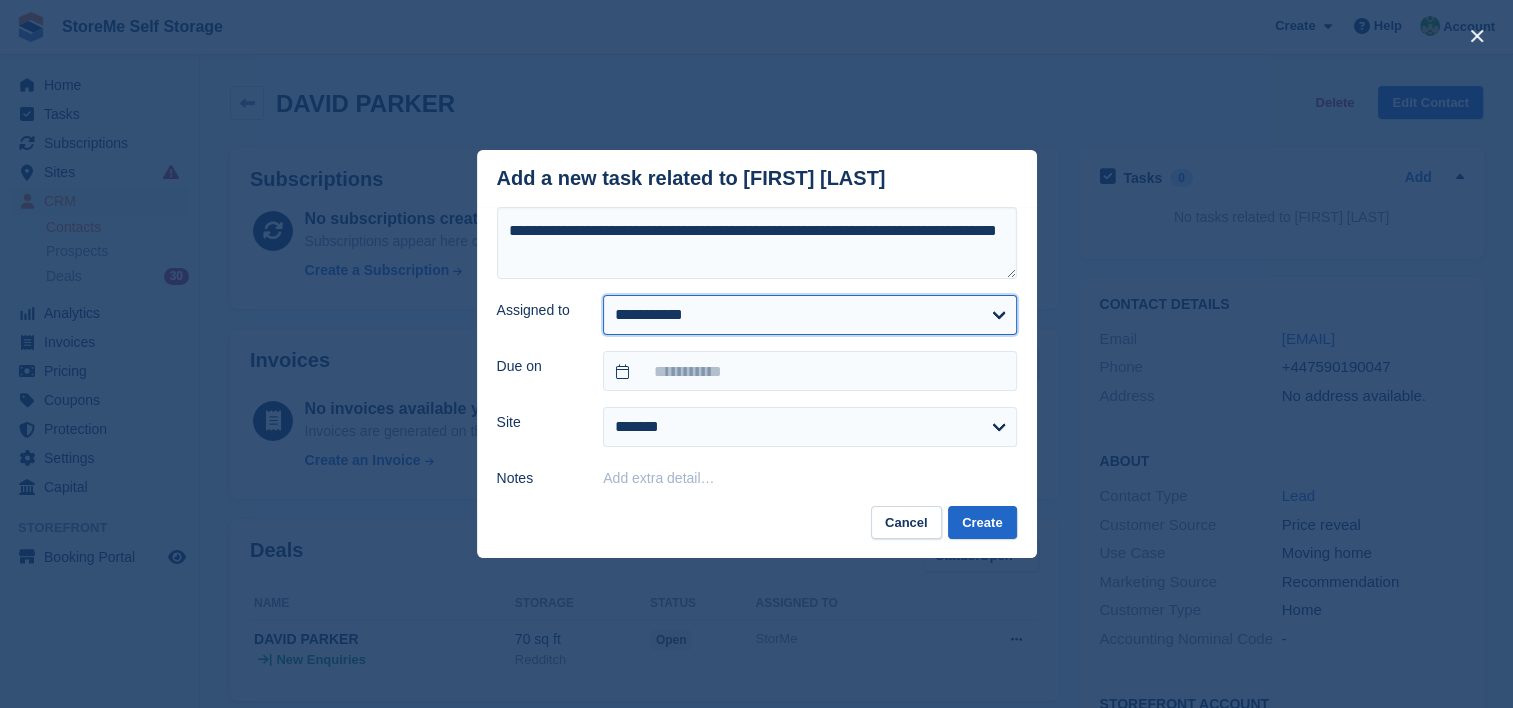 click on "**********" at bounding box center [809, 315] 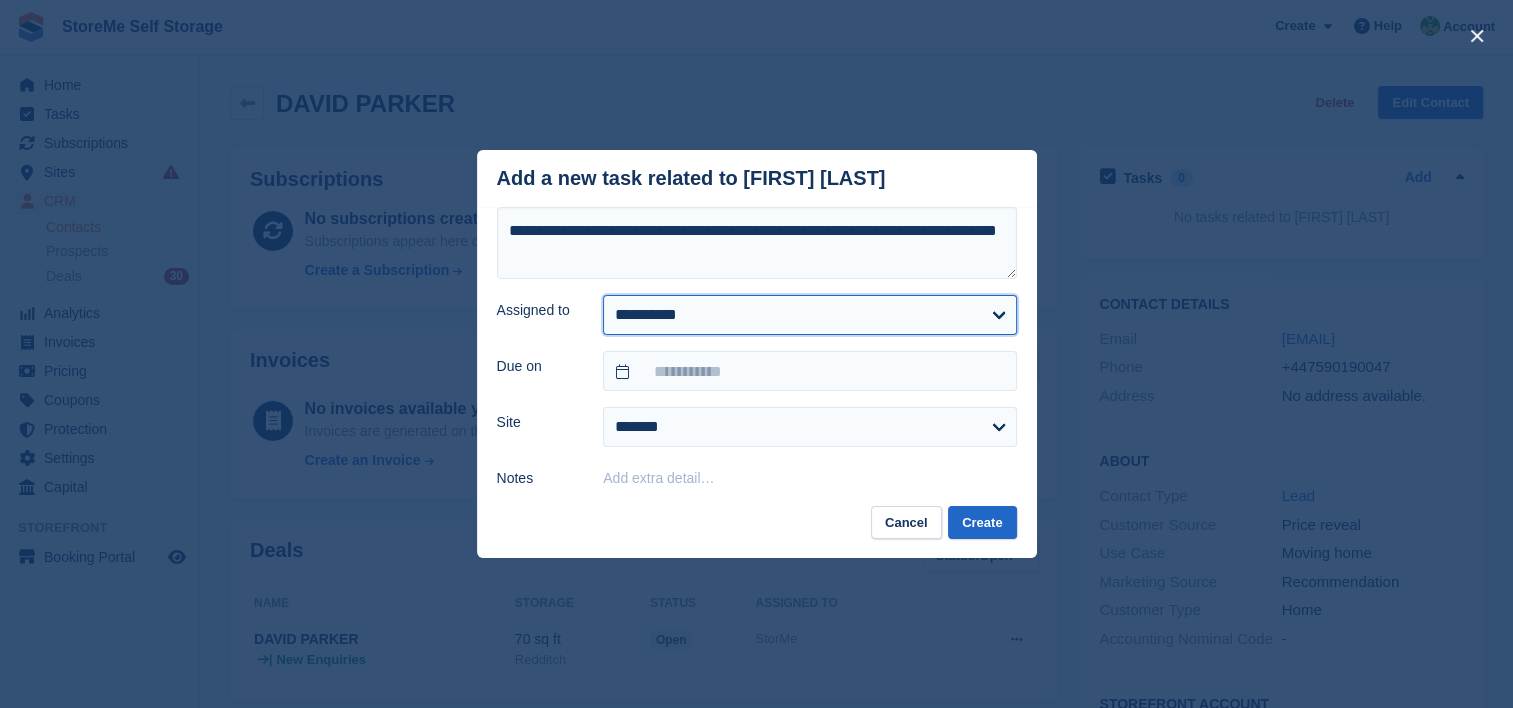 click on "**********" at bounding box center (809, 315) 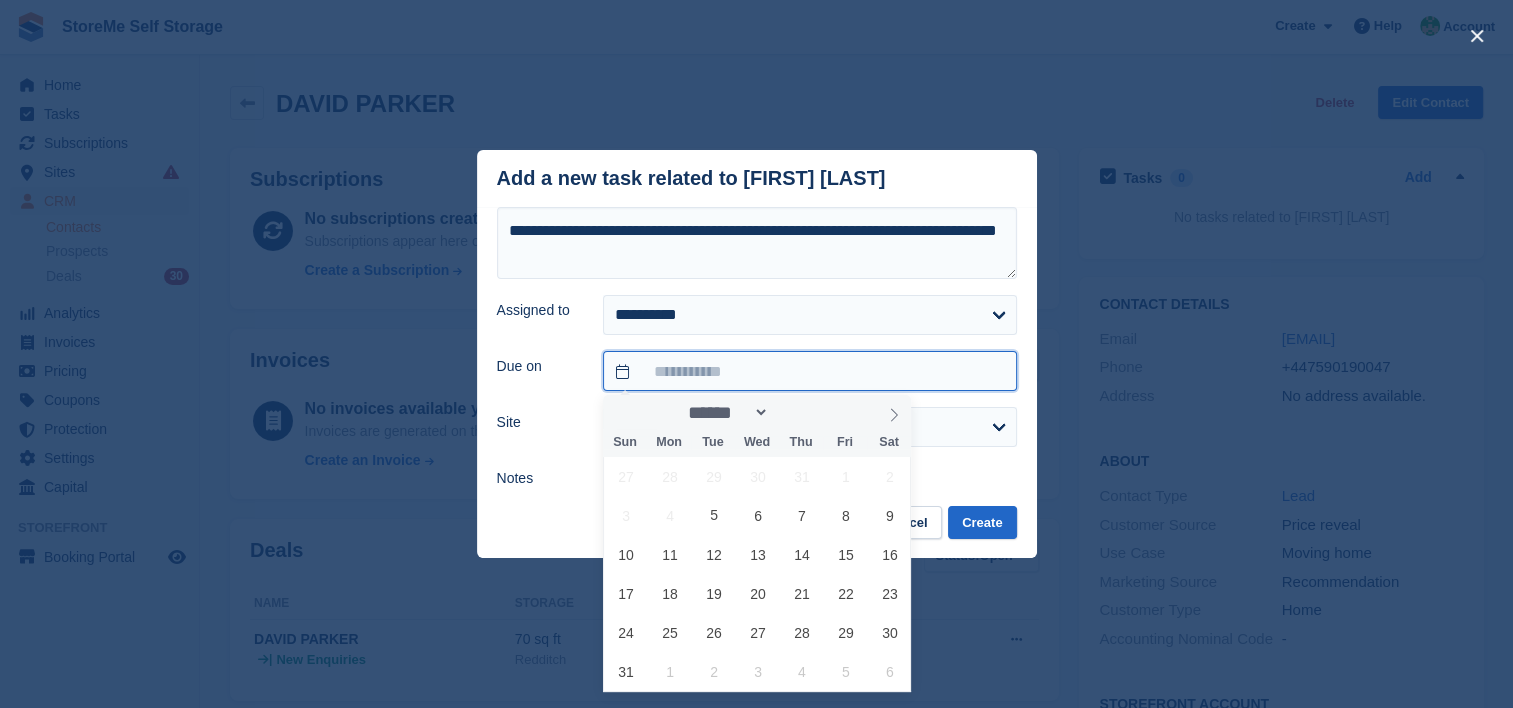 click at bounding box center (809, 371) 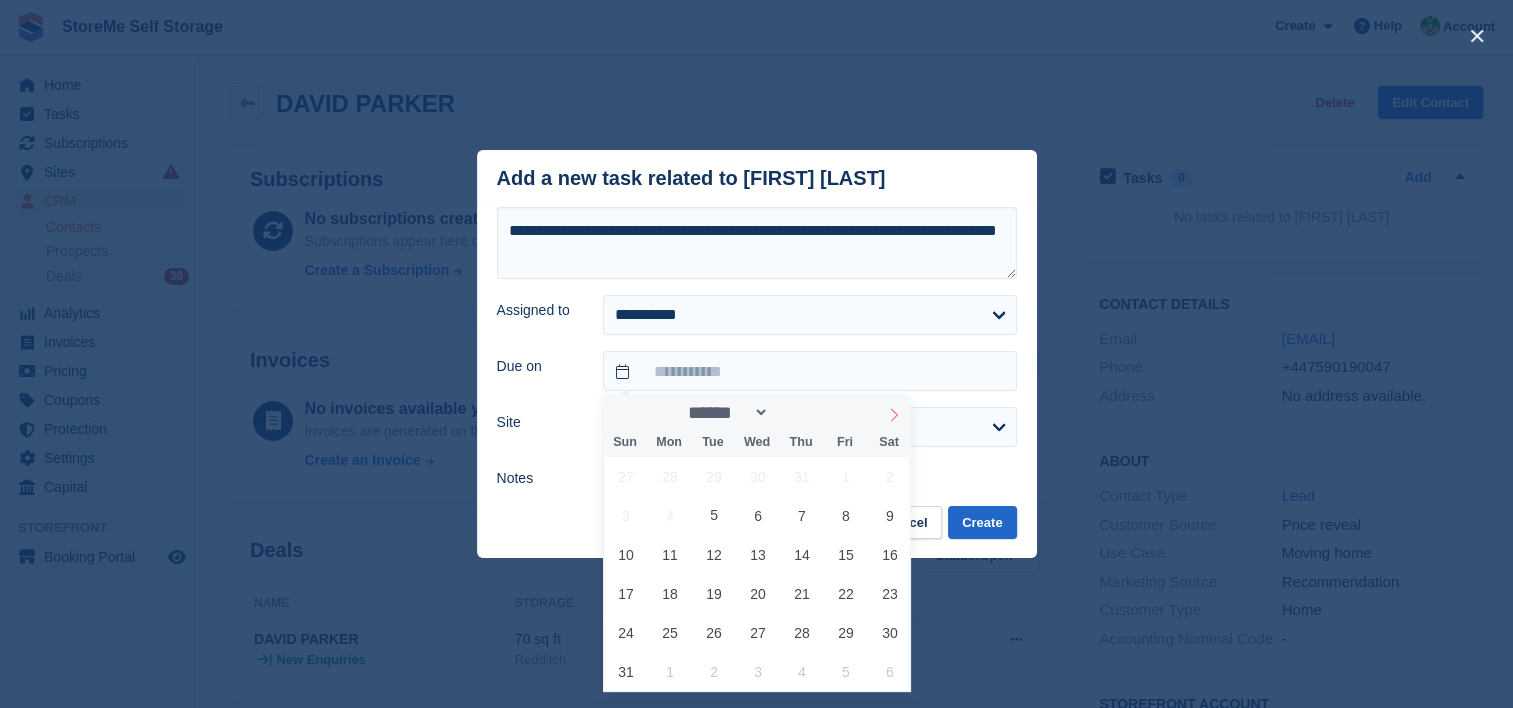 click 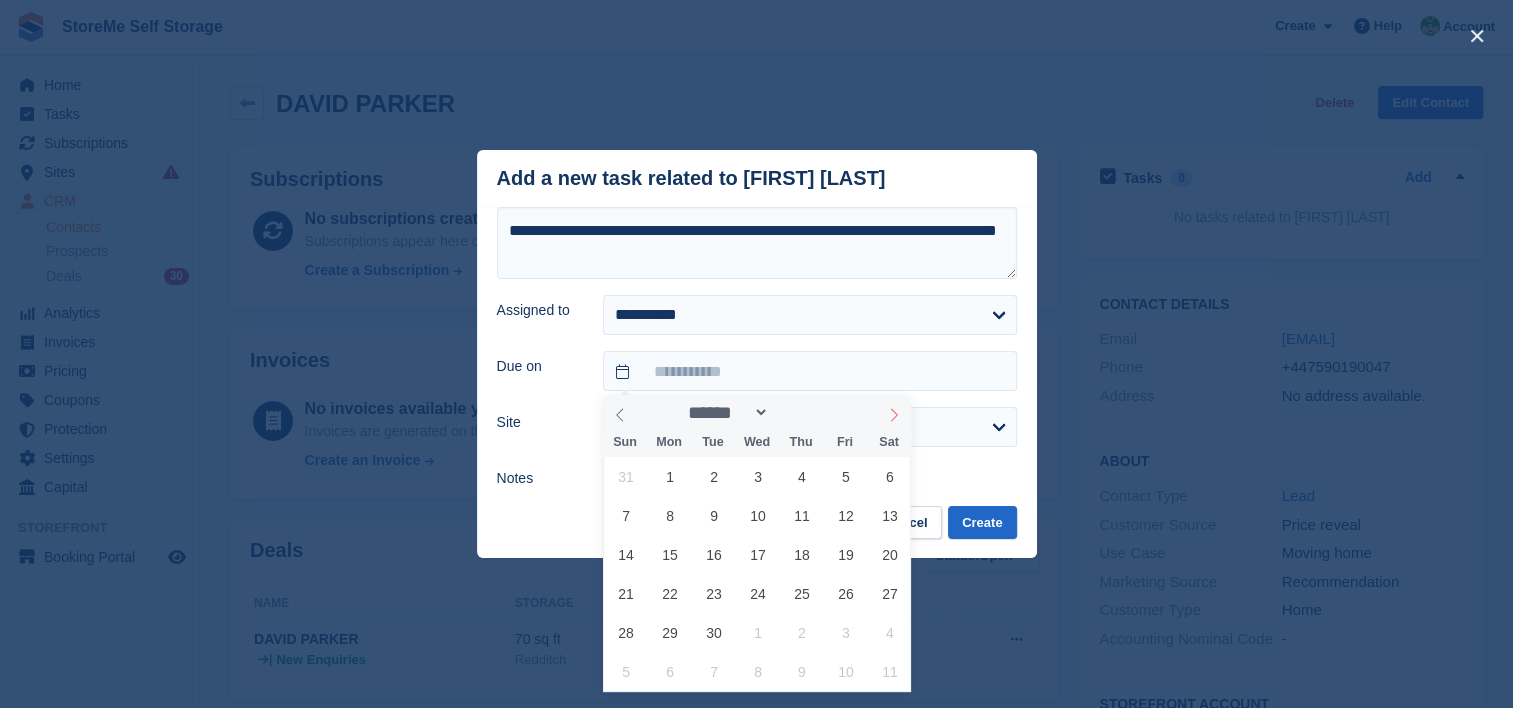 click 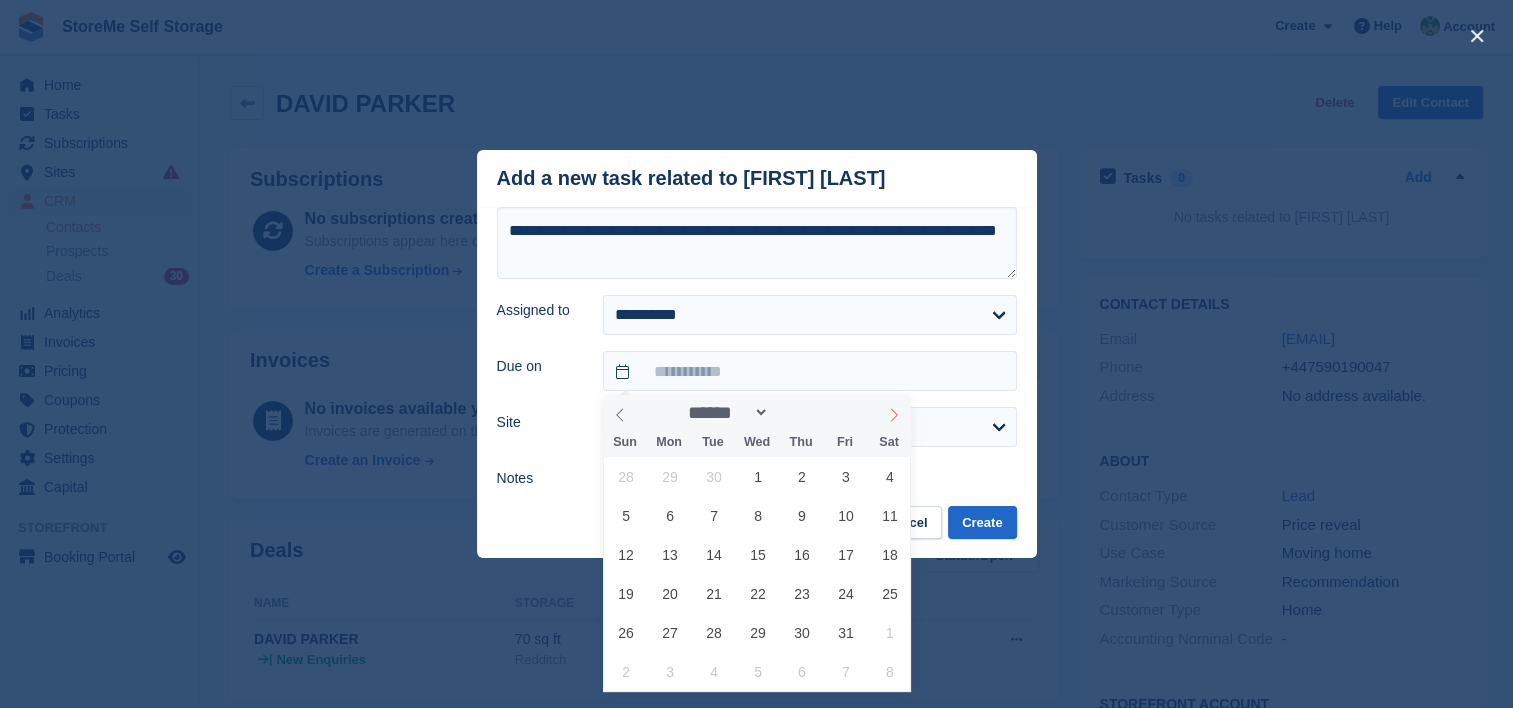 click 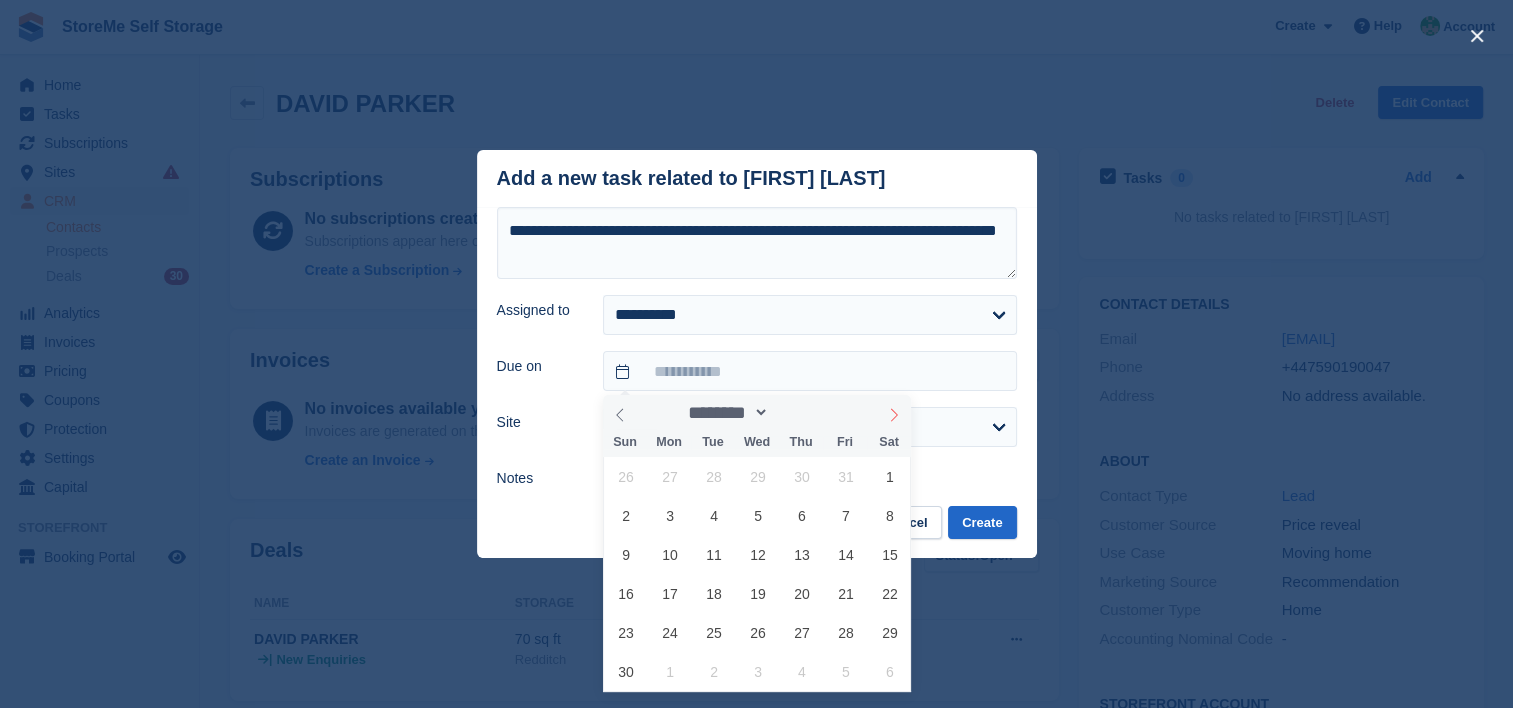 click 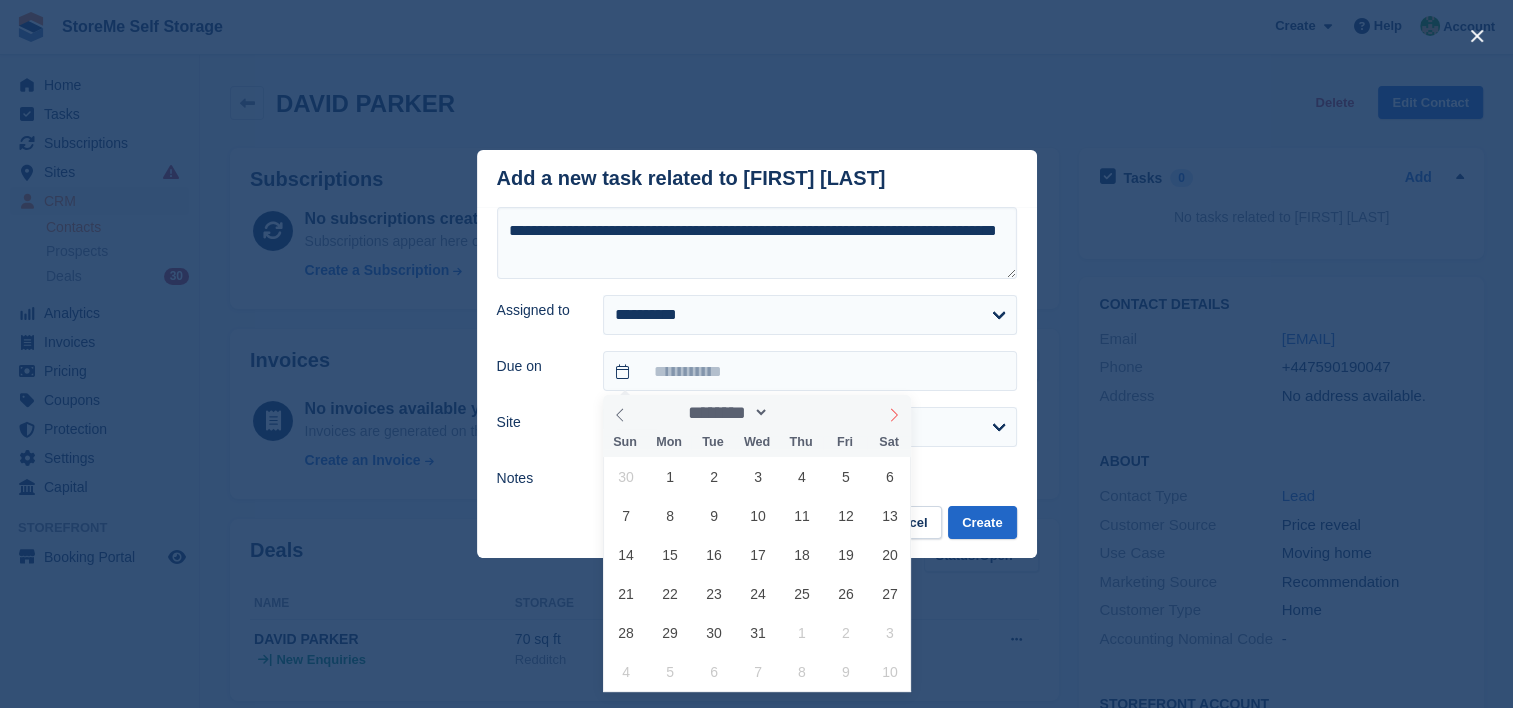 click 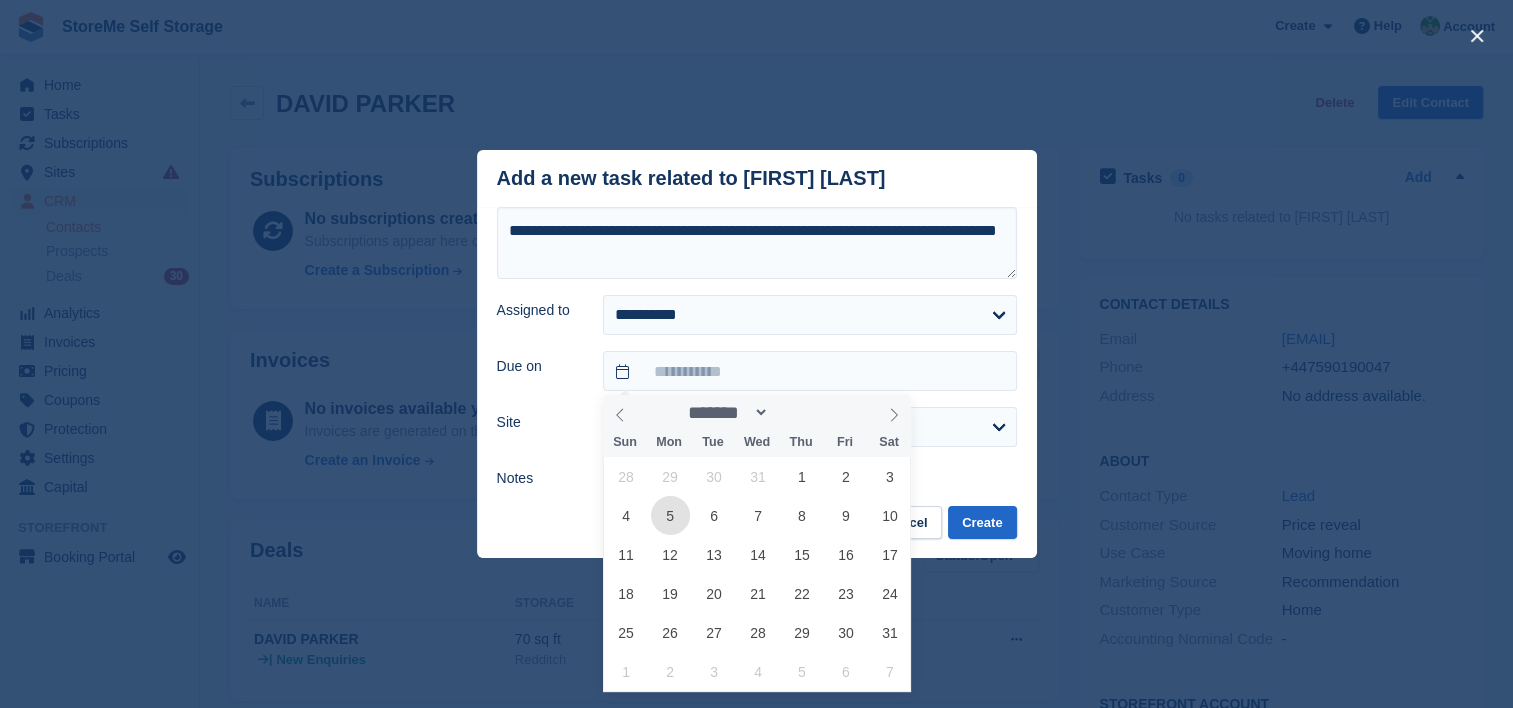 click on "5" at bounding box center [670, 515] 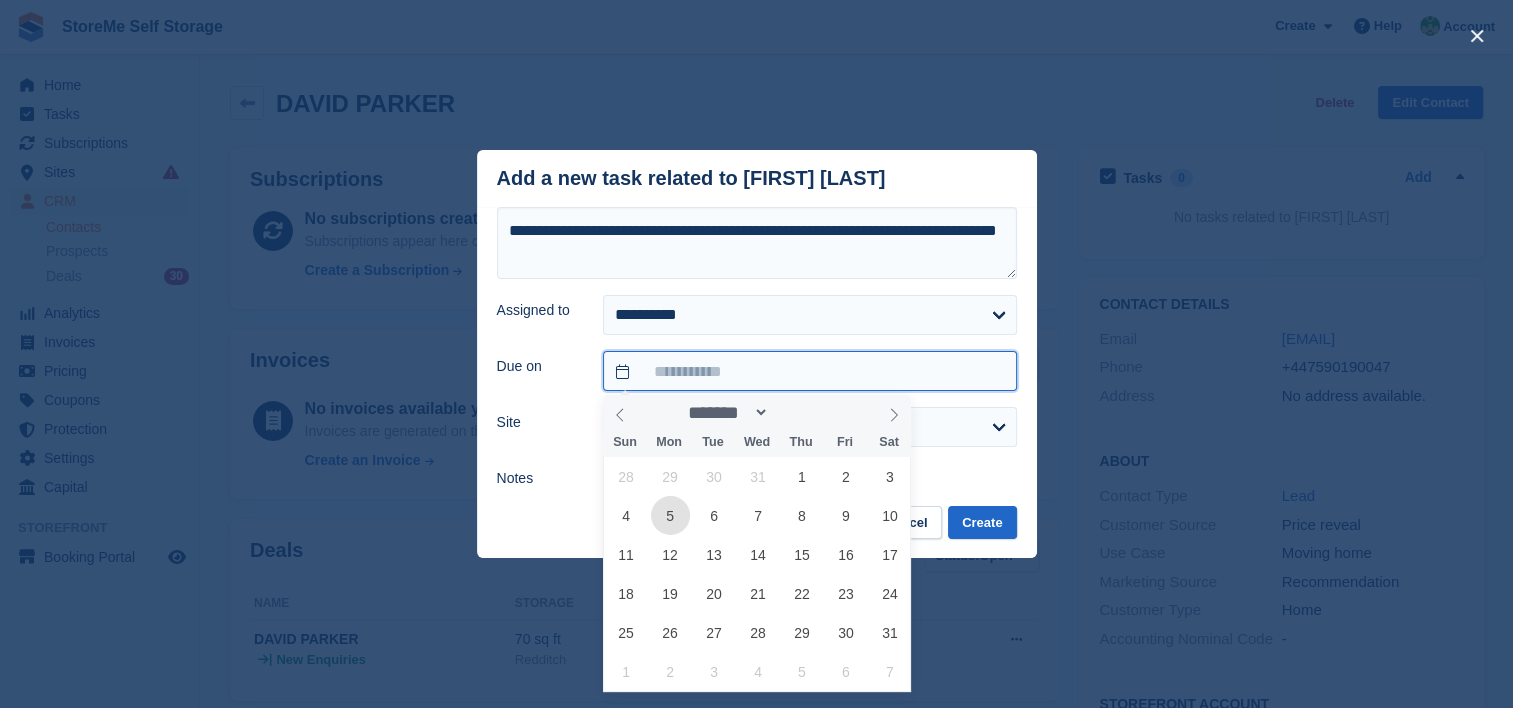 type on "**********" 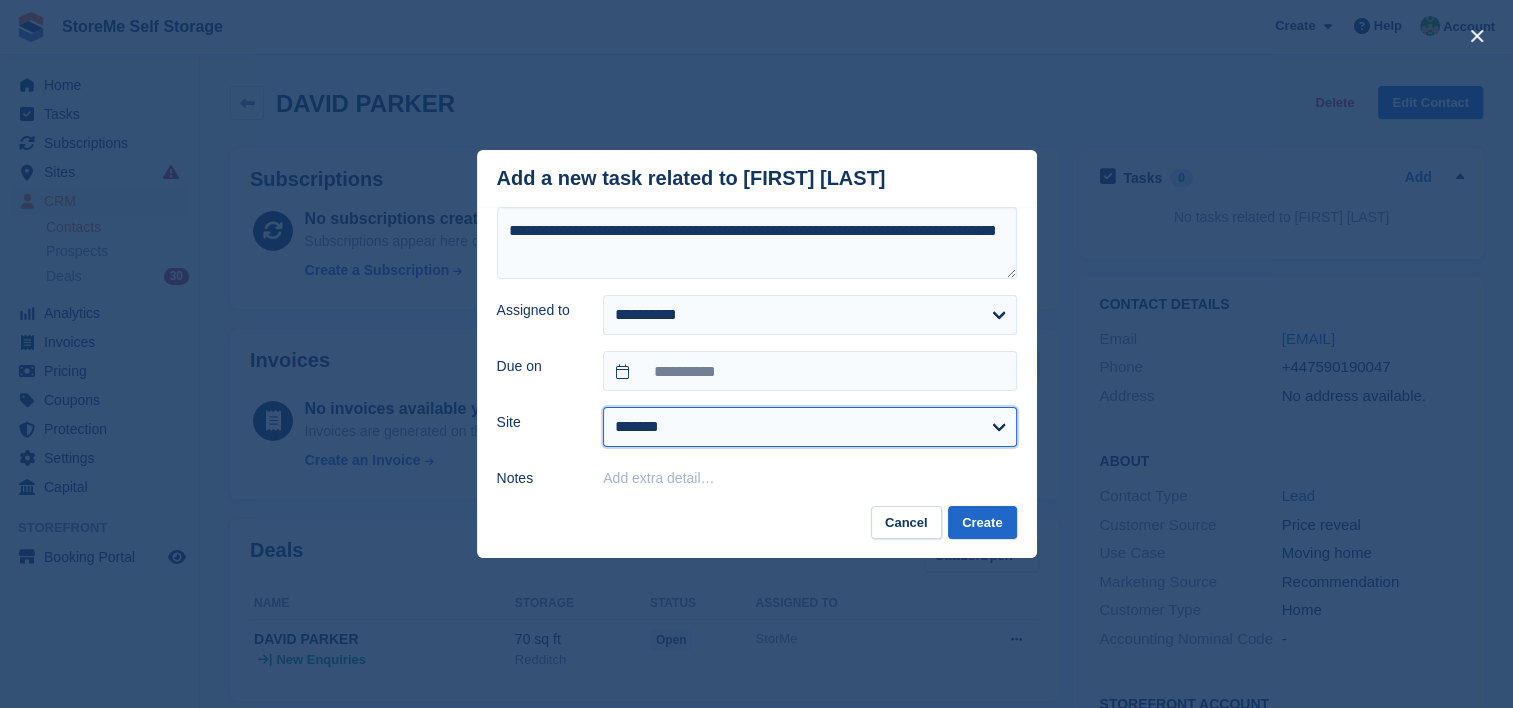 click on "*******
********" at bounding box center (809, 427) 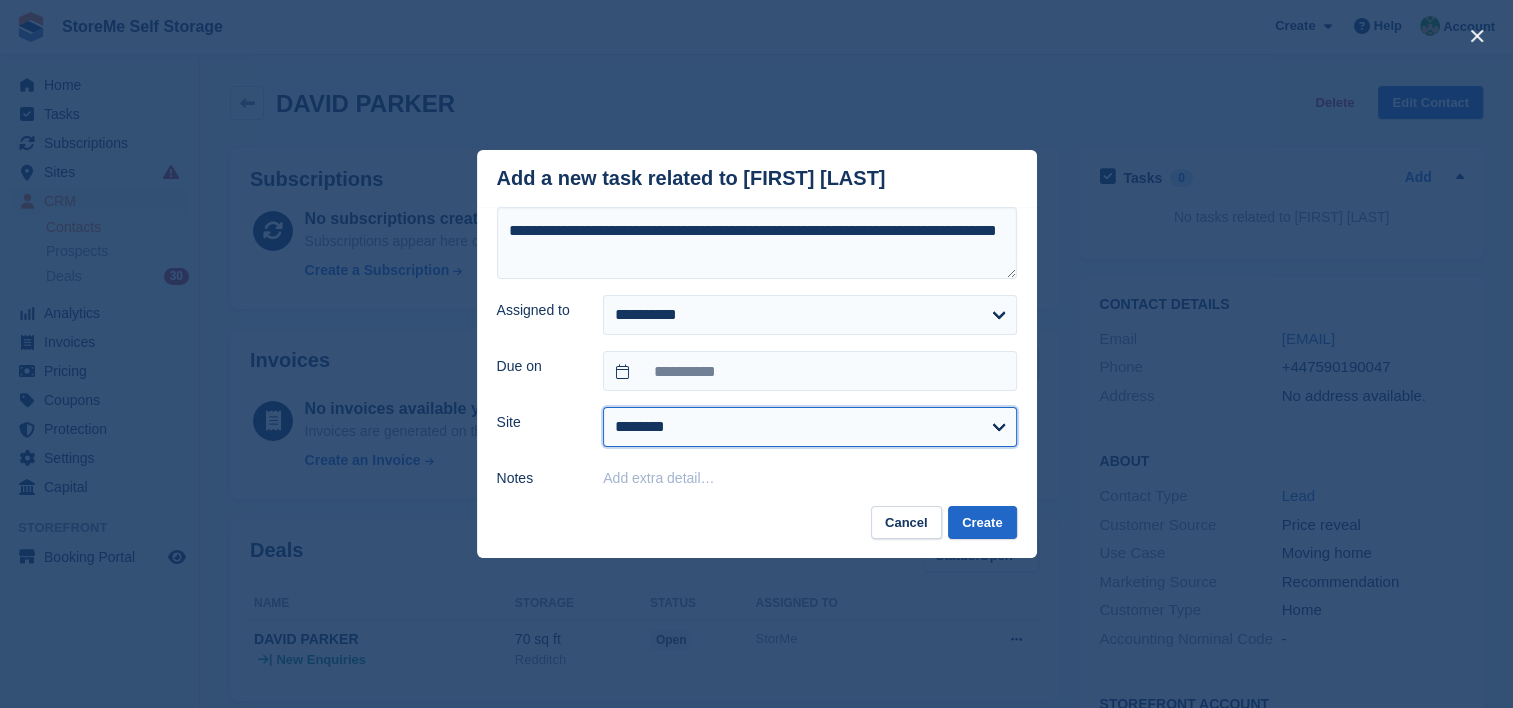 click on "*******
********" at bounding box center (809, 427) 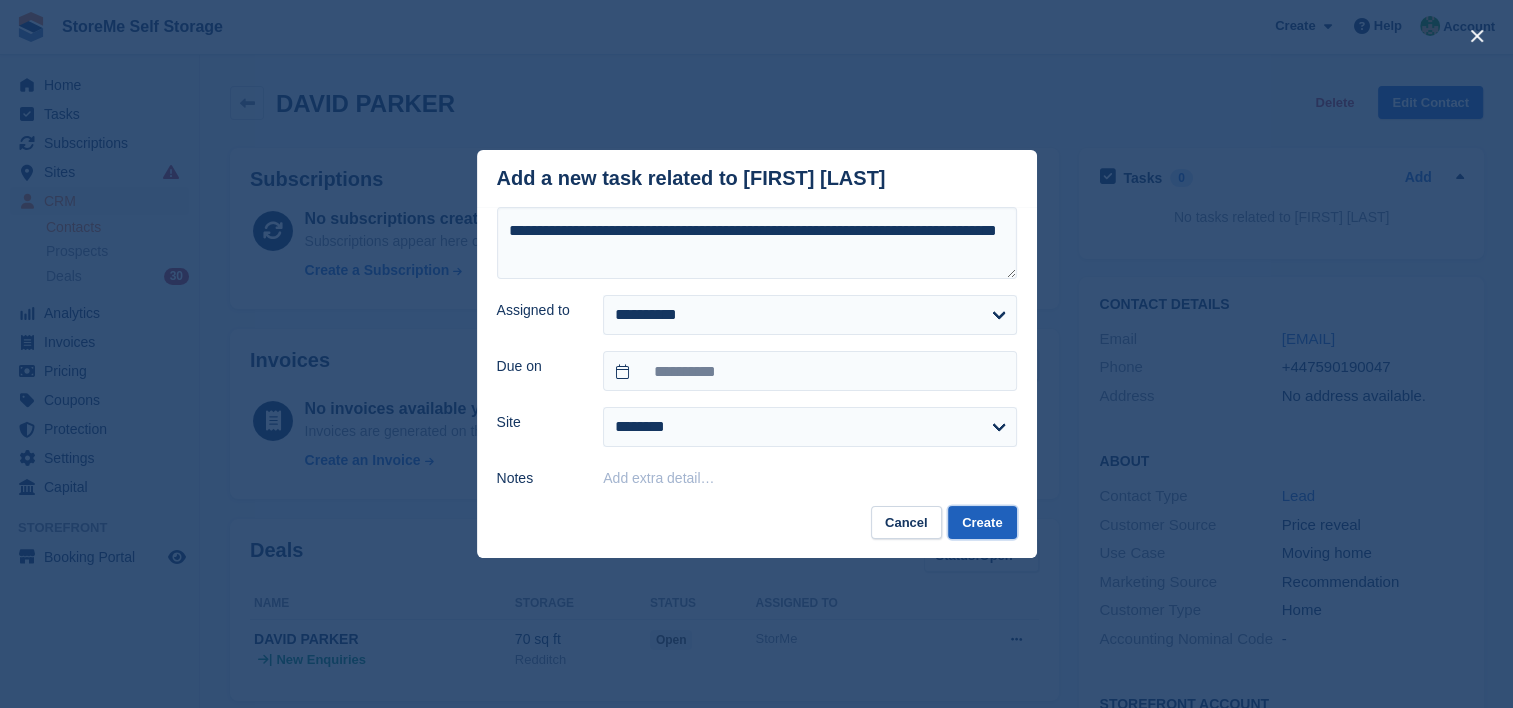 click on "Create" at bounding box center [982, 522] 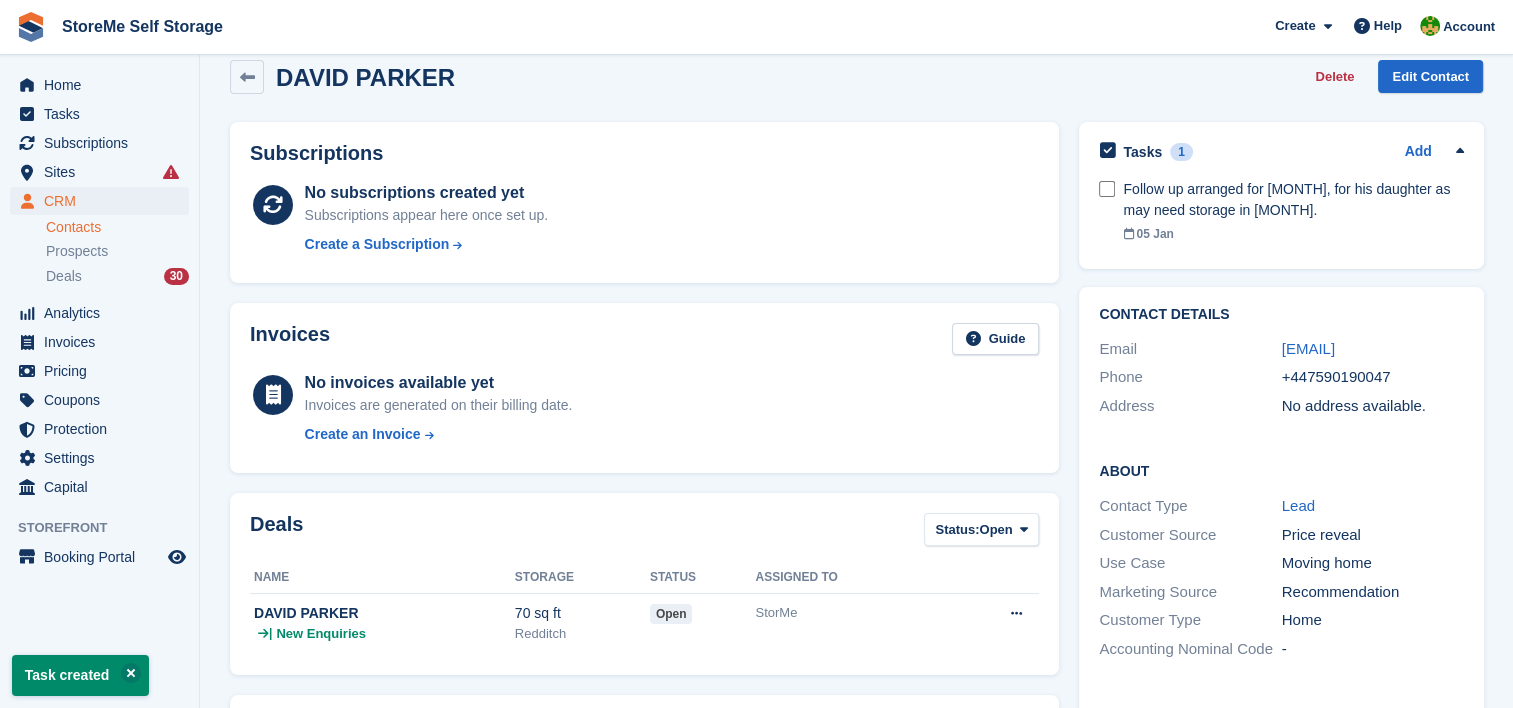 scroll, scrollTop: 0, scrollLeft: 0, axis: both 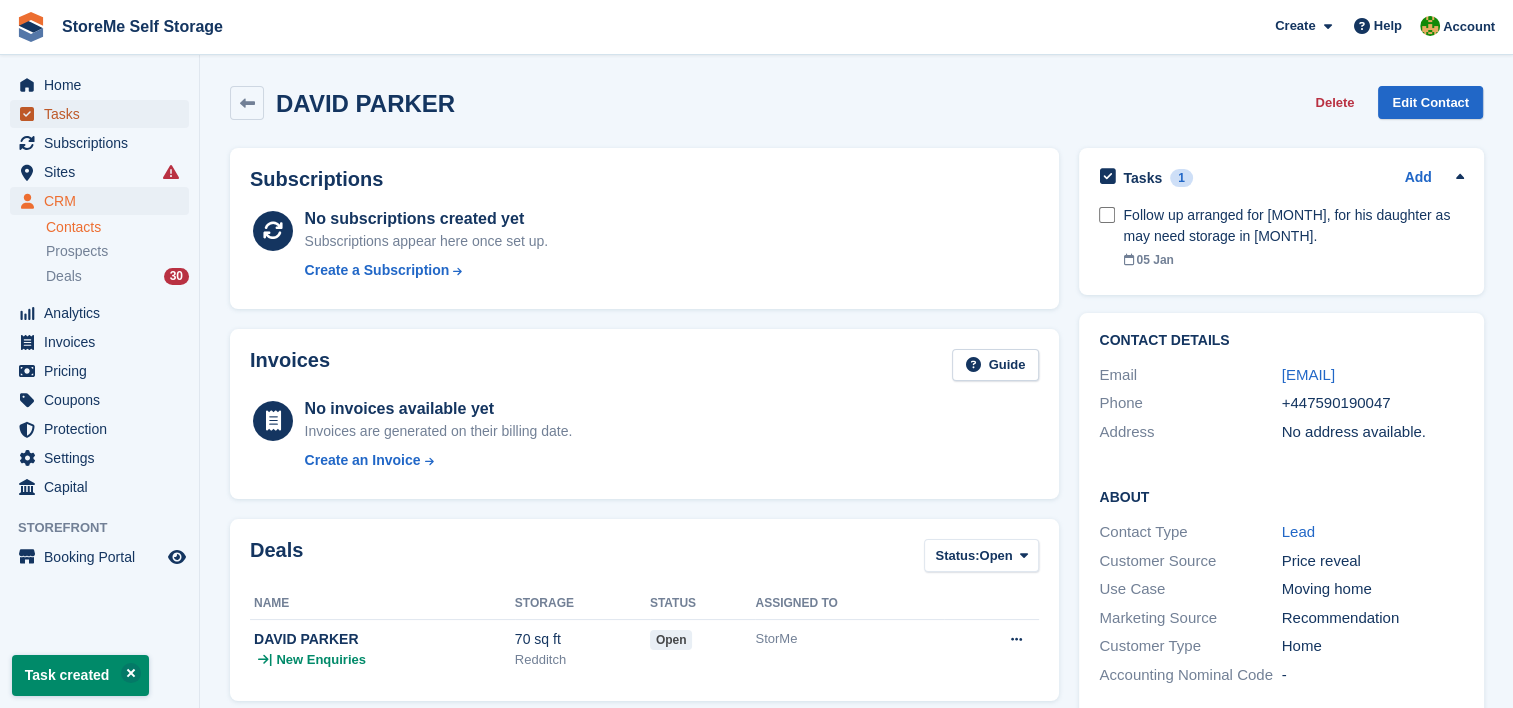 click on "Tasks" at bounding box center [104, 114] 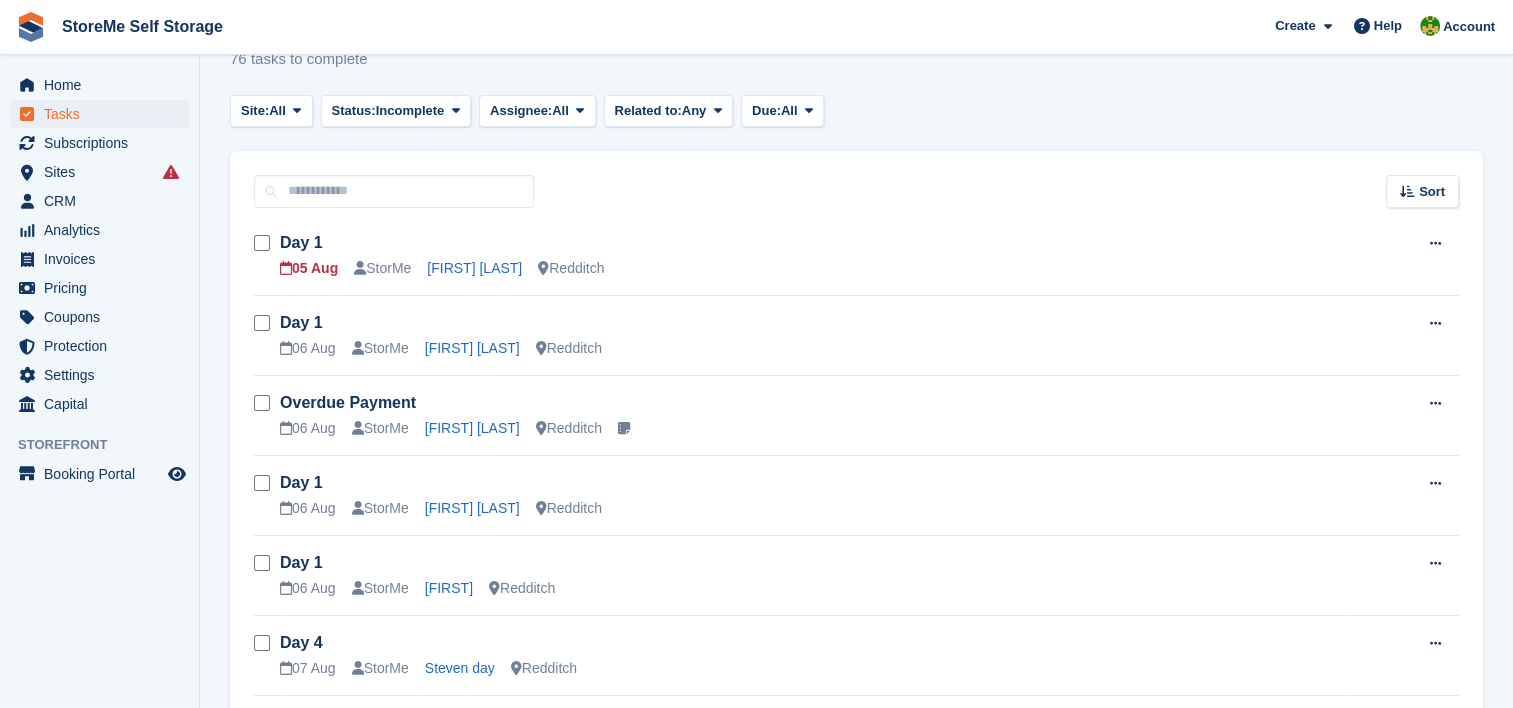 scroll, scrollTop: 0, scrollLeft: 0, axis: both 